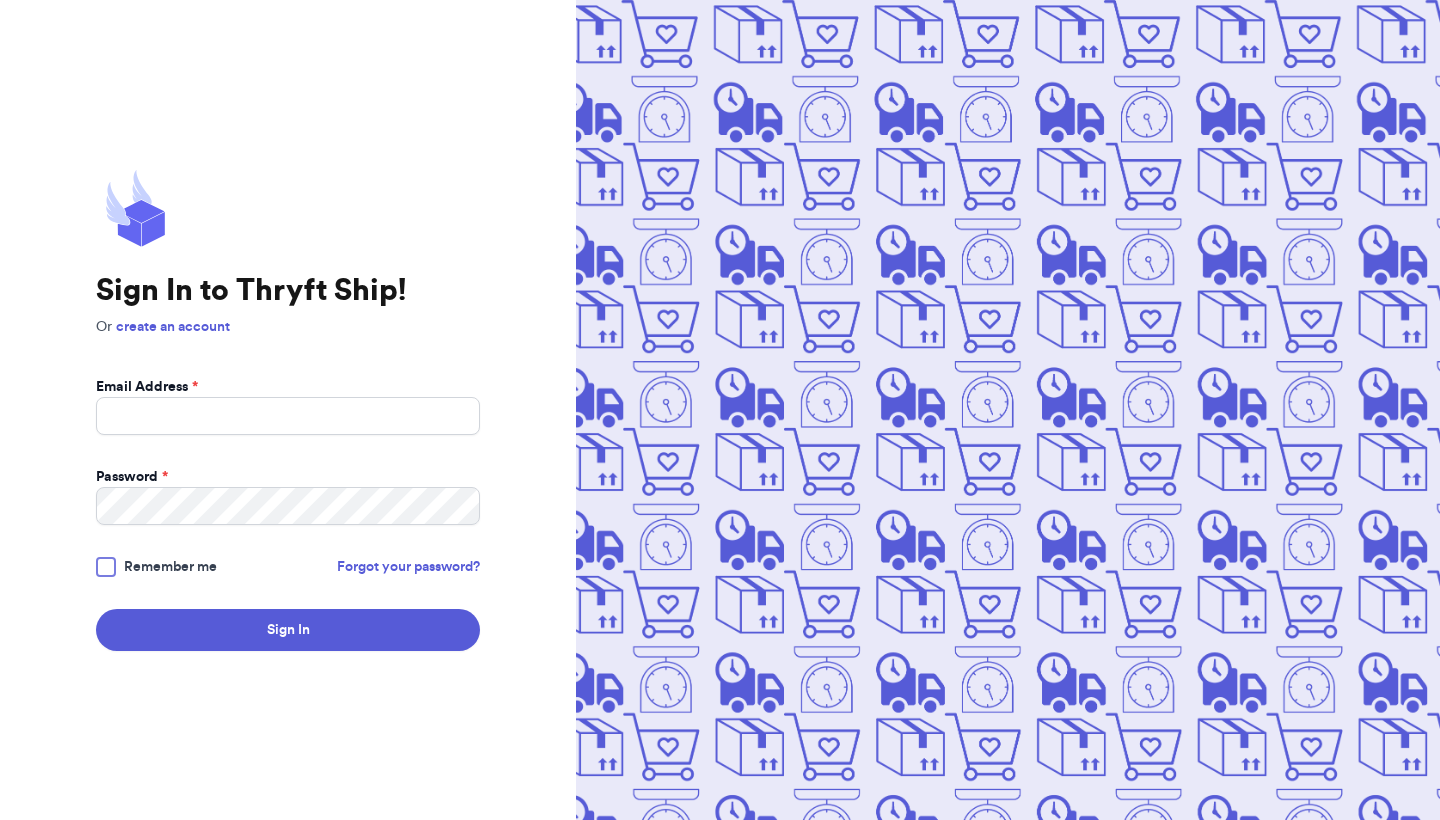 scroll, scrollTop: 0, scrollLeft: 0, axis: both 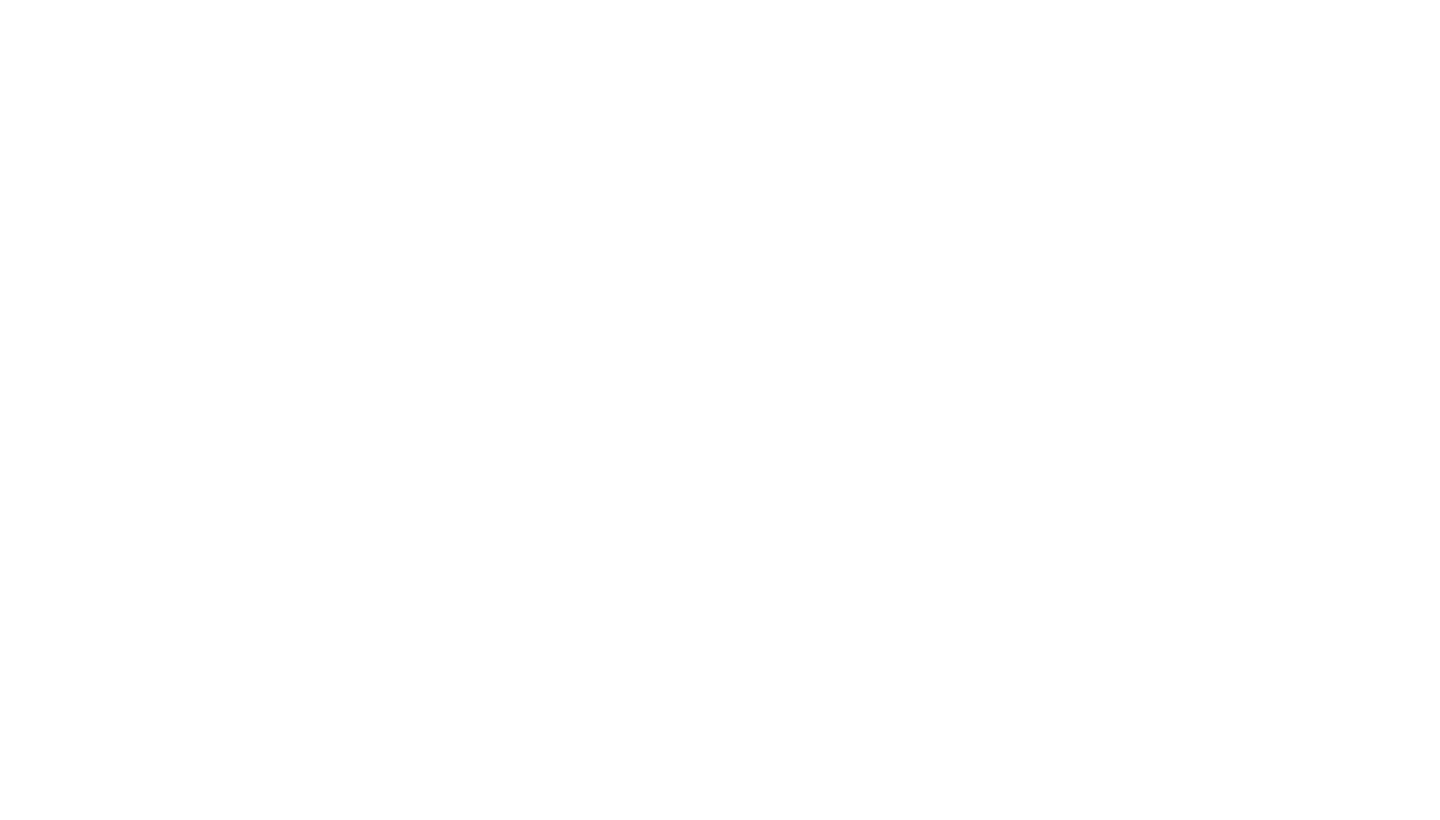 click at bounding box center [720, 410] 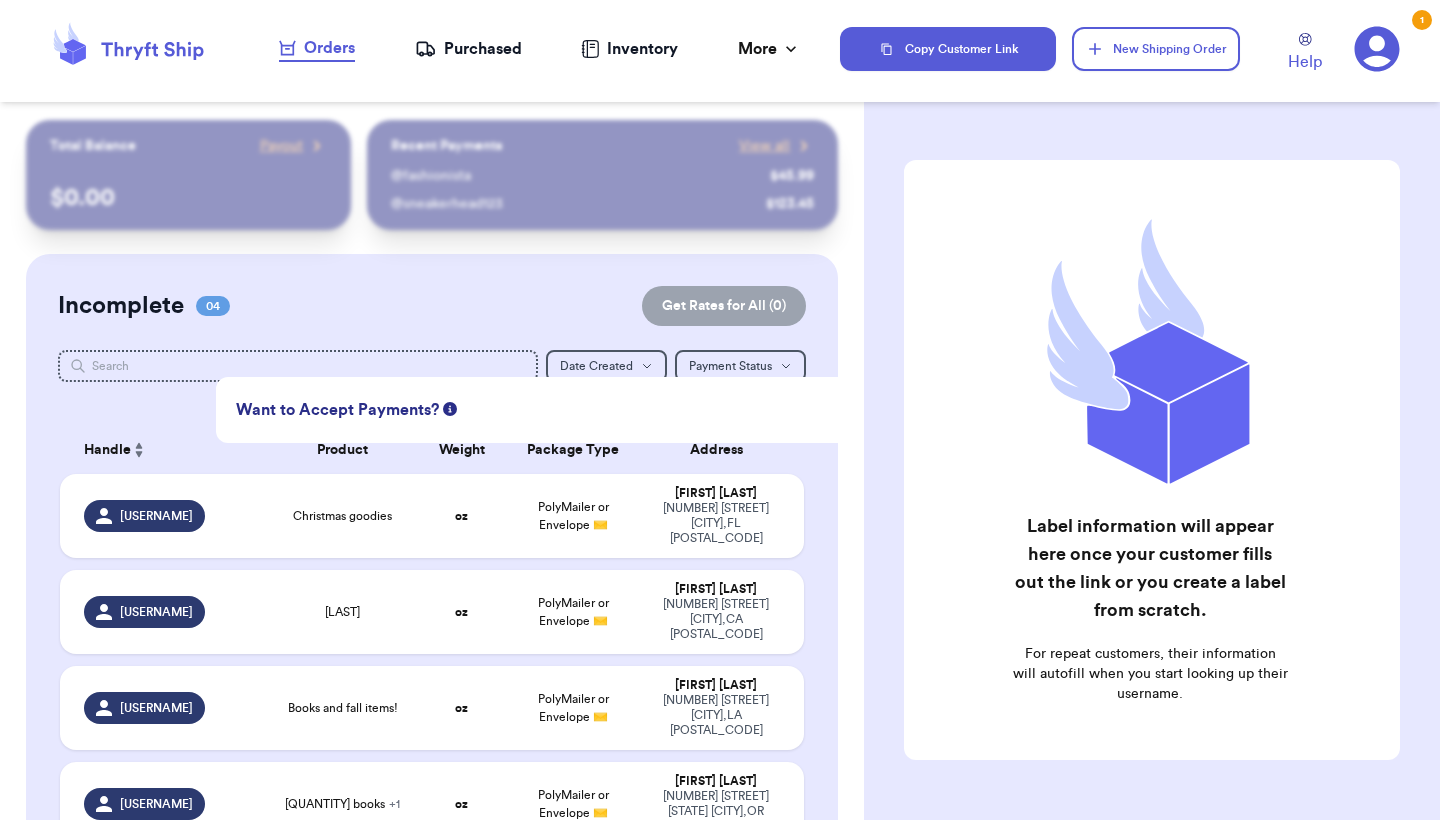 click on "Customer Link New Order Total Balance Payout $ 0.00 Recent Payments View all @ fashionista $ 45.99 @ sneakerhead123 $ 123.45 Want to Accept Payments? Setup Payments Now Incomplete 04 Get Rates for All ( 0 ) Get Rates for All ( 0 ) Date Created Date Created Payment Status Payment Status Handle Product Weight Package Type Address [USERNAME] Christmas goodies   oz PolyMailer or Envelope ✉️ [FIRST]   [LAST] [NUMBER] [STREET]   [CITY],  [STATE]   [POSTAL_CODE] [USERNAME] Mulan   oz PolyMailer or Envelope ✉️ [FIRST]   [LAST] [NUMBER] [STREET]   [CITY],  [STATE]   [POSTAL_CODE] [USERNAME] Books and fall items!  oz PolyMailer or Envelope ✉️ [FIRST]   [LAST] [NUMBER] [STREET]   [CITY],  [STATE]   [POSTAL_CODE] [USERNAME] 3 books + 1  oz PolyMailer or Envelope ✉️ [FIRST]   [LAST] [NUMBER] [STREET]   [CITY],  [STATE]   [POSTAL_CODE] Ready to Purchase Checkout ( 0 ) Checkout ( 0 ) Handle Product Weight Package Type Cost username Striped Sweater xx oz Box $0.00" at bounding box center [432, 658] 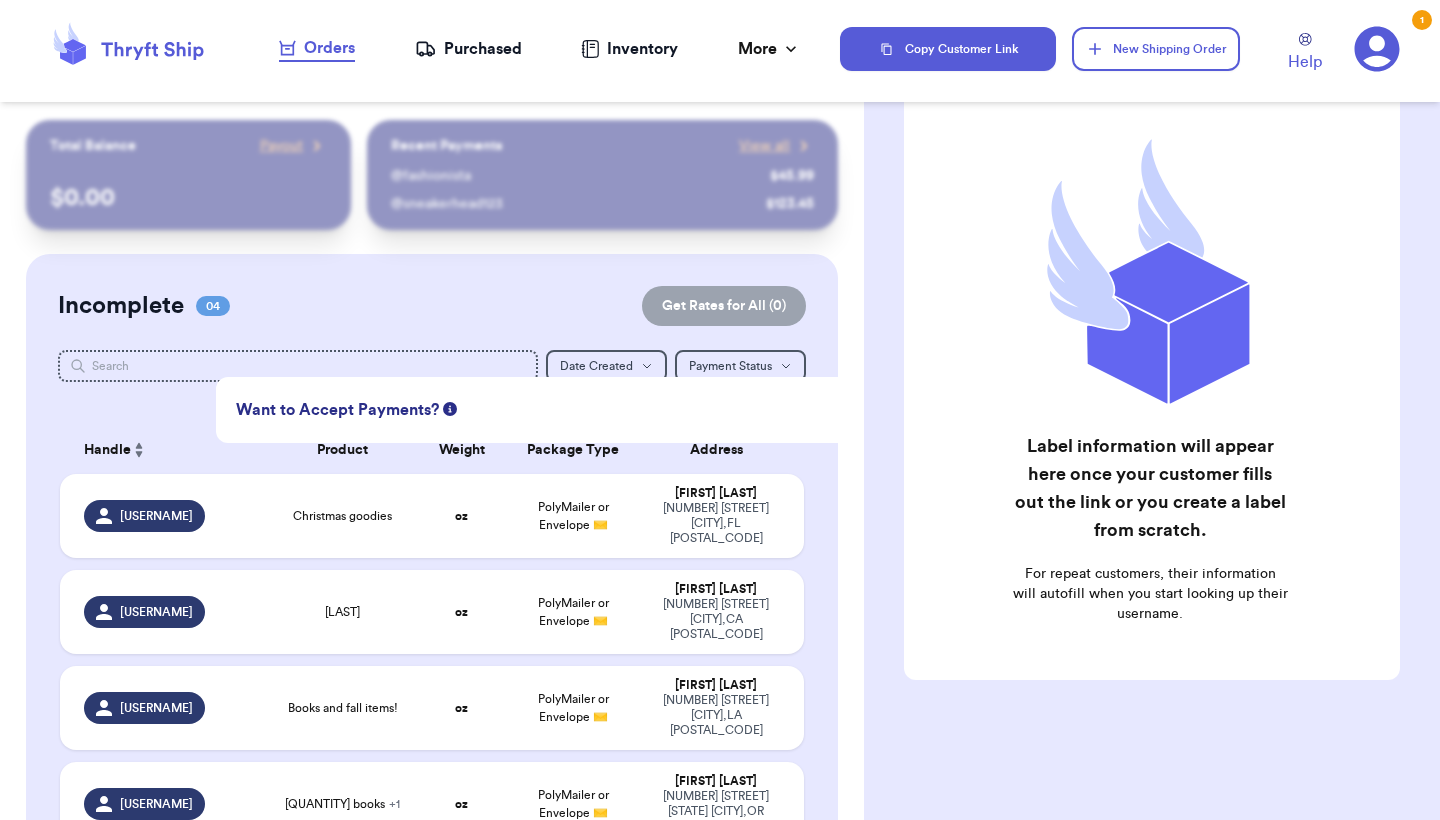 scroll, scrollTop: 80, scrollLeft: 0, axis: vertical 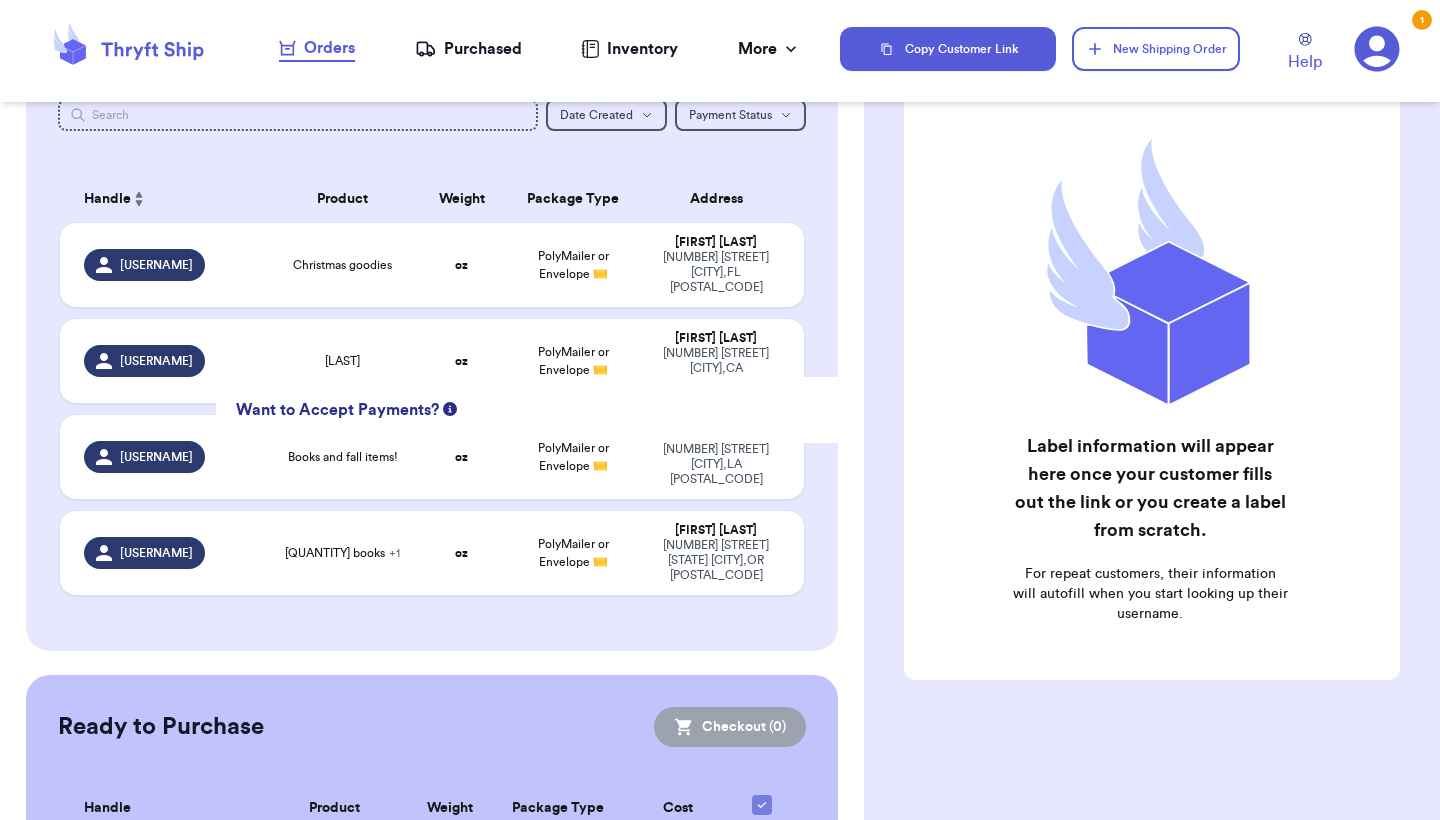 click on "Want to Accept Payments?" at bounding box center [337, 410] 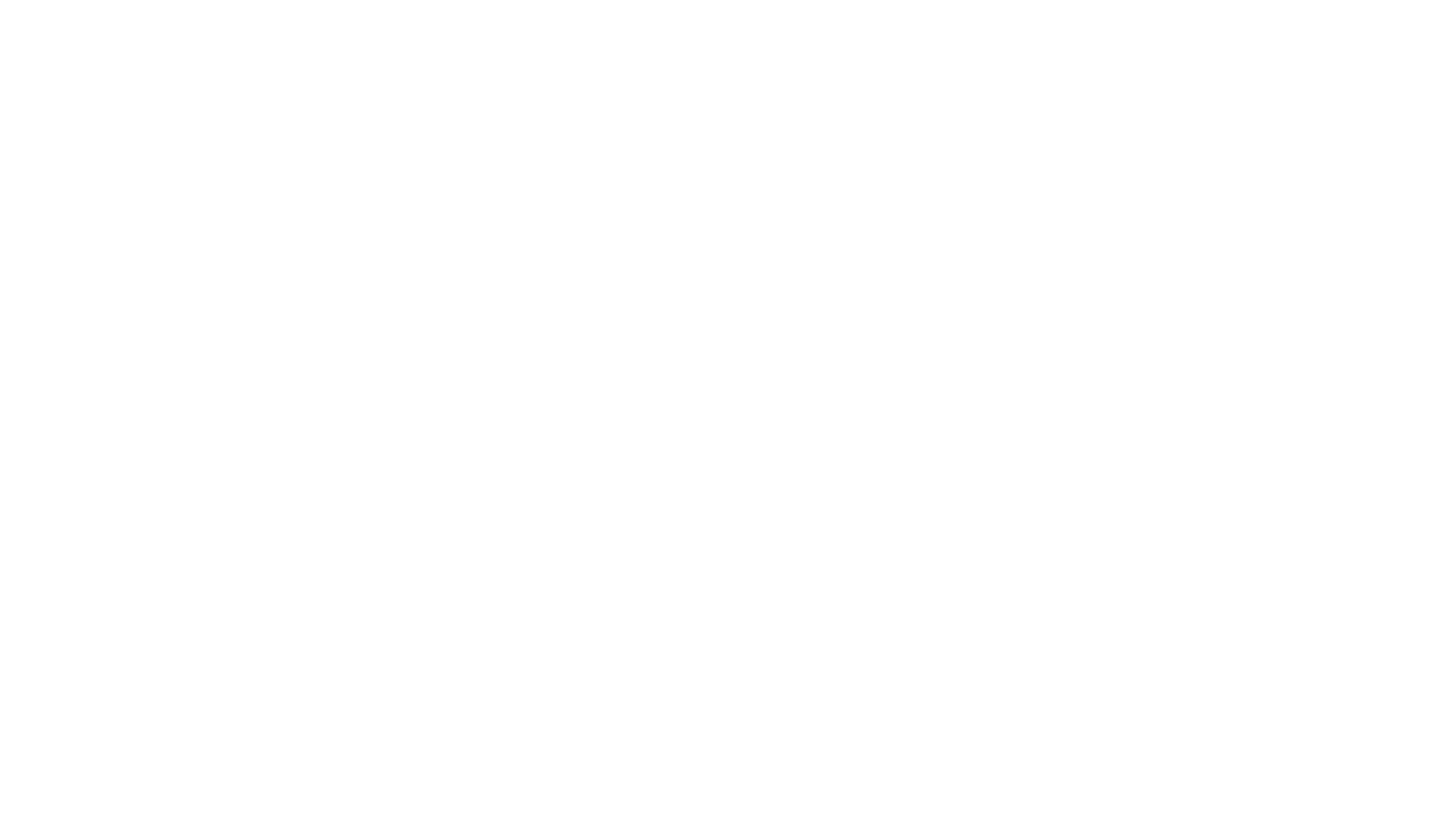 scroll, scrollTop: 0, scrollLeft: 0, axis: both 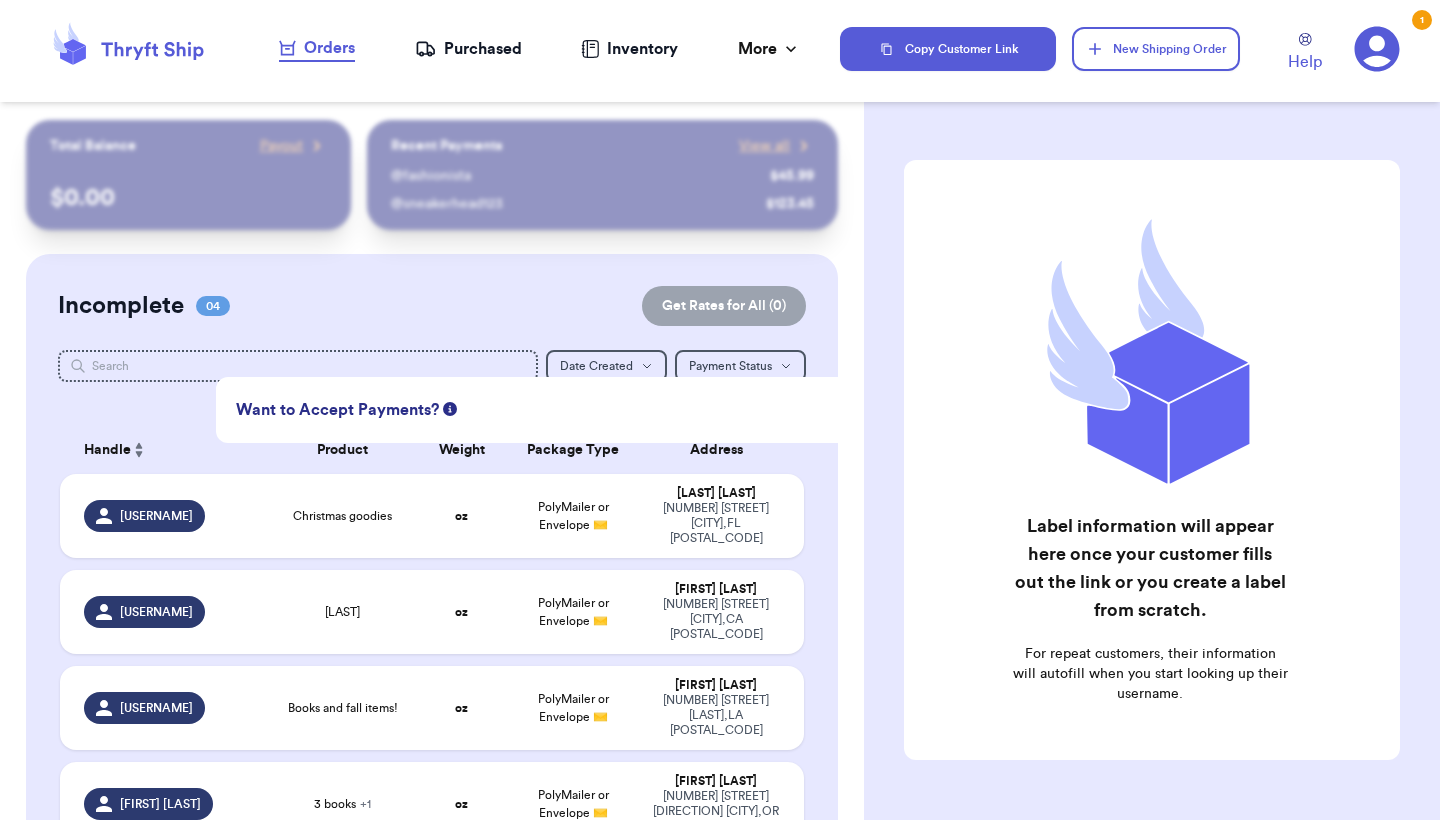 click on "Want to Accept Payments?" at bounding box center [337, 410] 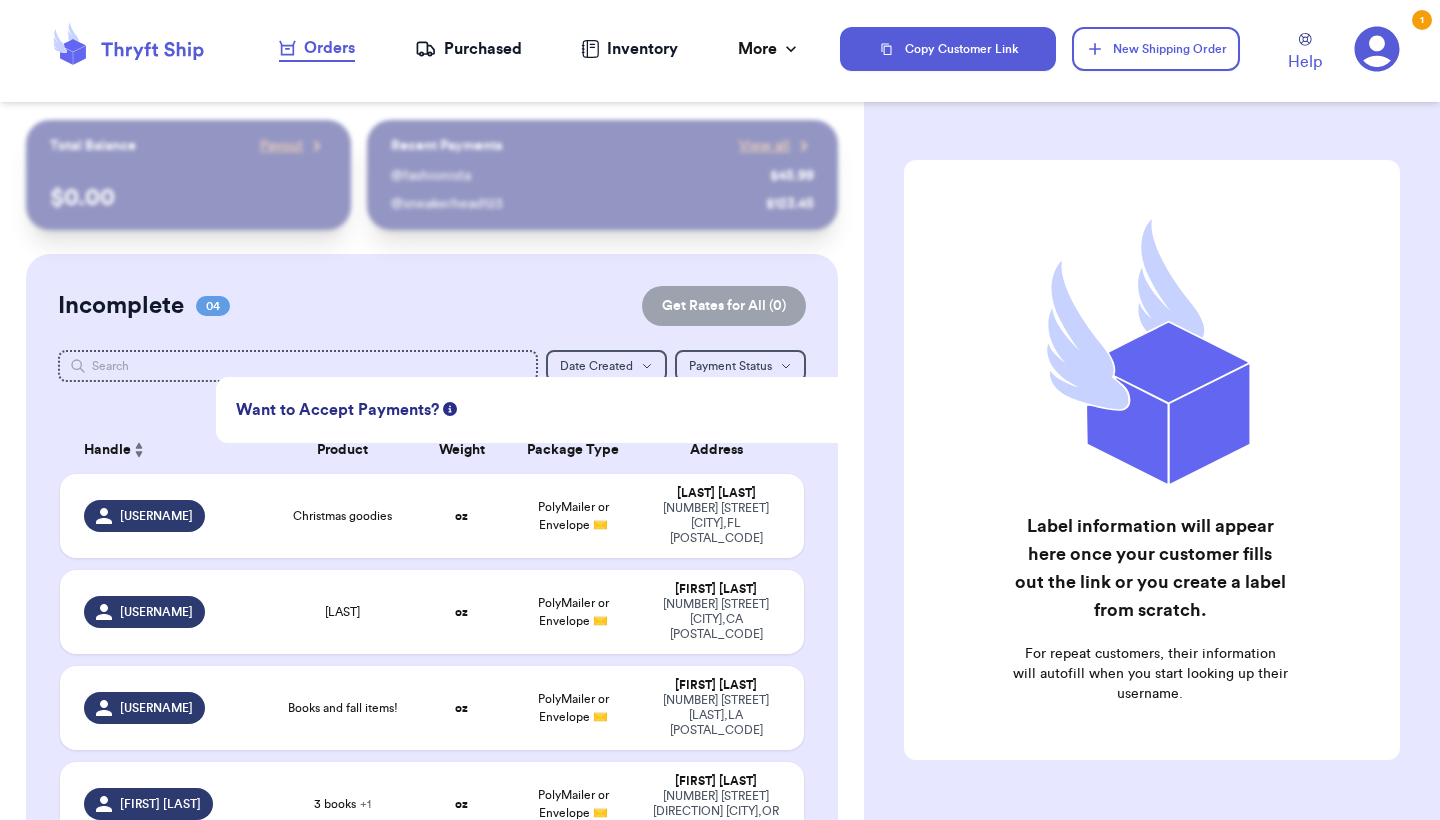 scroll, scrollTop: 0, scrollLeft: 0, axis: both 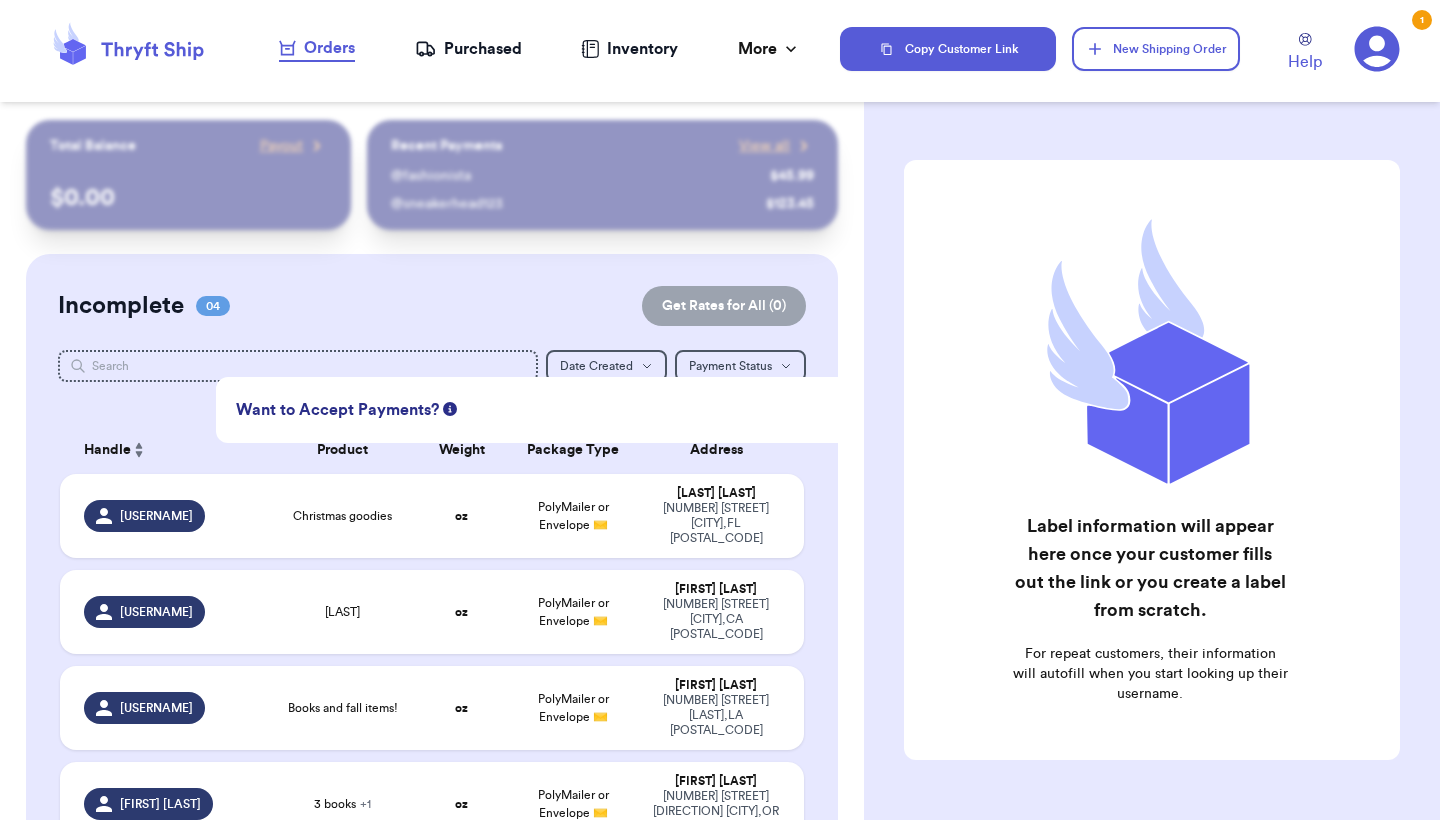 click 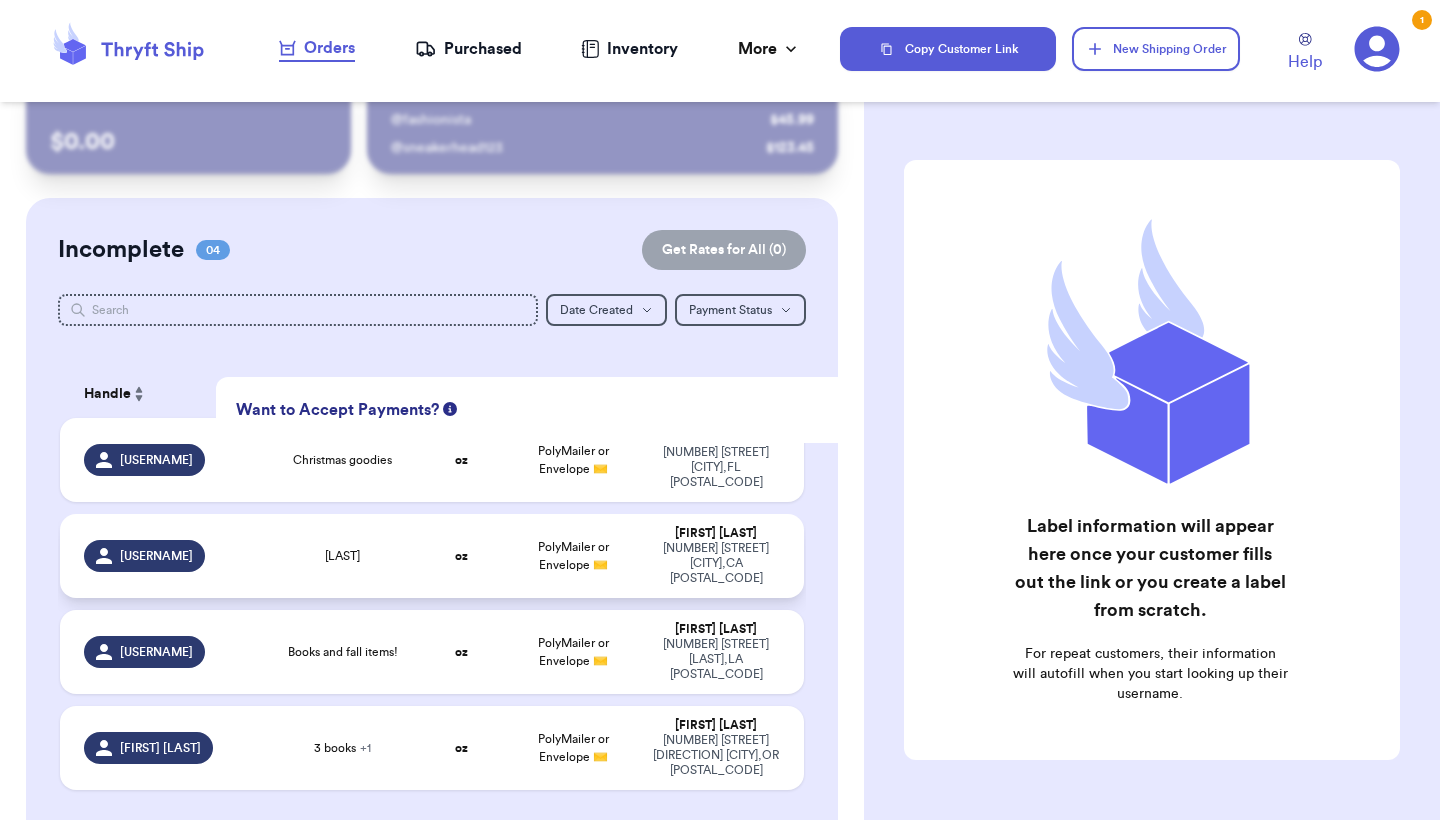 scroll, scrollTop: 68, scrollLeft: 0, axis: vertical 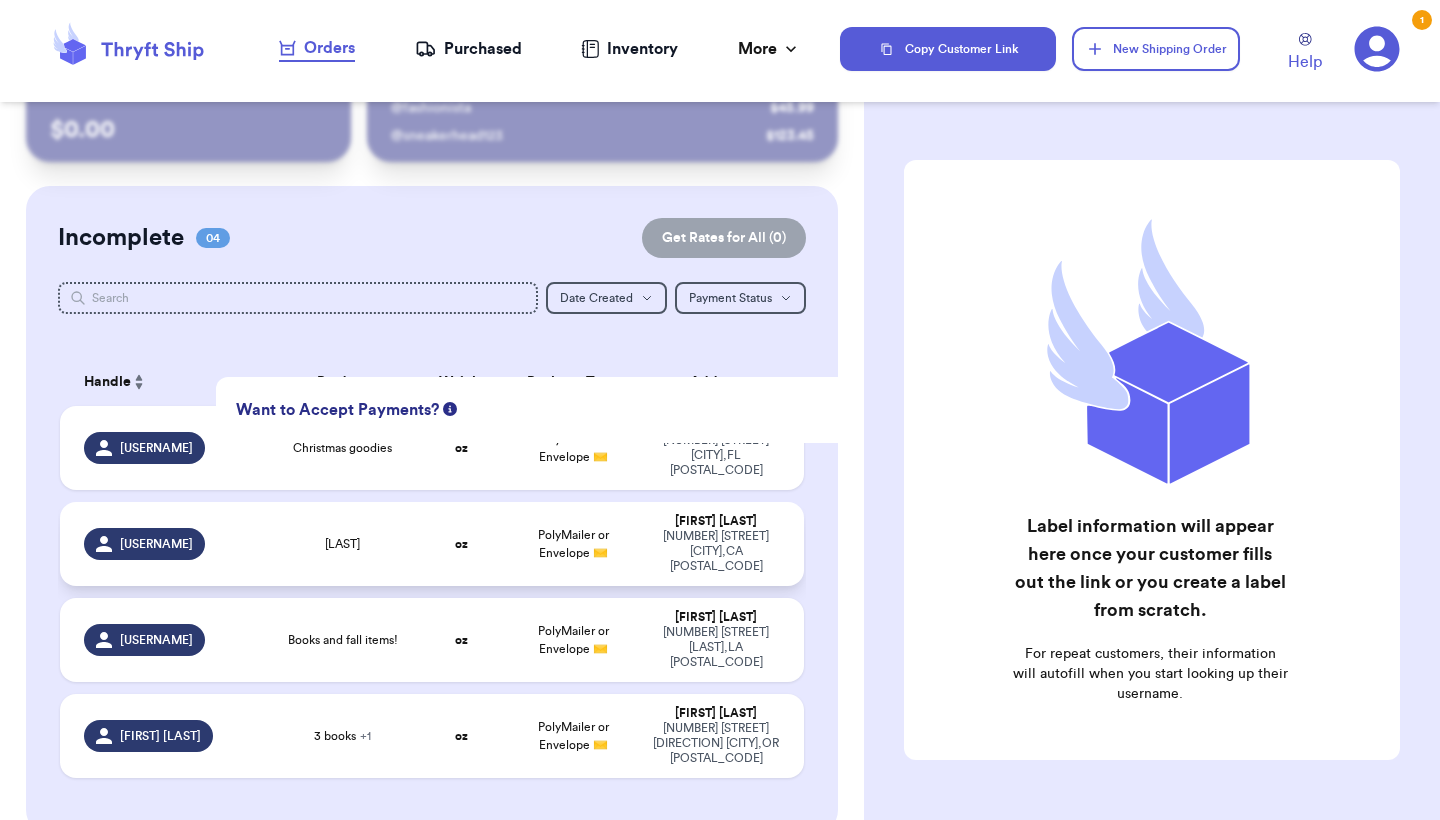 click on "[PRODUCT]" at bounding box center (342, 544) 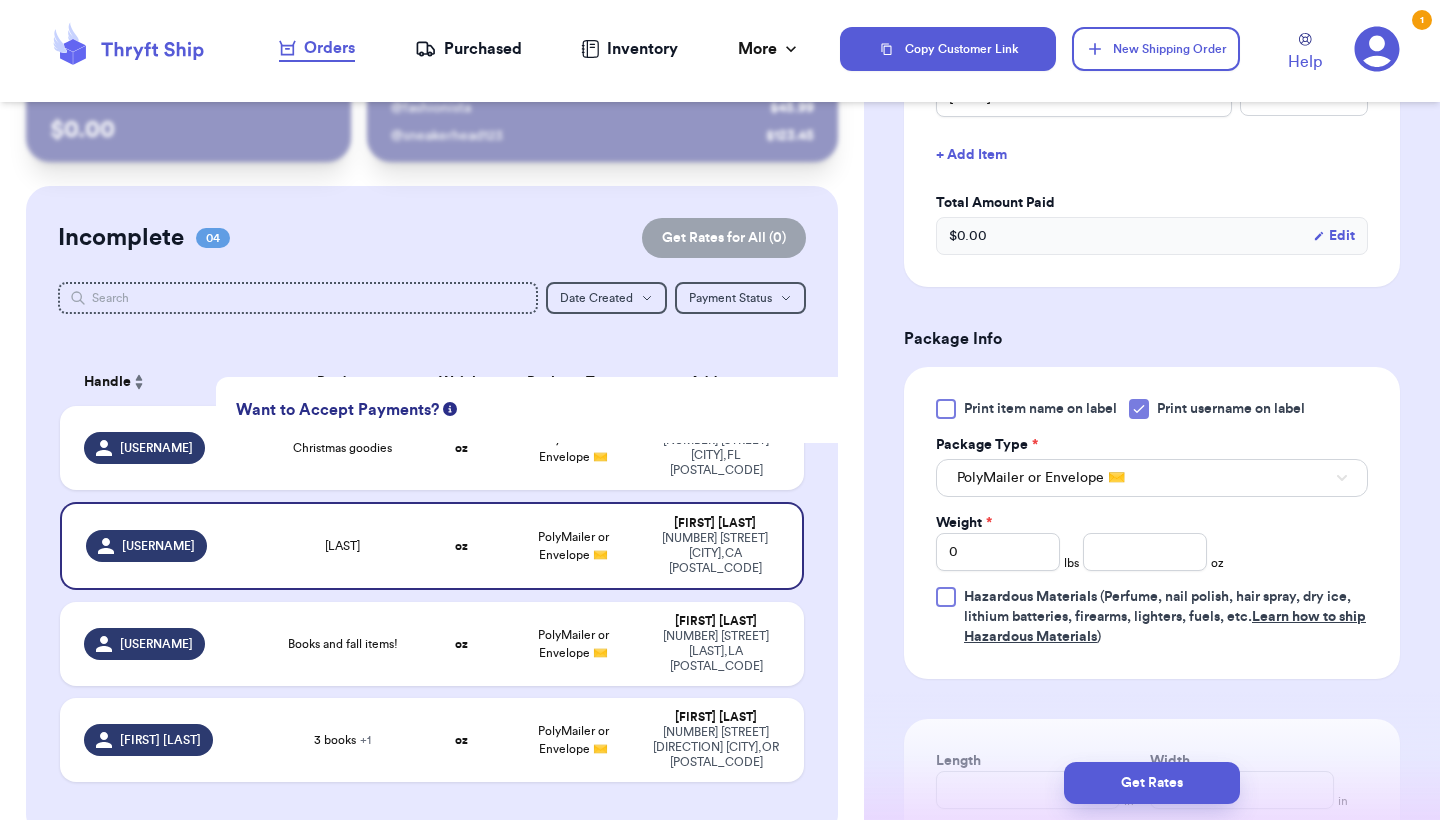 scroll, scrollTop: 587, scrollLeft: 0, axis: vertical 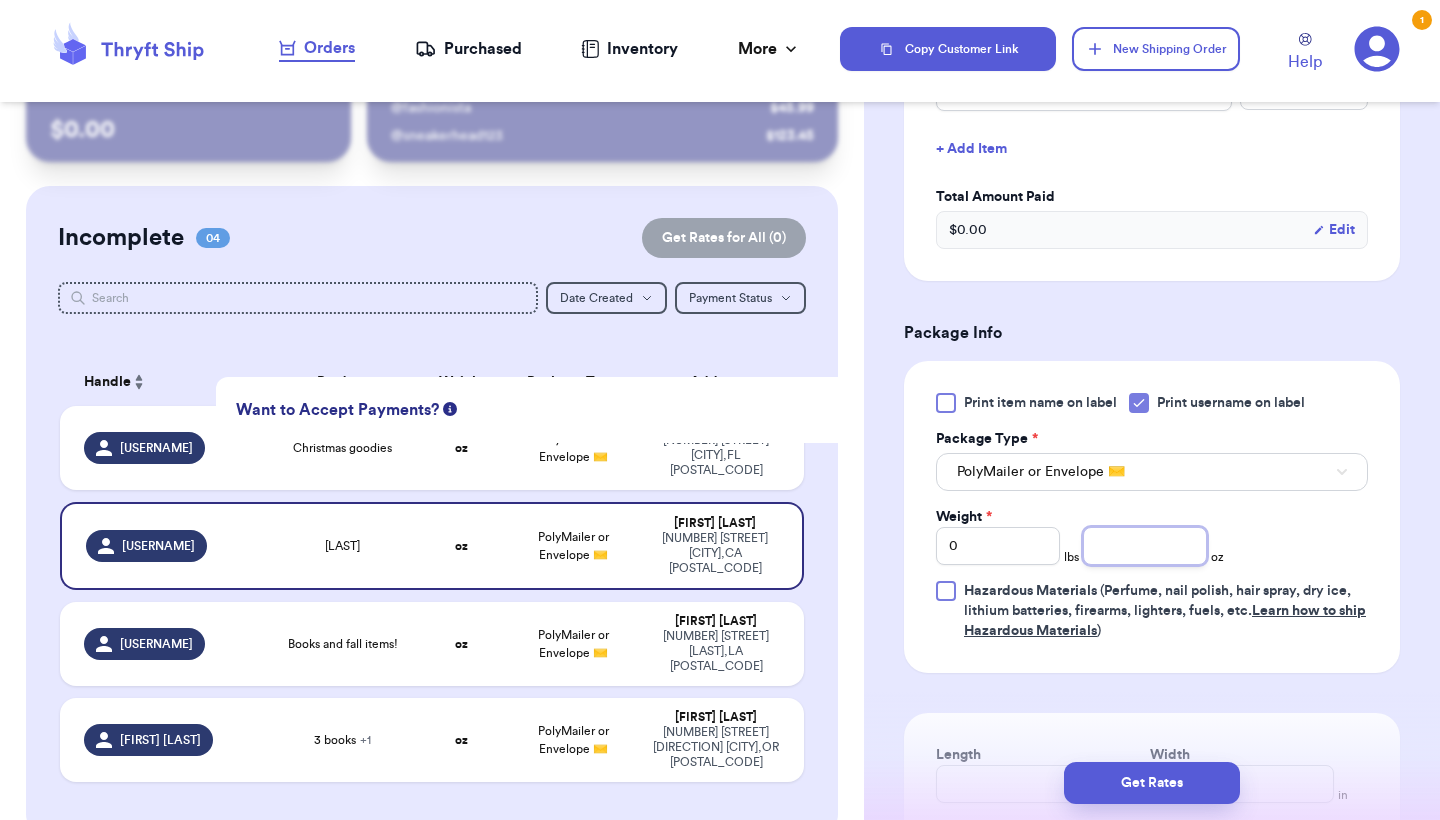 click at bounding box center (1145, 546) 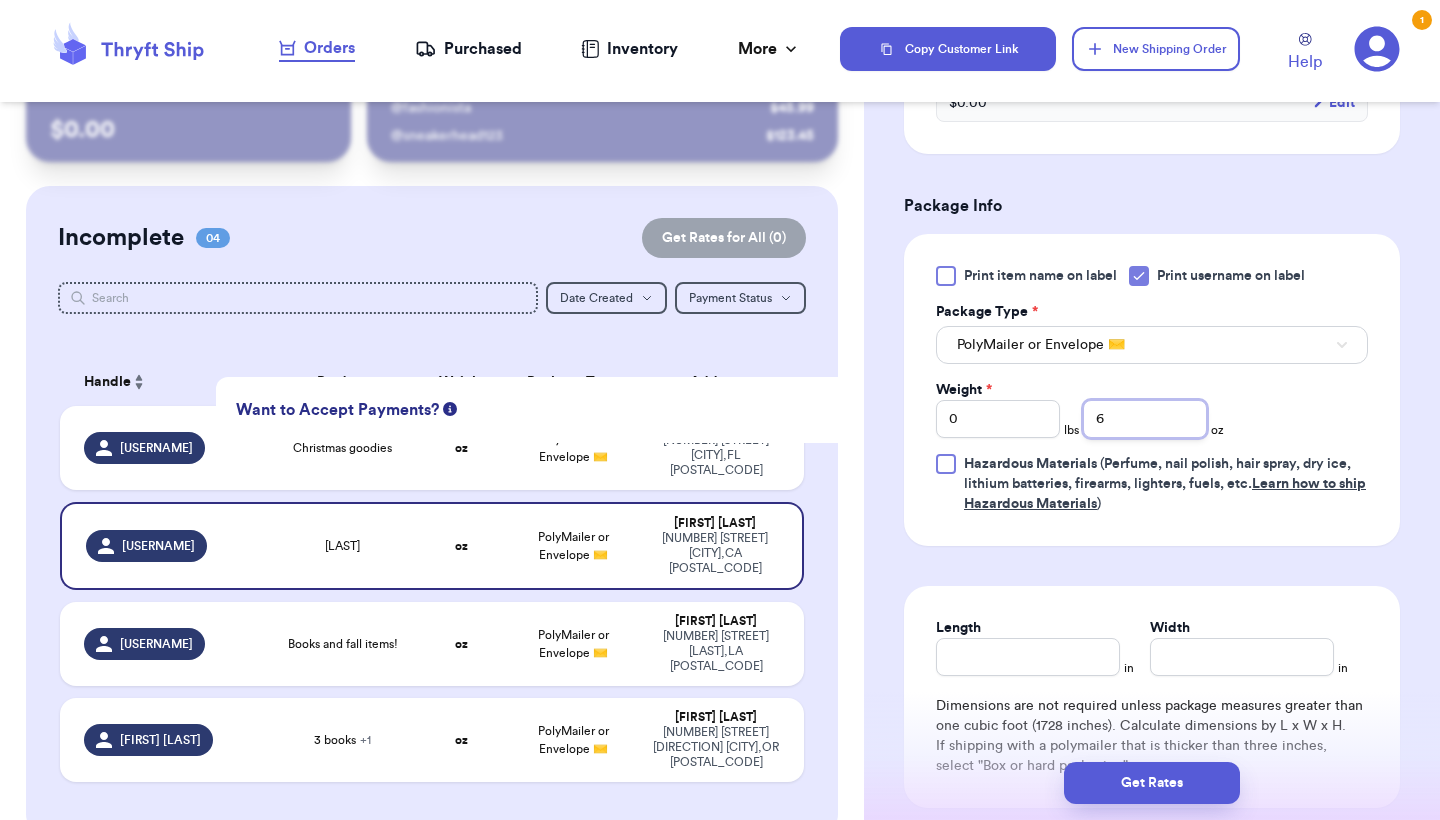 scroll, scrollTop: 778, scrollLeft: 0, axis: vertical 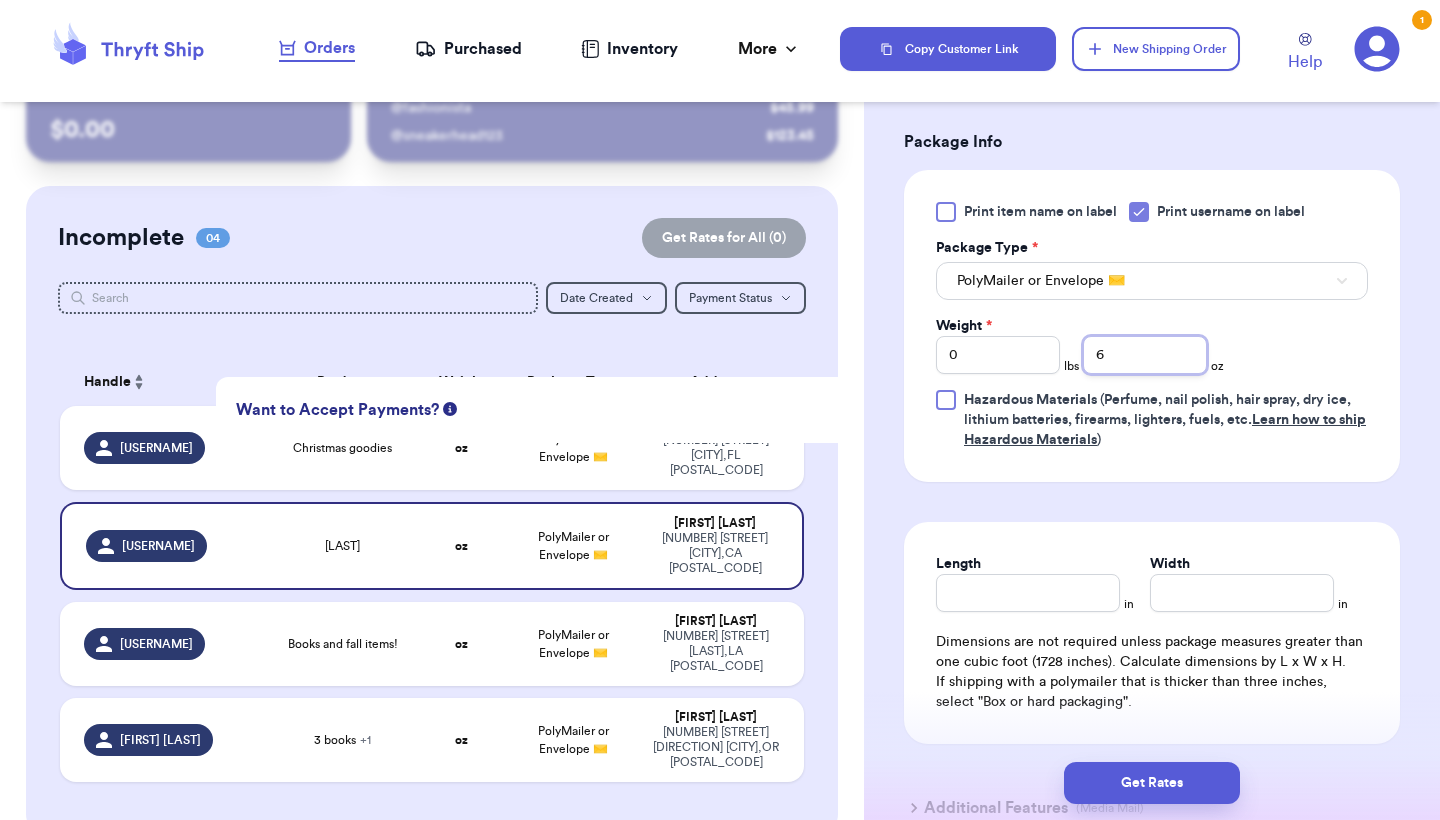 type on "6" 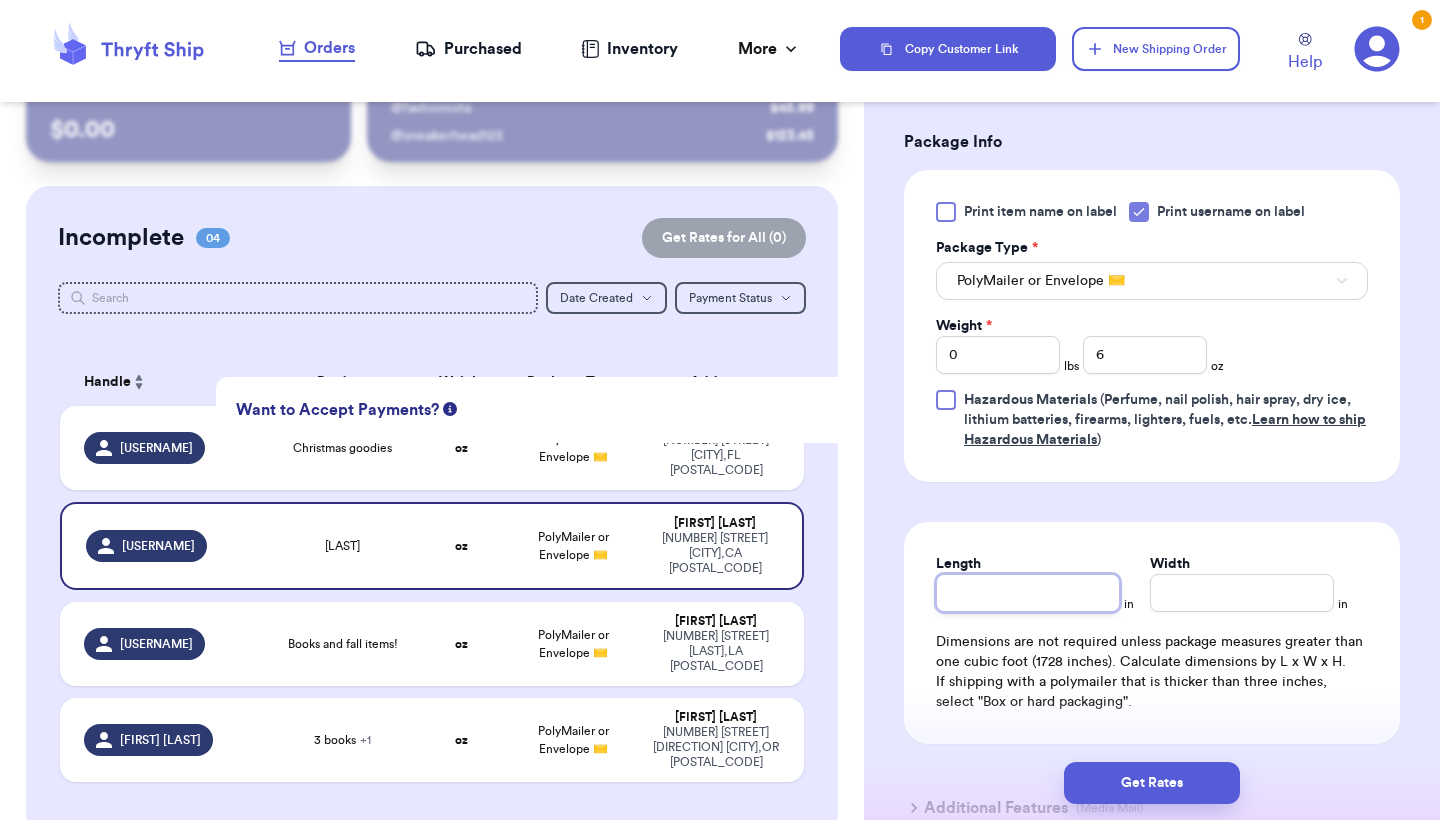 click on "Length" at bounding box center [1028, 593] 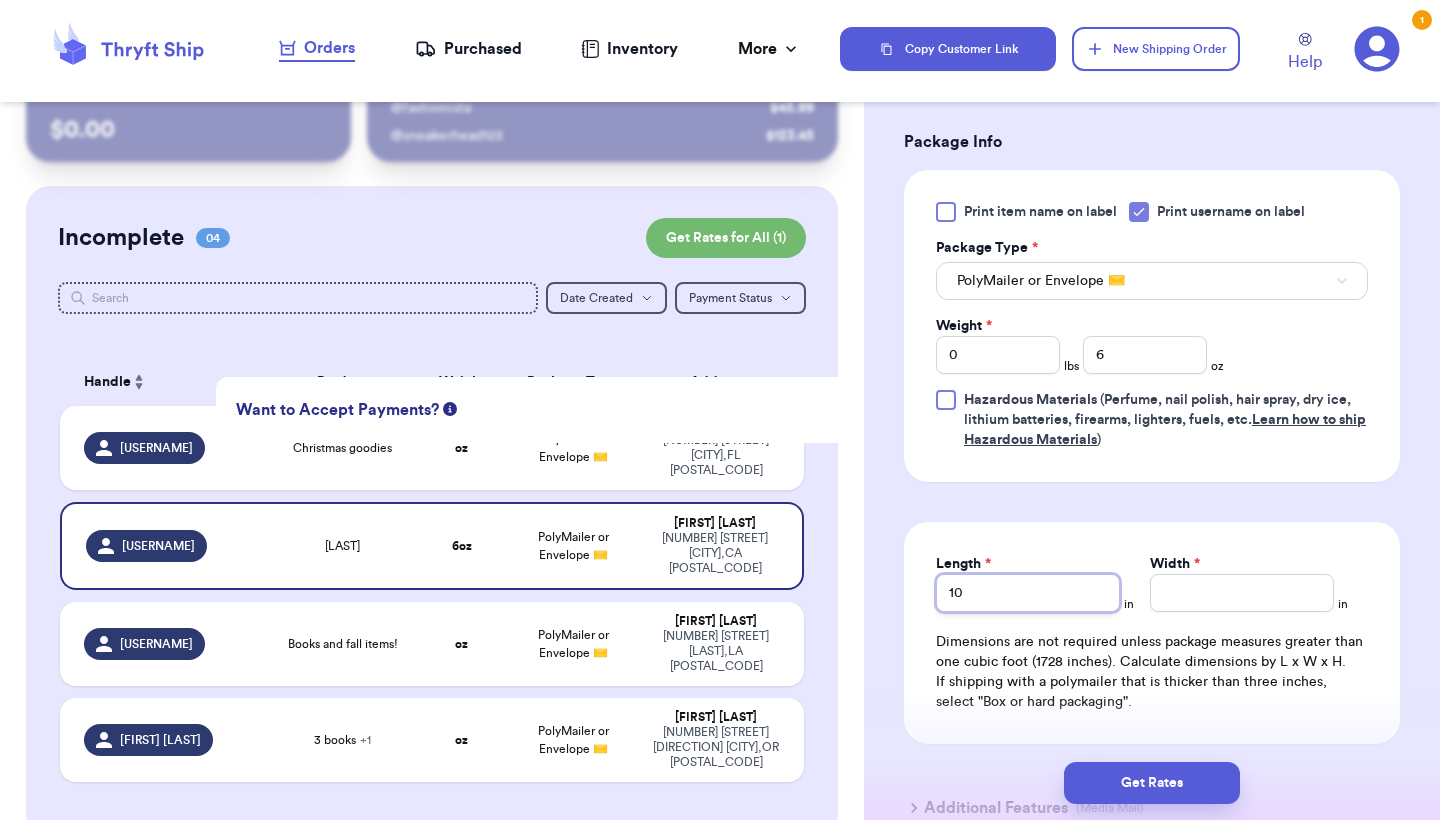 type on "10" 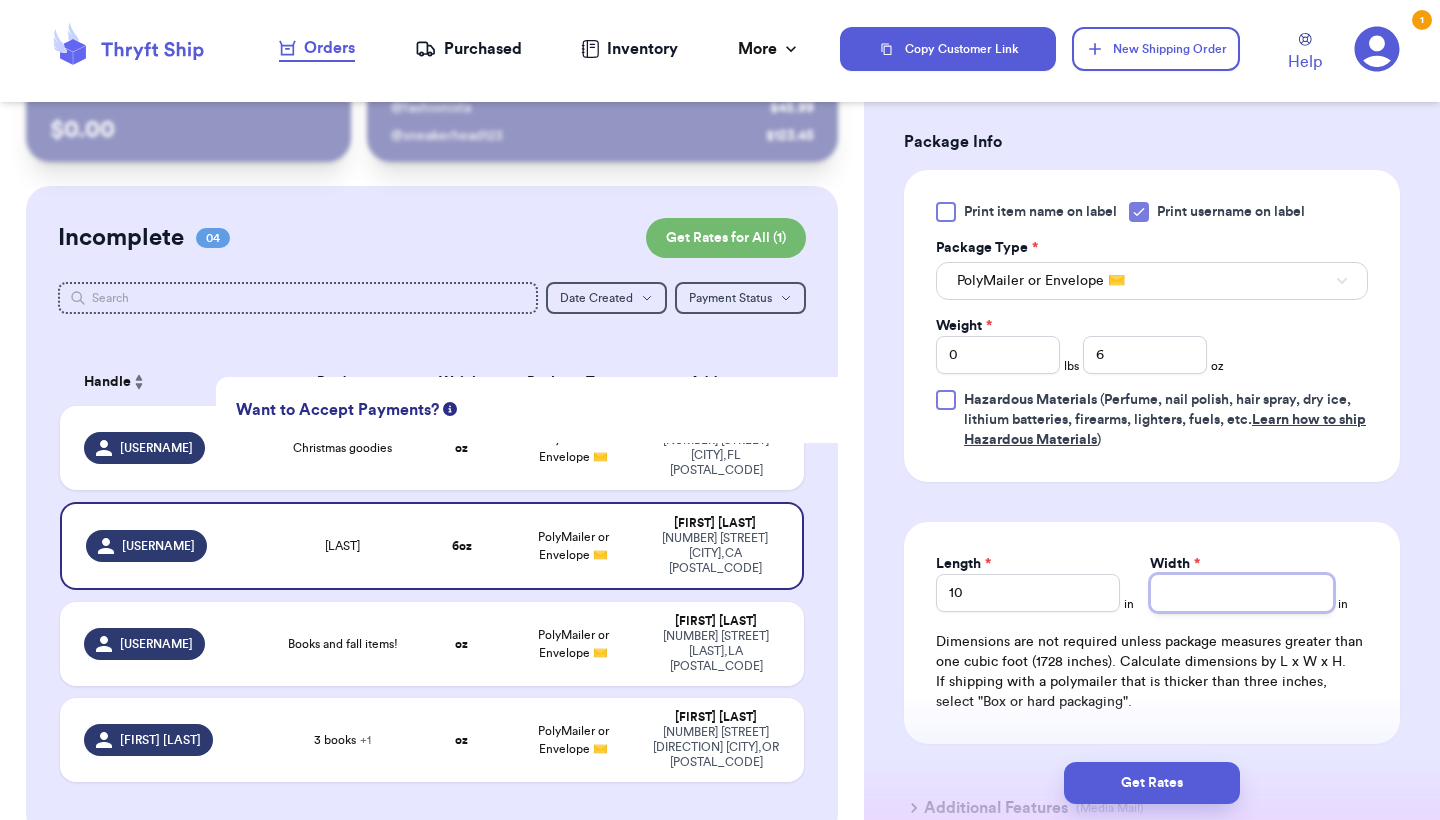 click on "Width *" at bounding box center (1242, 593) 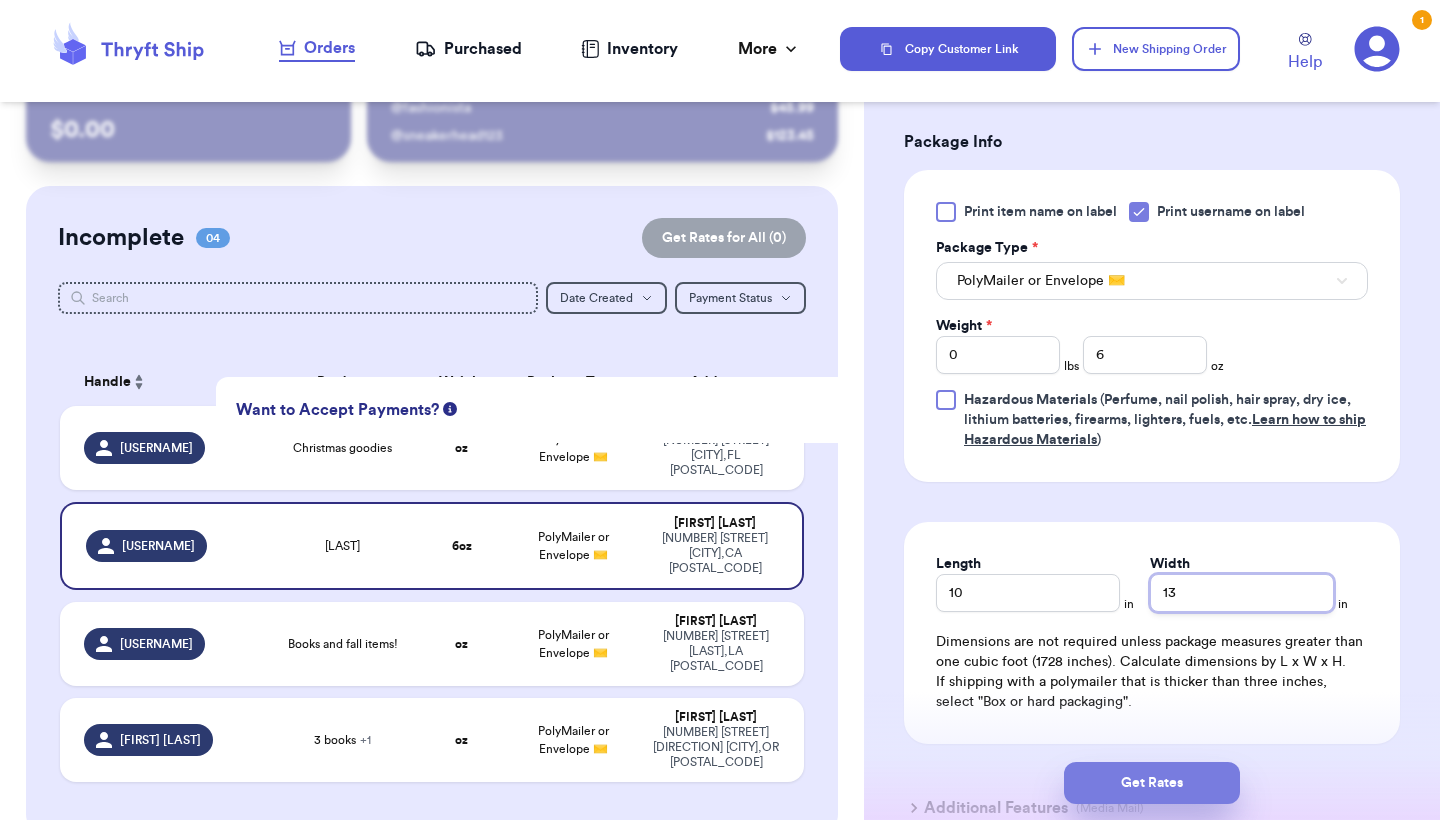 type on "13" 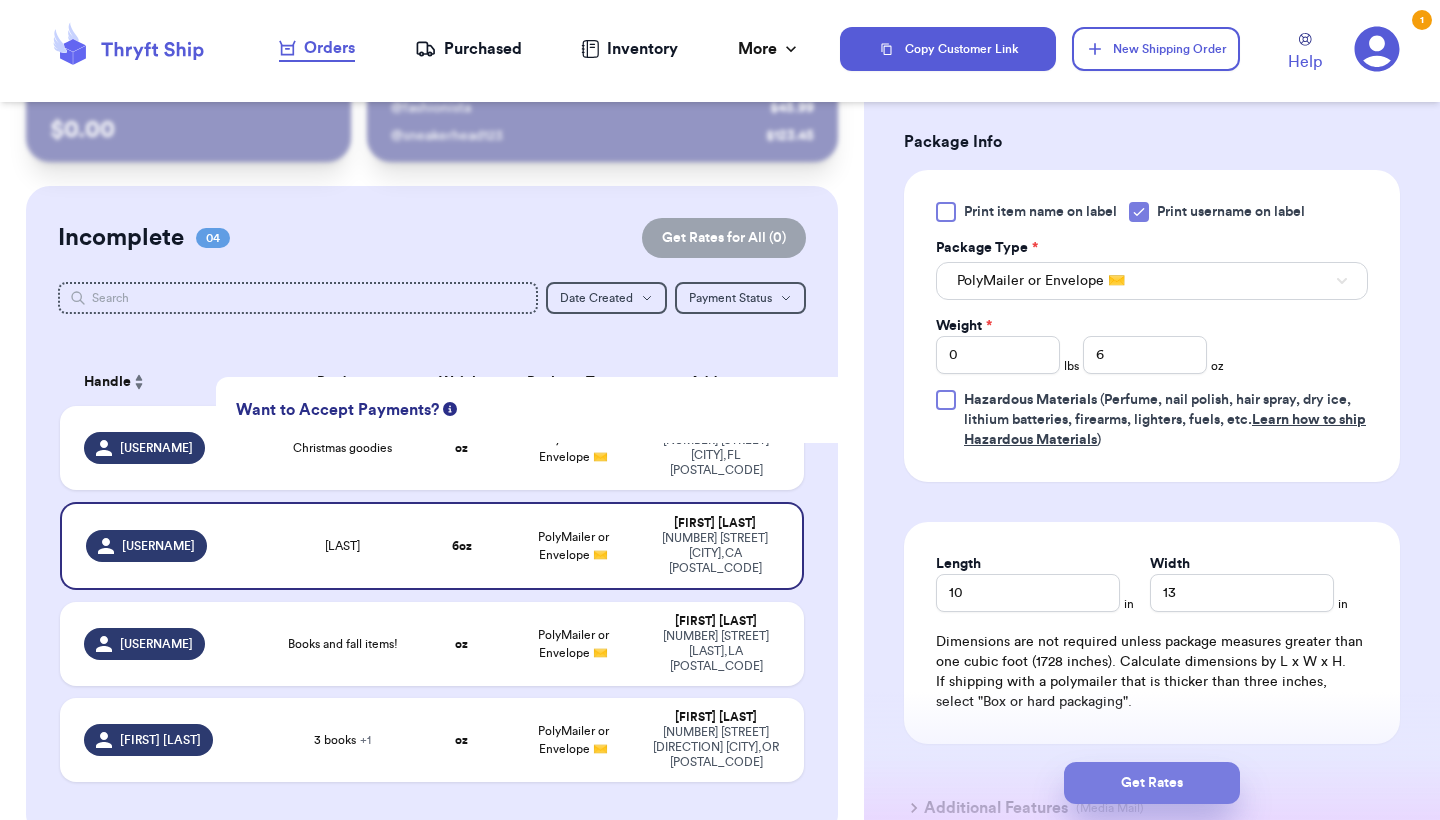 click on "Get Rates" at bounding box center [1152, 783] 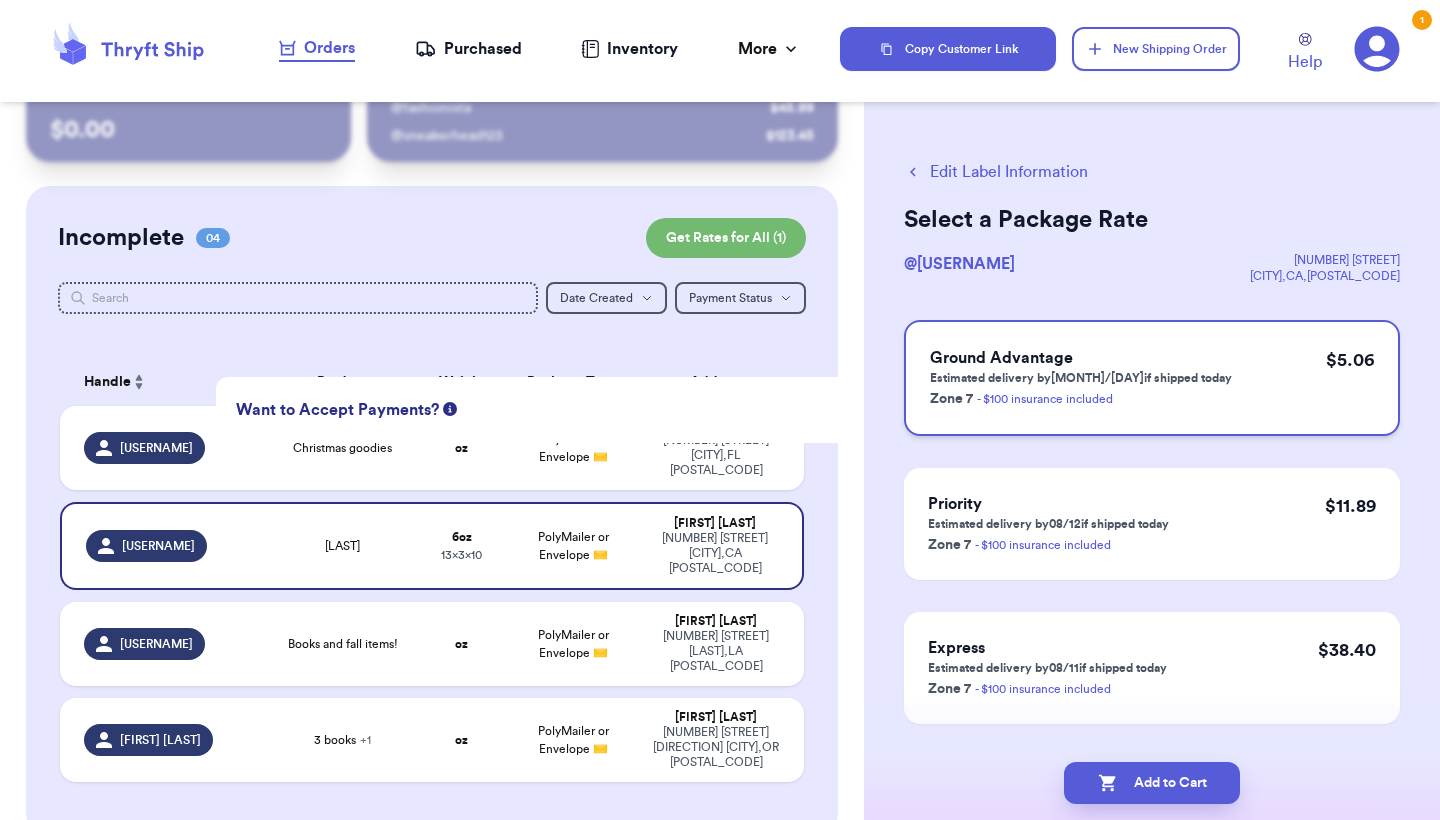 scroll, scrollTop: 0, scrollLeft: 0, axis: both 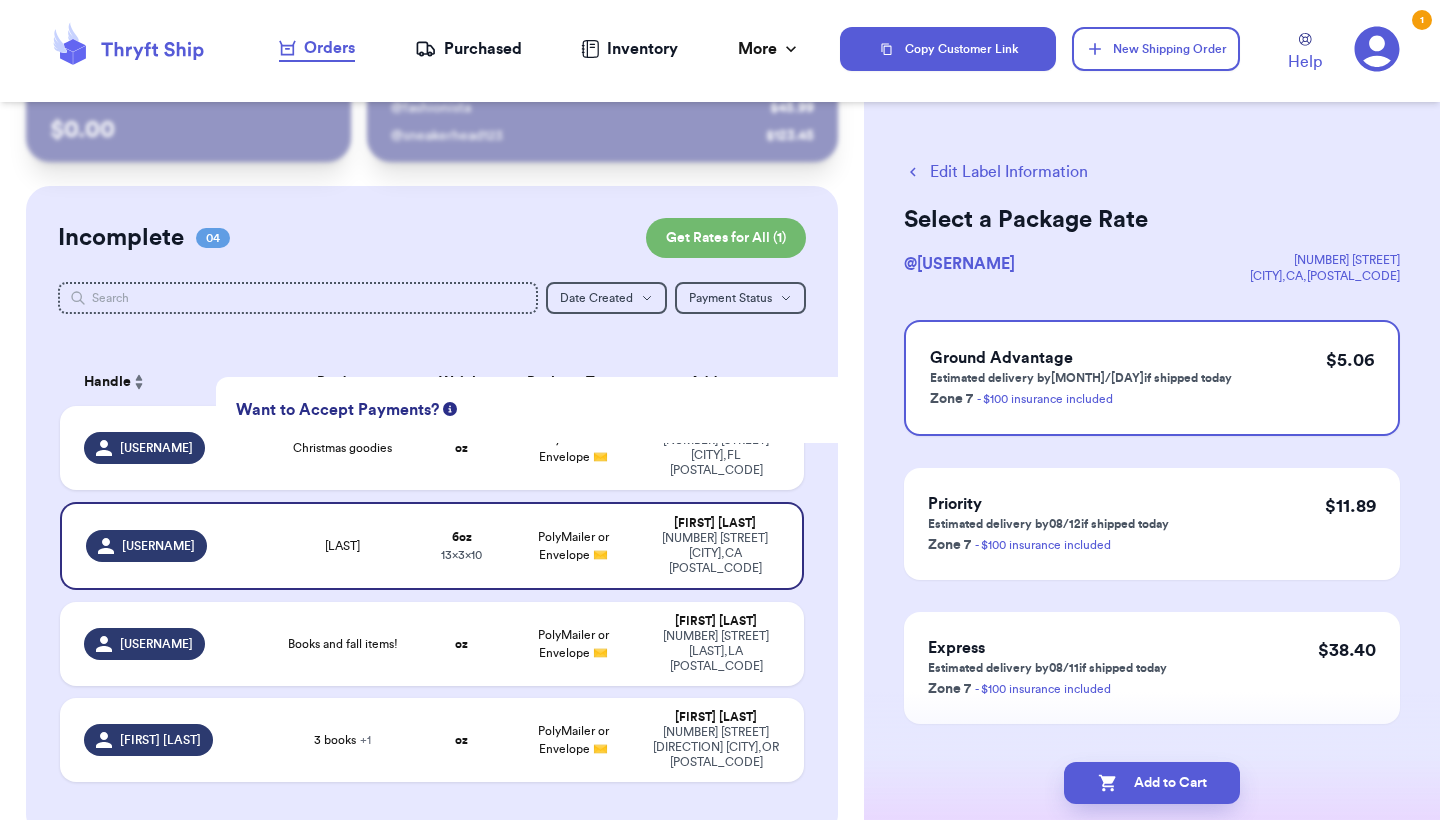 click 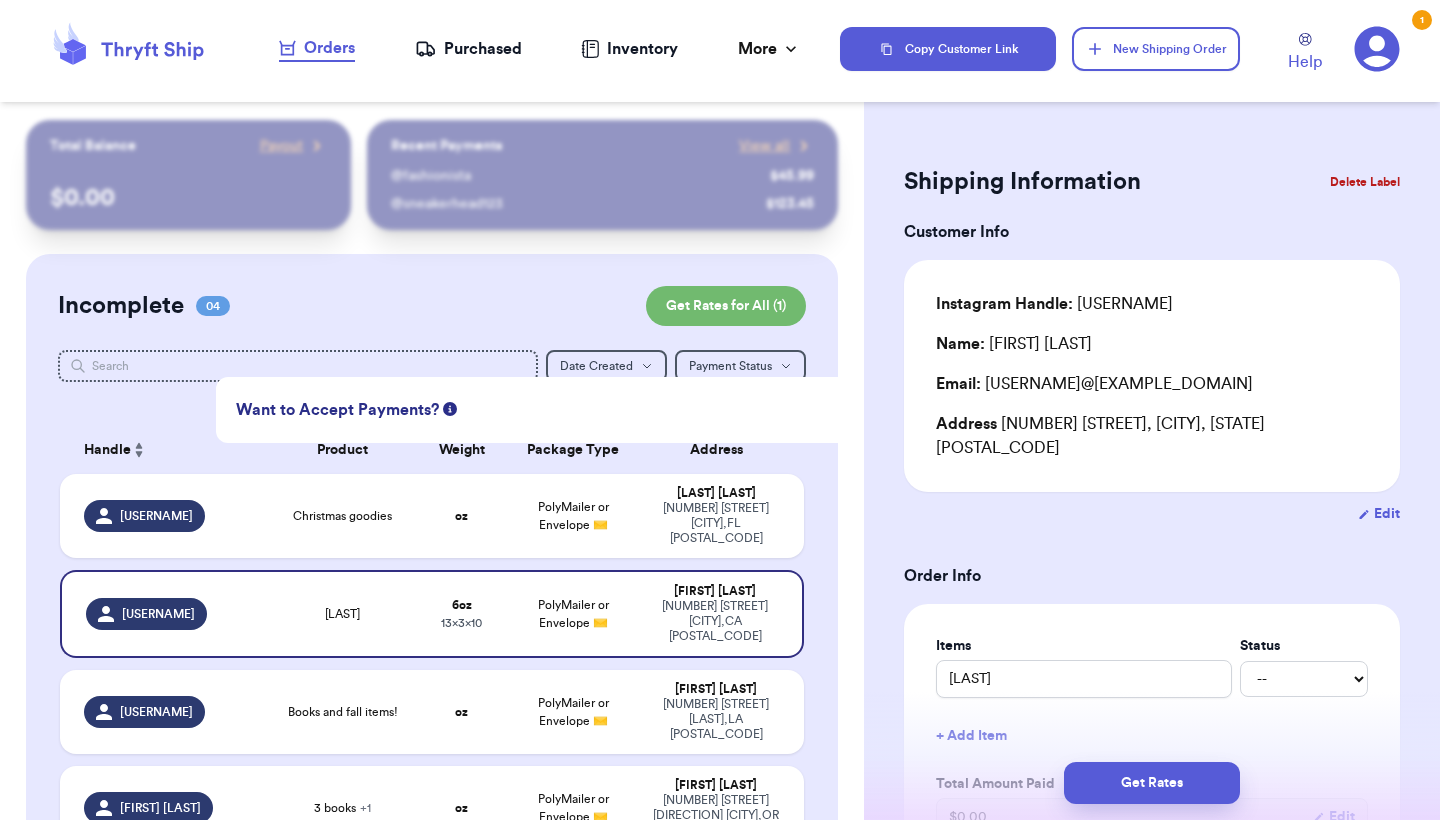 scroll, scrollTop: 0, scrollLeft: 0, axis: both 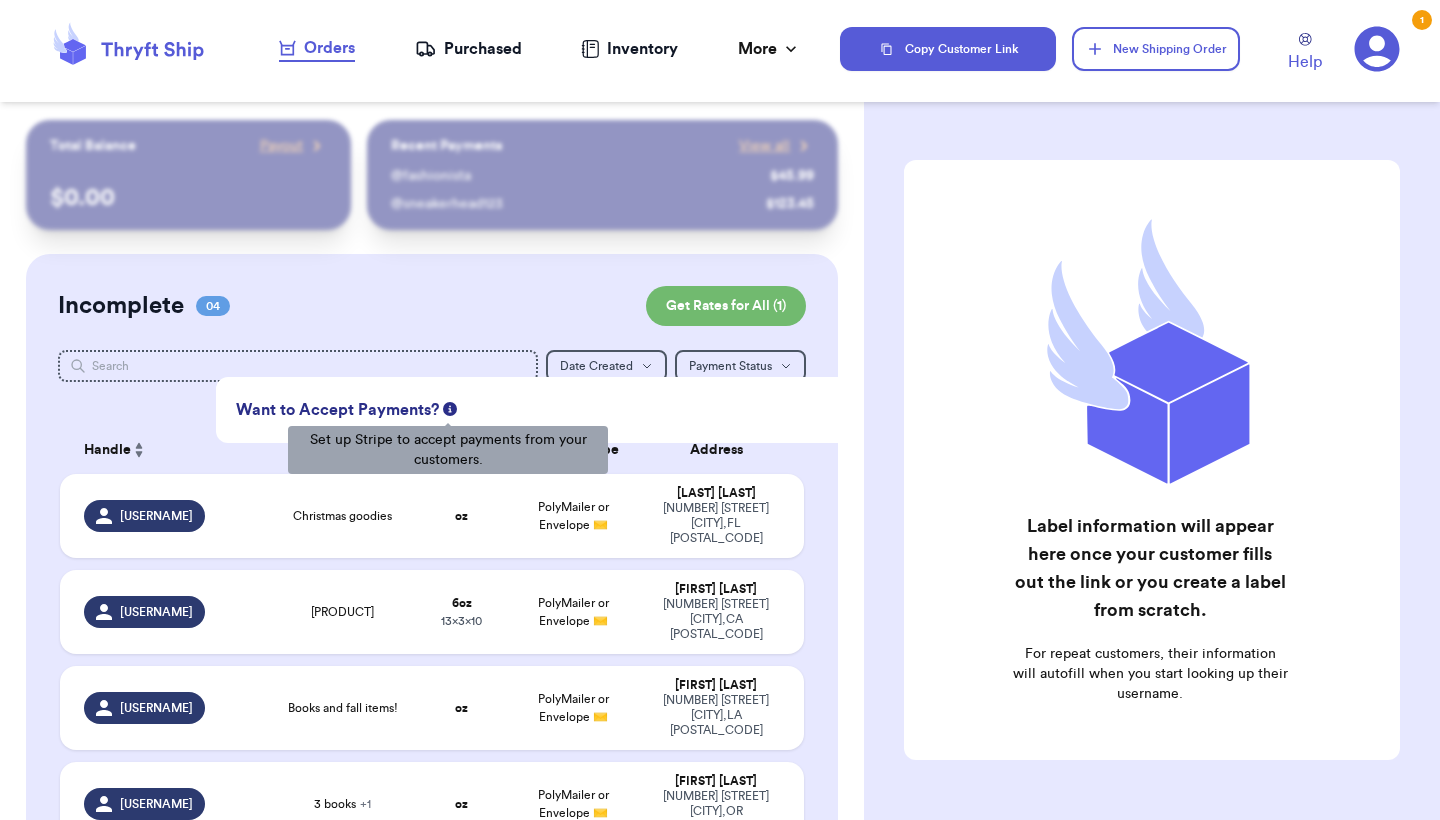 click 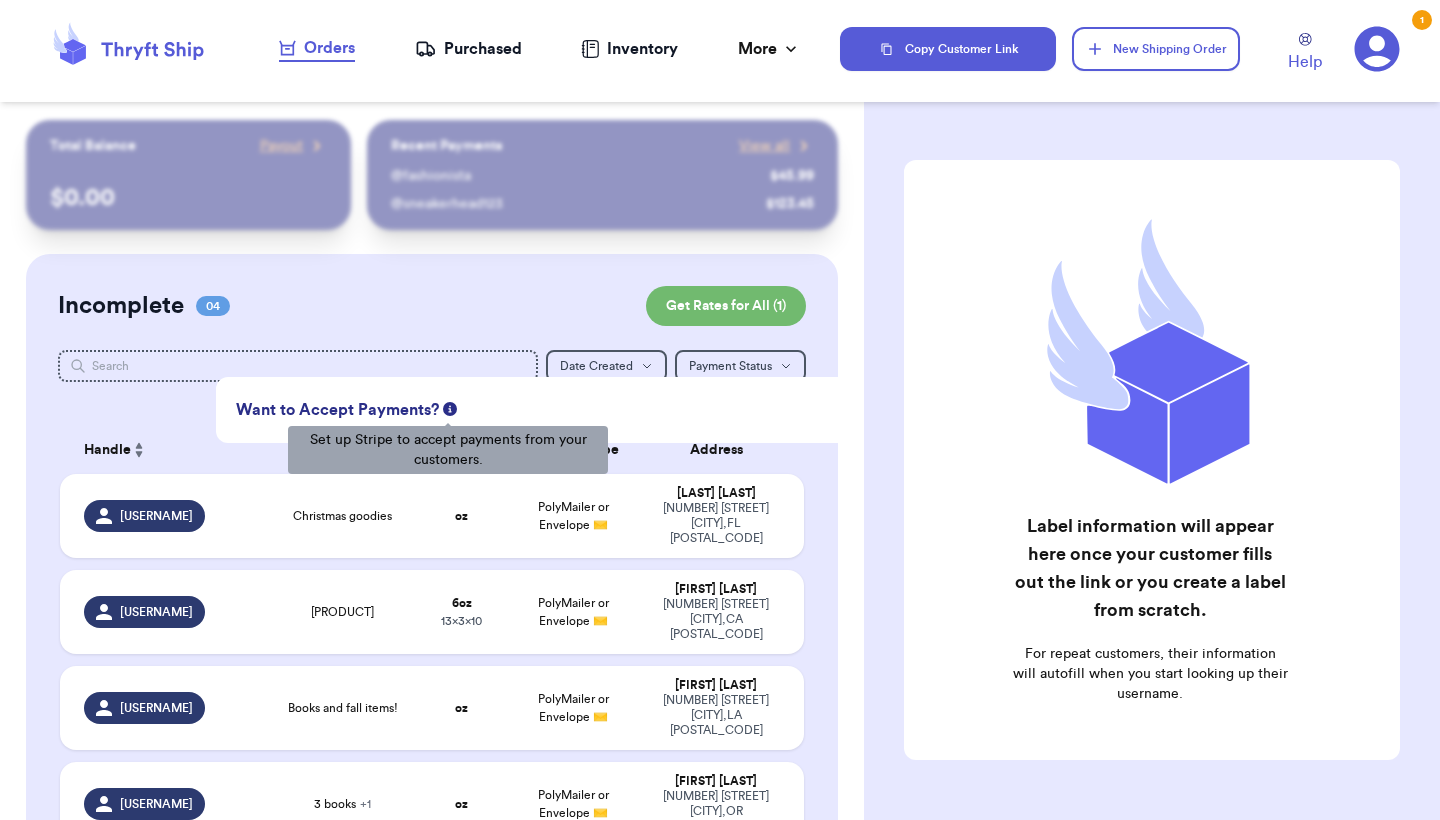 click at bounding box center [448, 410] 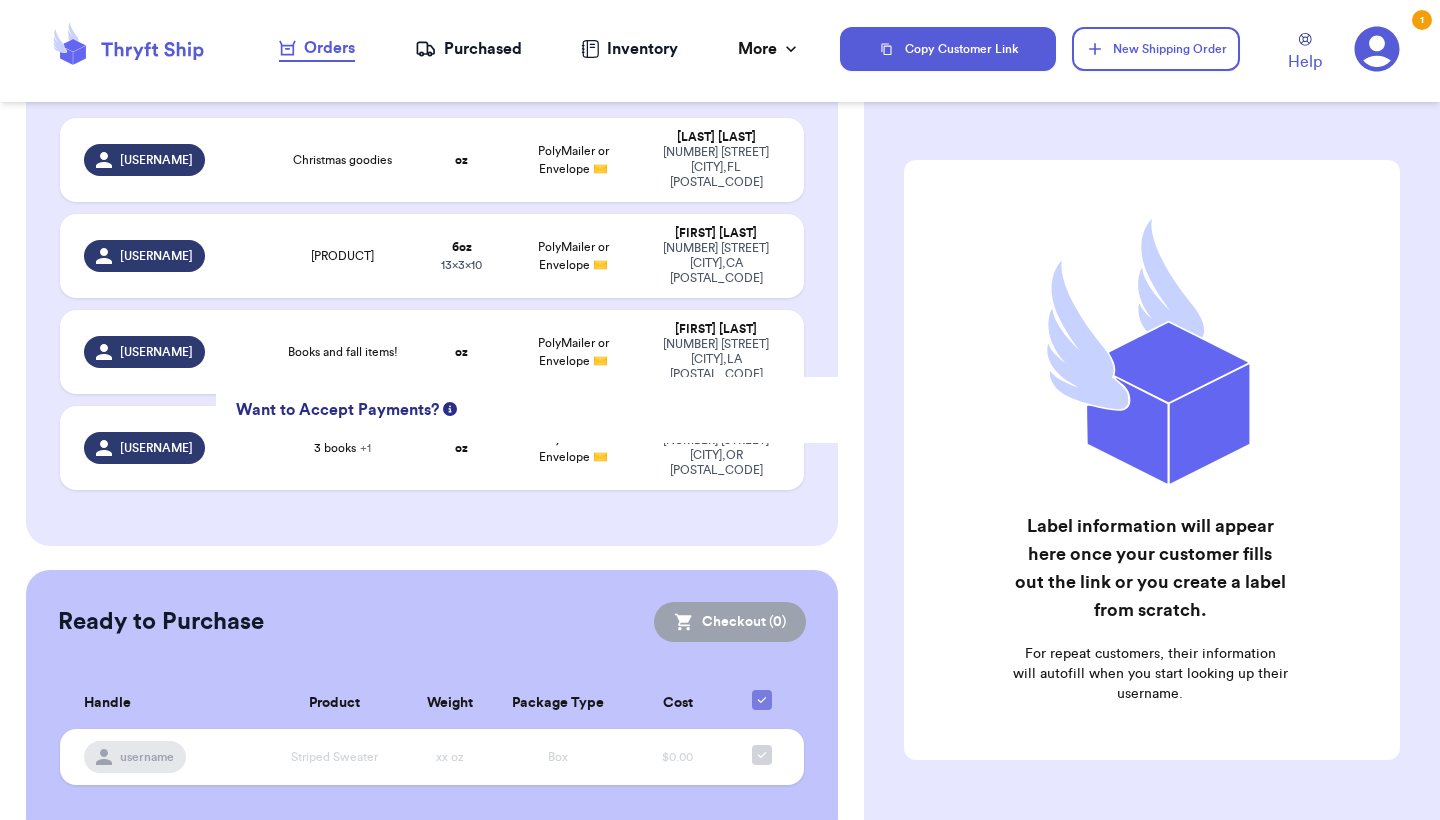 scroll, scrollTop: 355, scrollLeft: 0, axis: vertical 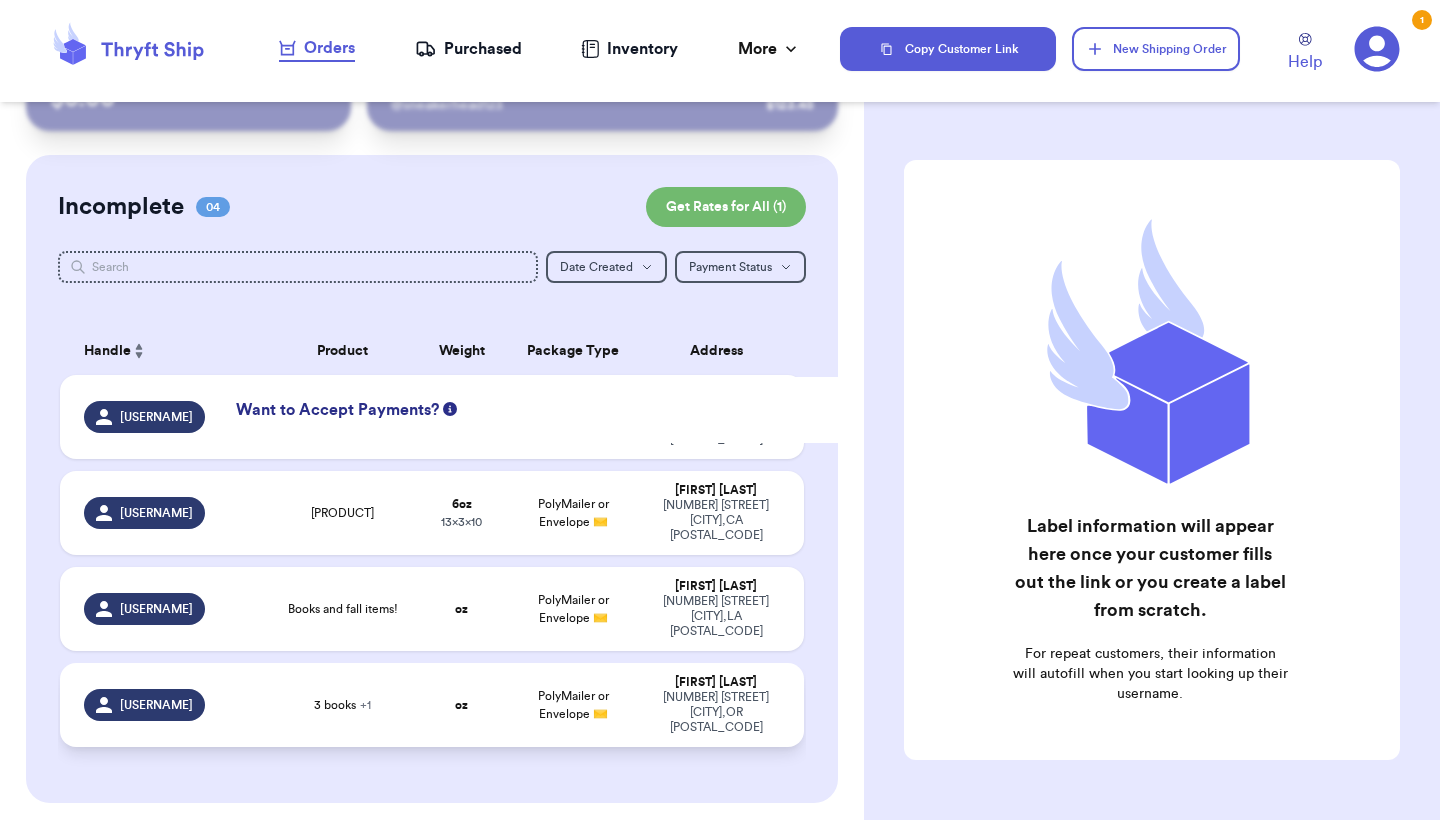 click on "3 books + 1" at bounding box center [342, 705] 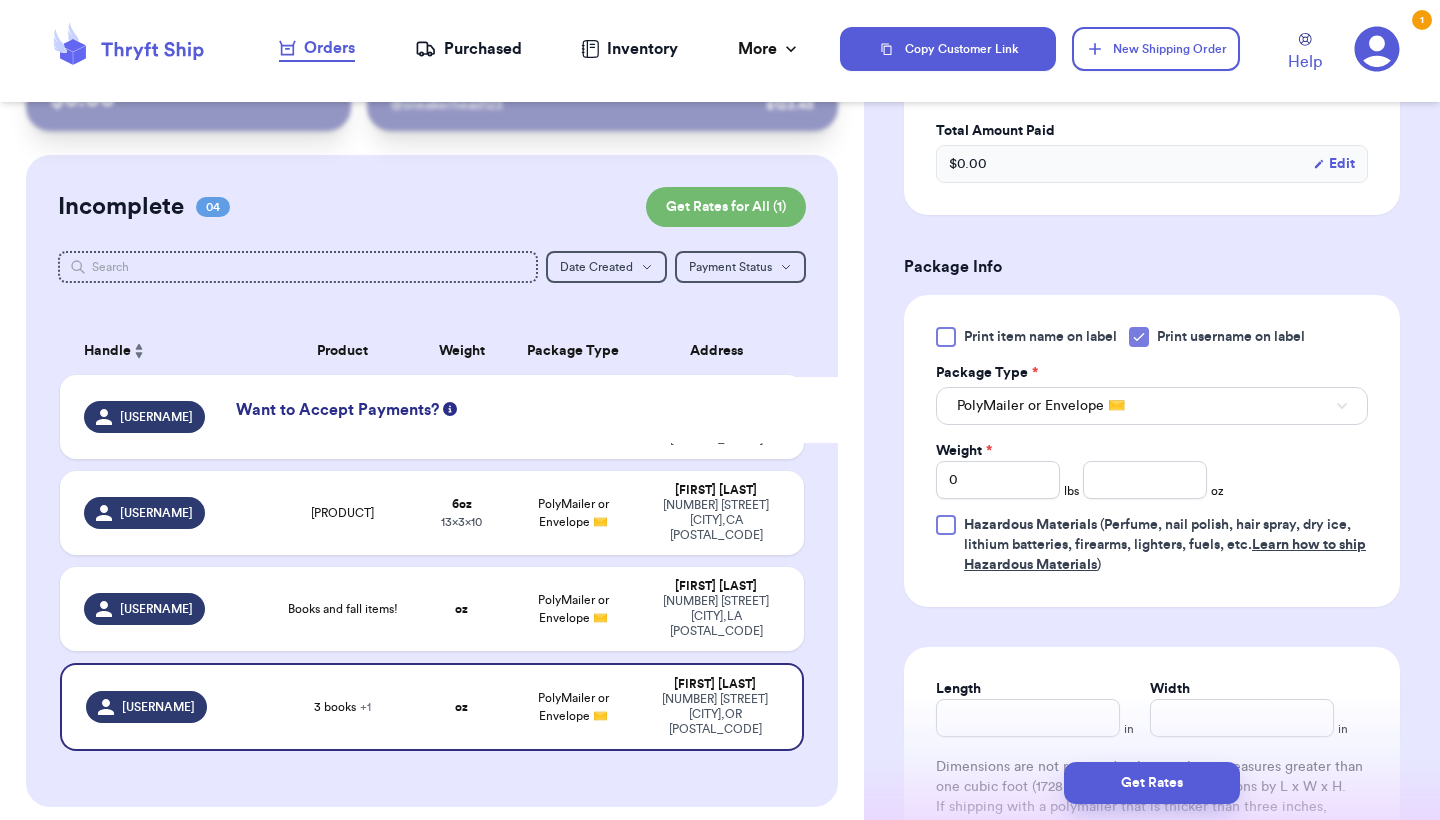 scroll, scrollTop: 827, scrollLeft: 0, axis: vertical 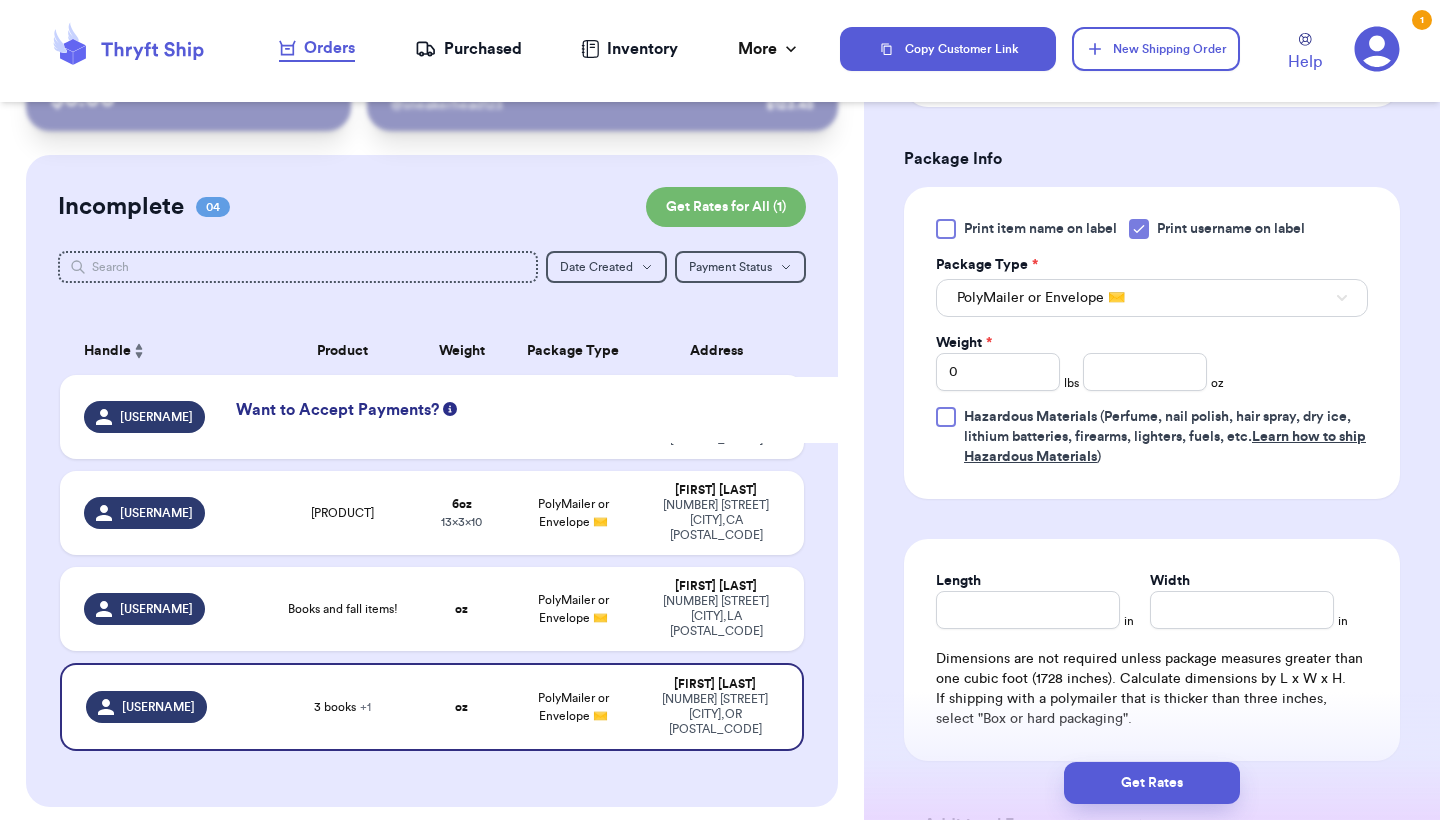 click 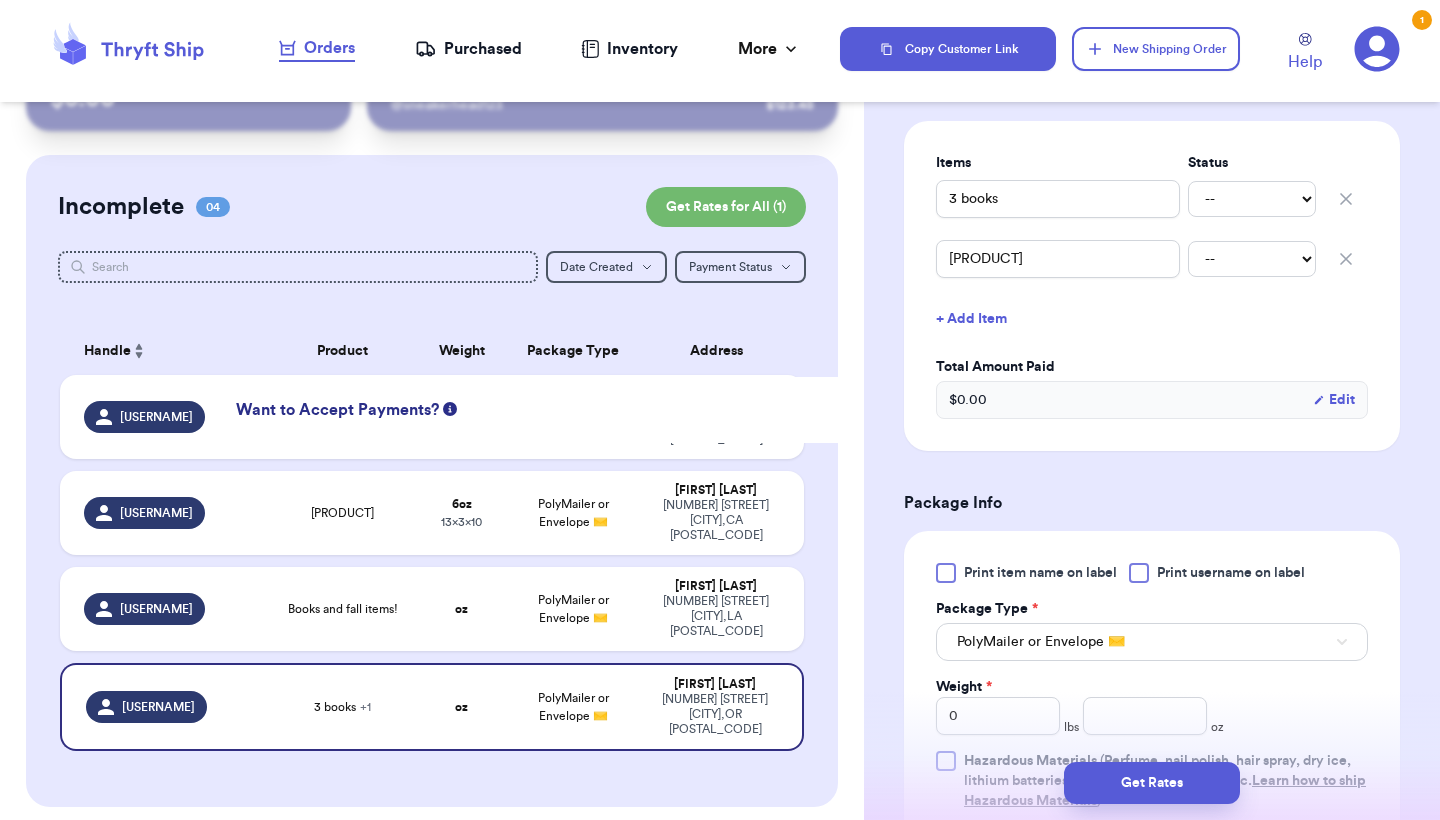 scroll, scrollTop: 482, scrollLeft: 0, axis: vertical 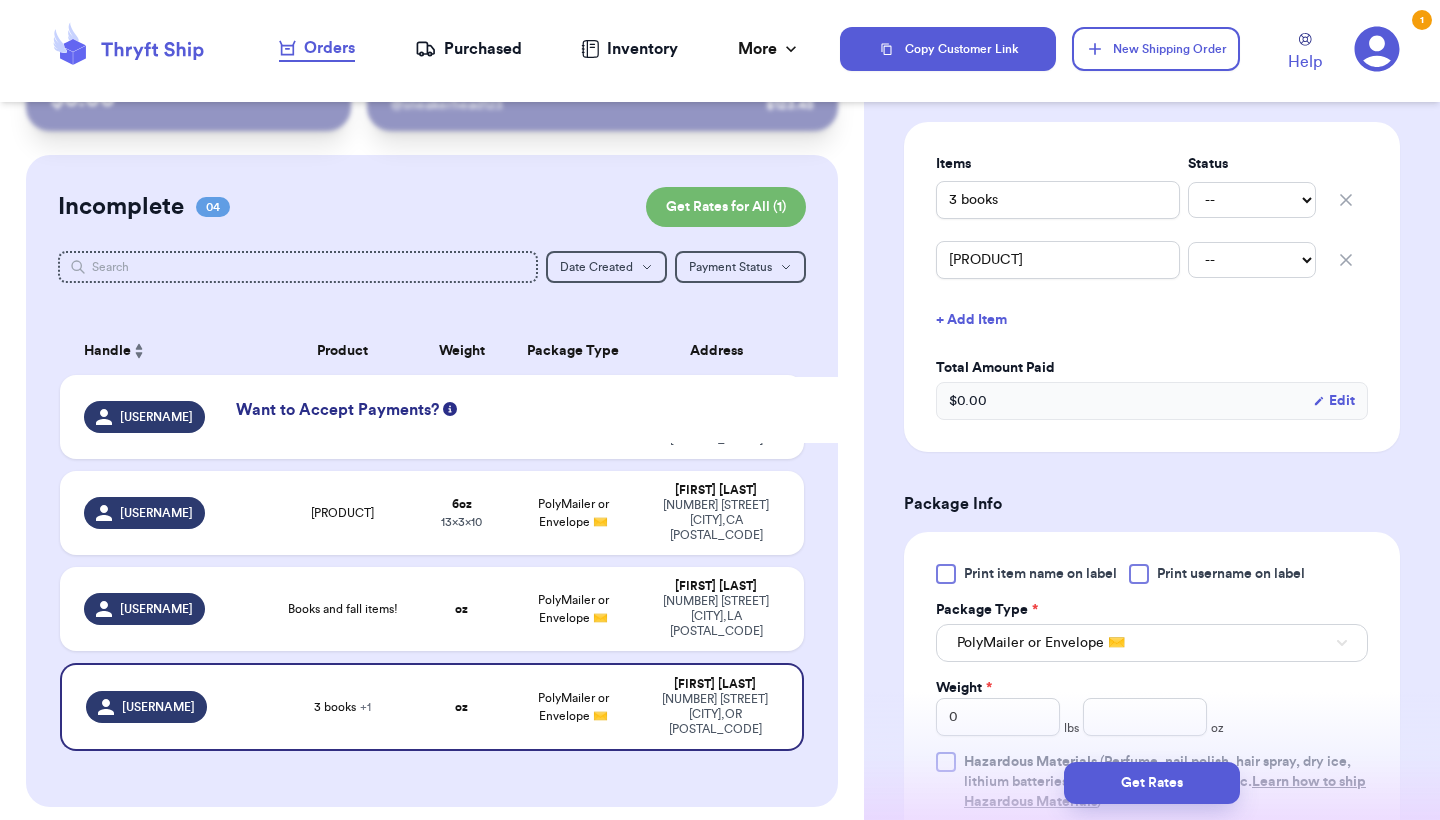 click at bounding box center (946, 574) 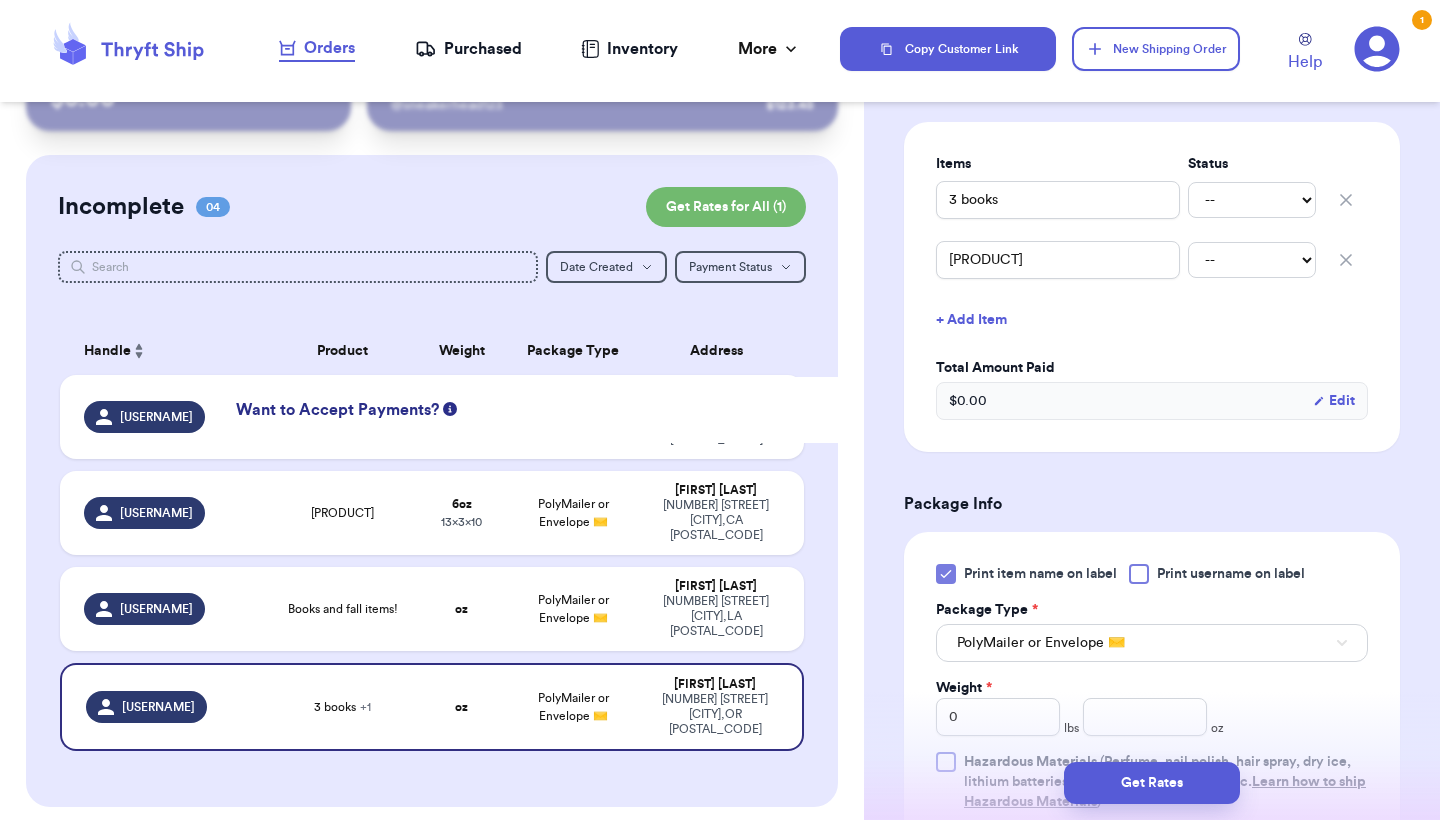 click 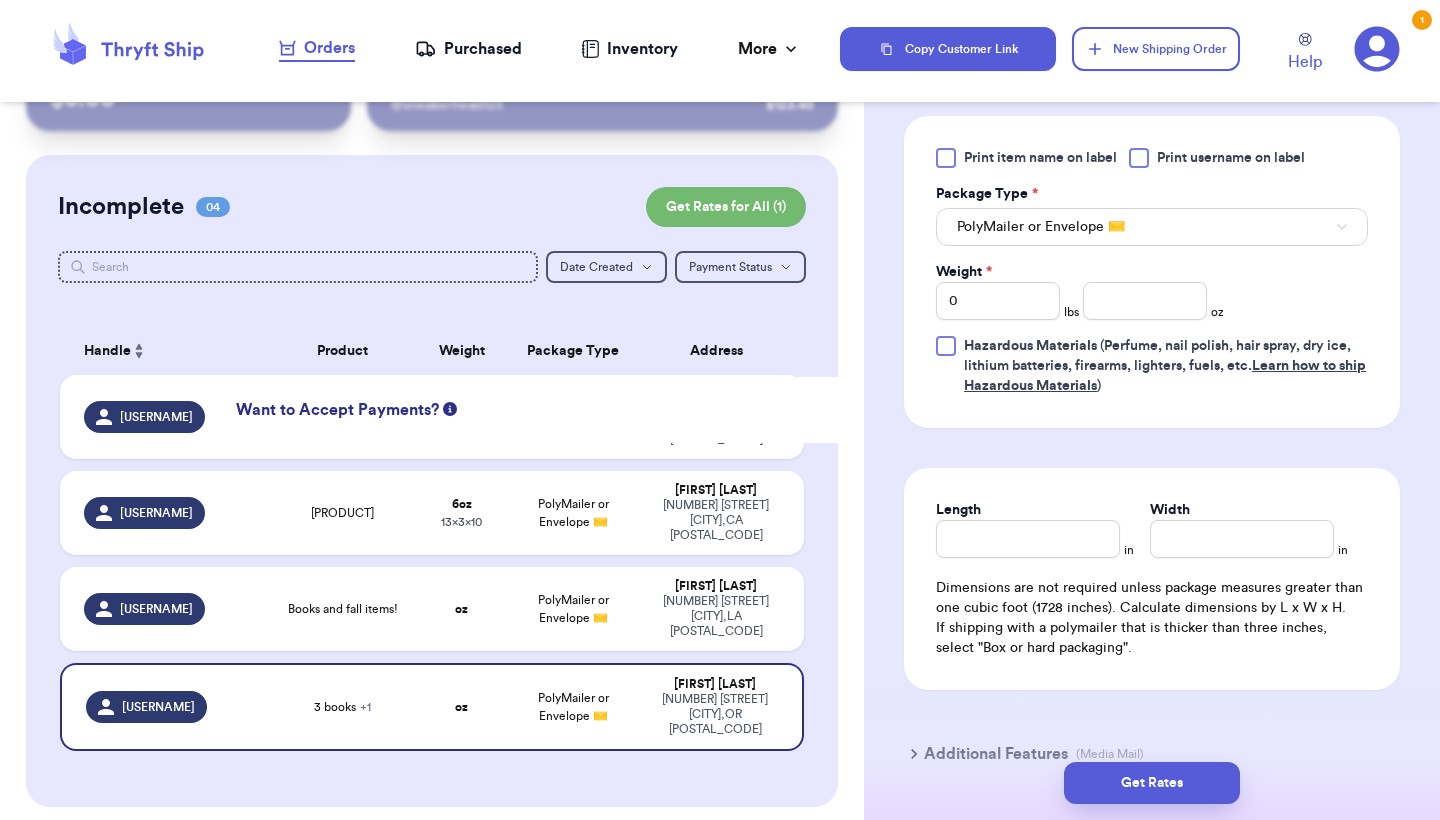 scroll, scrollTop: 900, scrollLeft: 0, axis: vertical 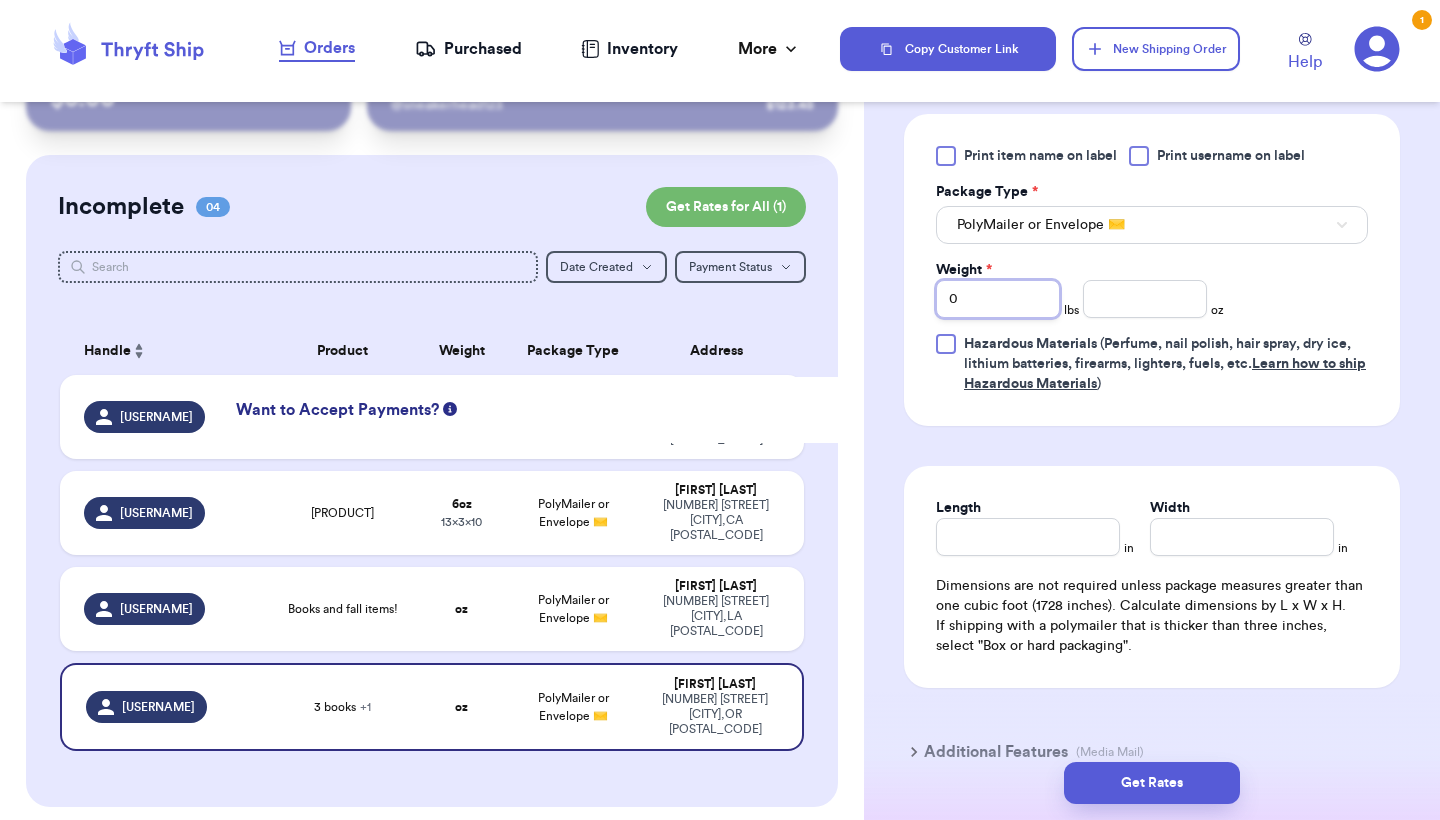 click on "0" at bounding box center (998, 299) 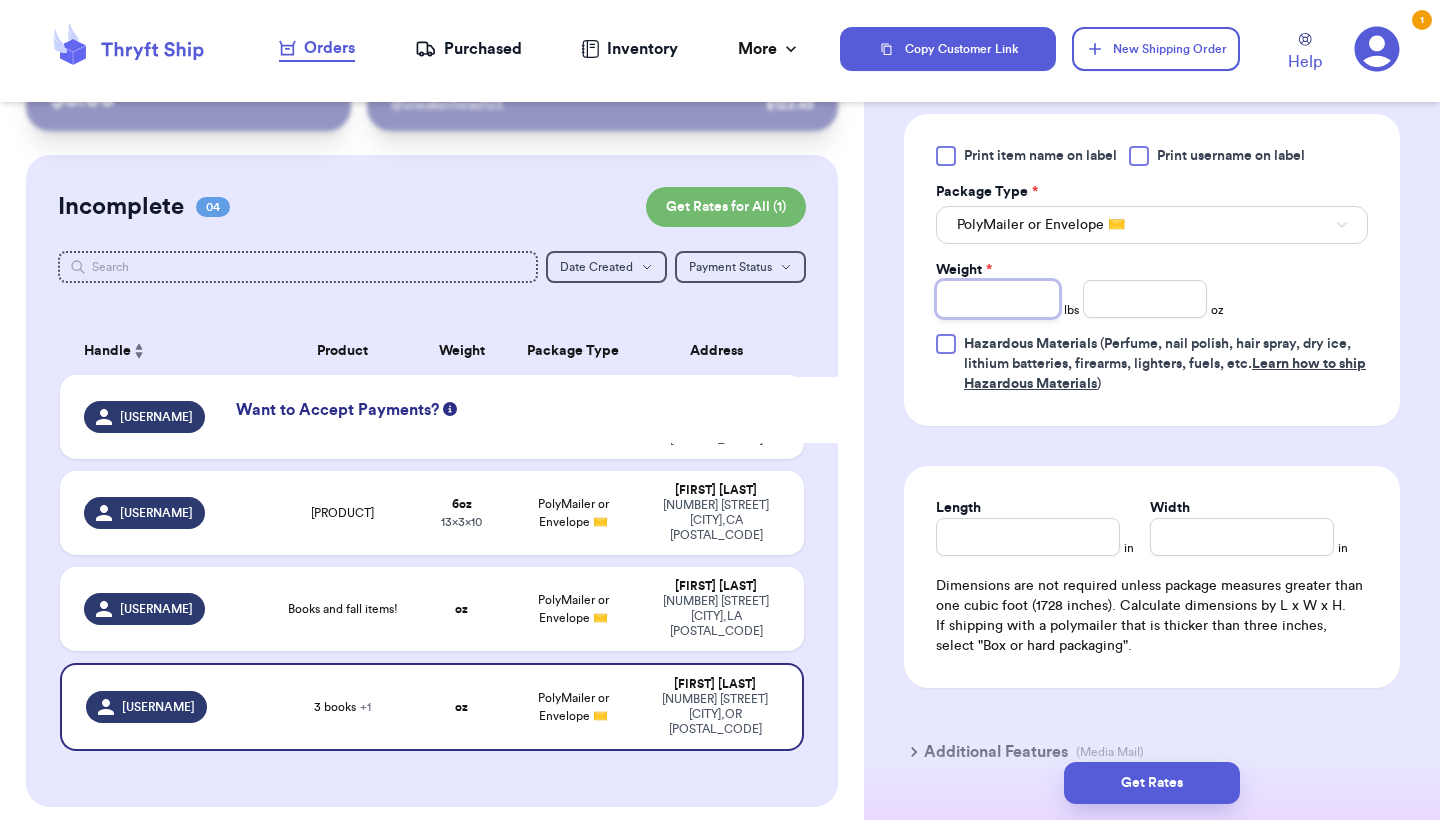 type on "3" 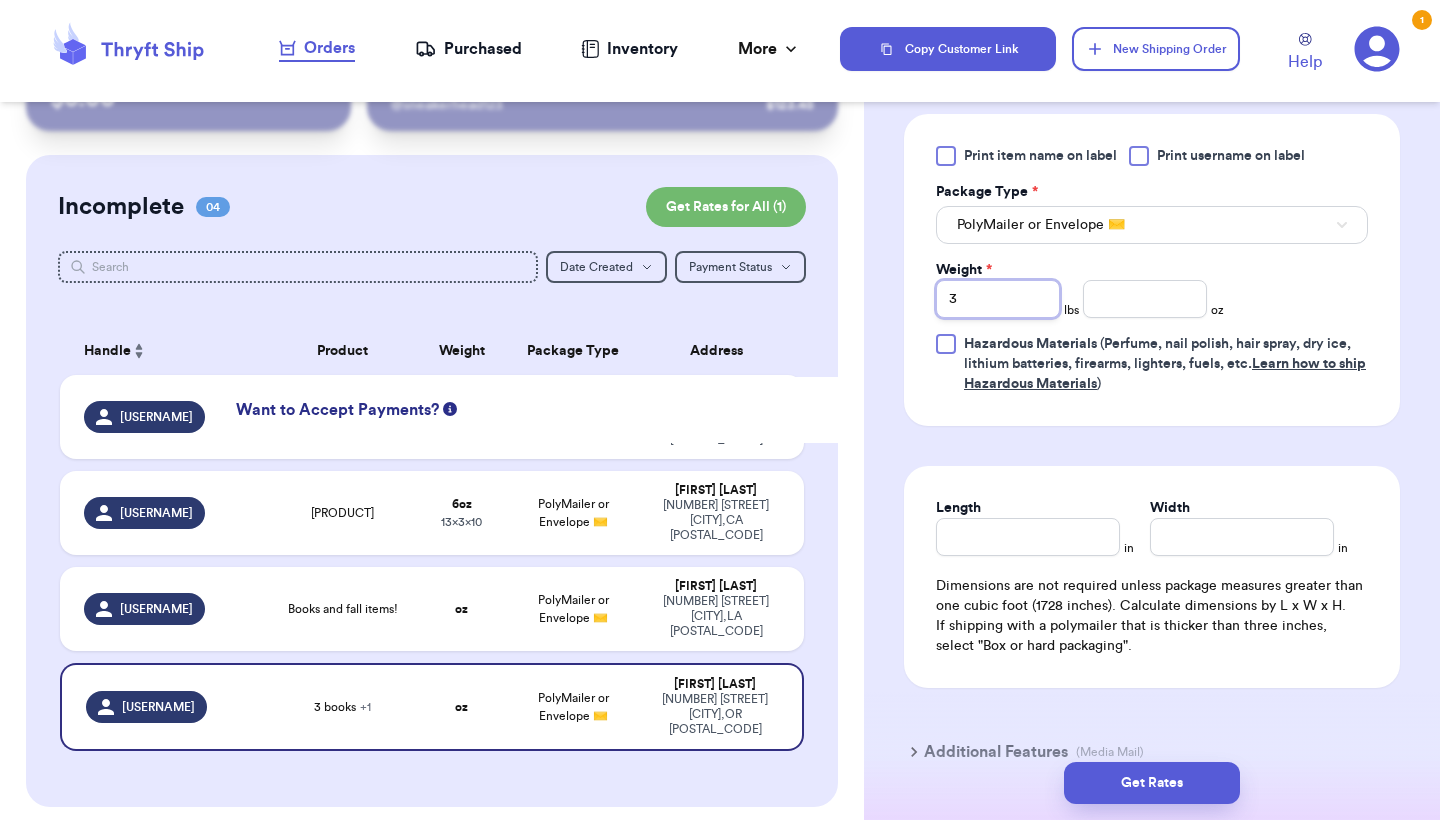 type 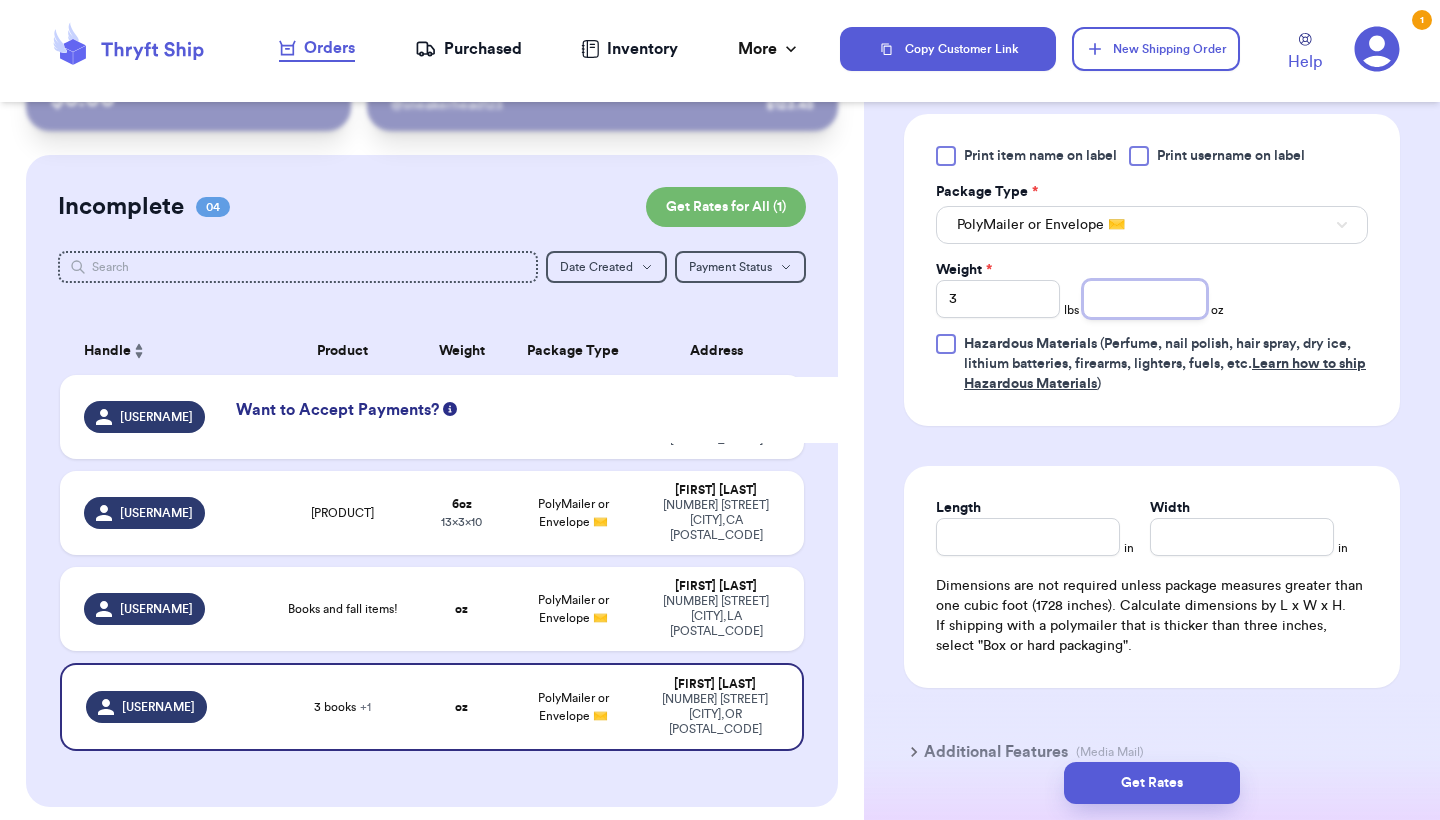 click at bounding box center [1145, 299] 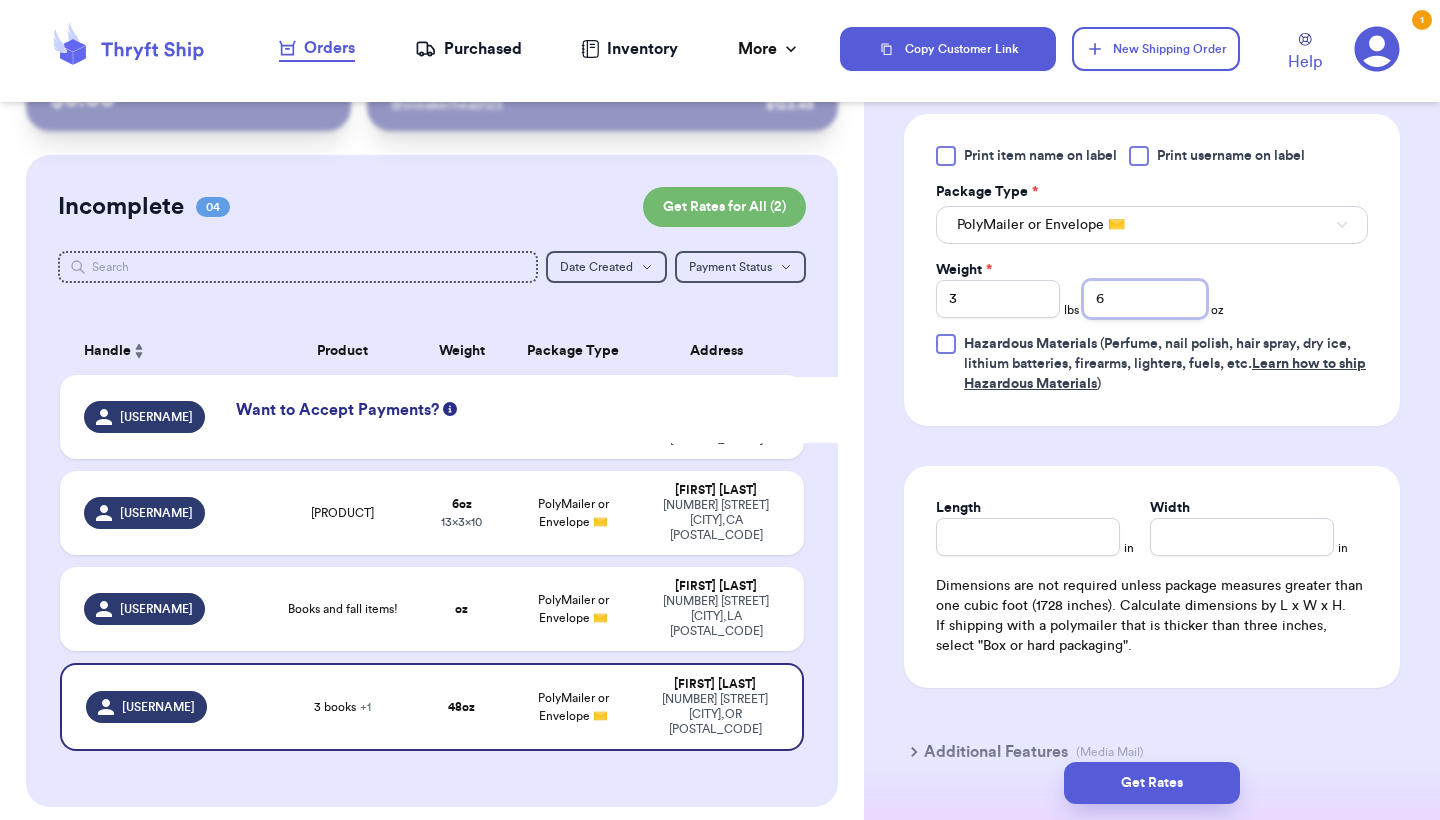 type on "6" 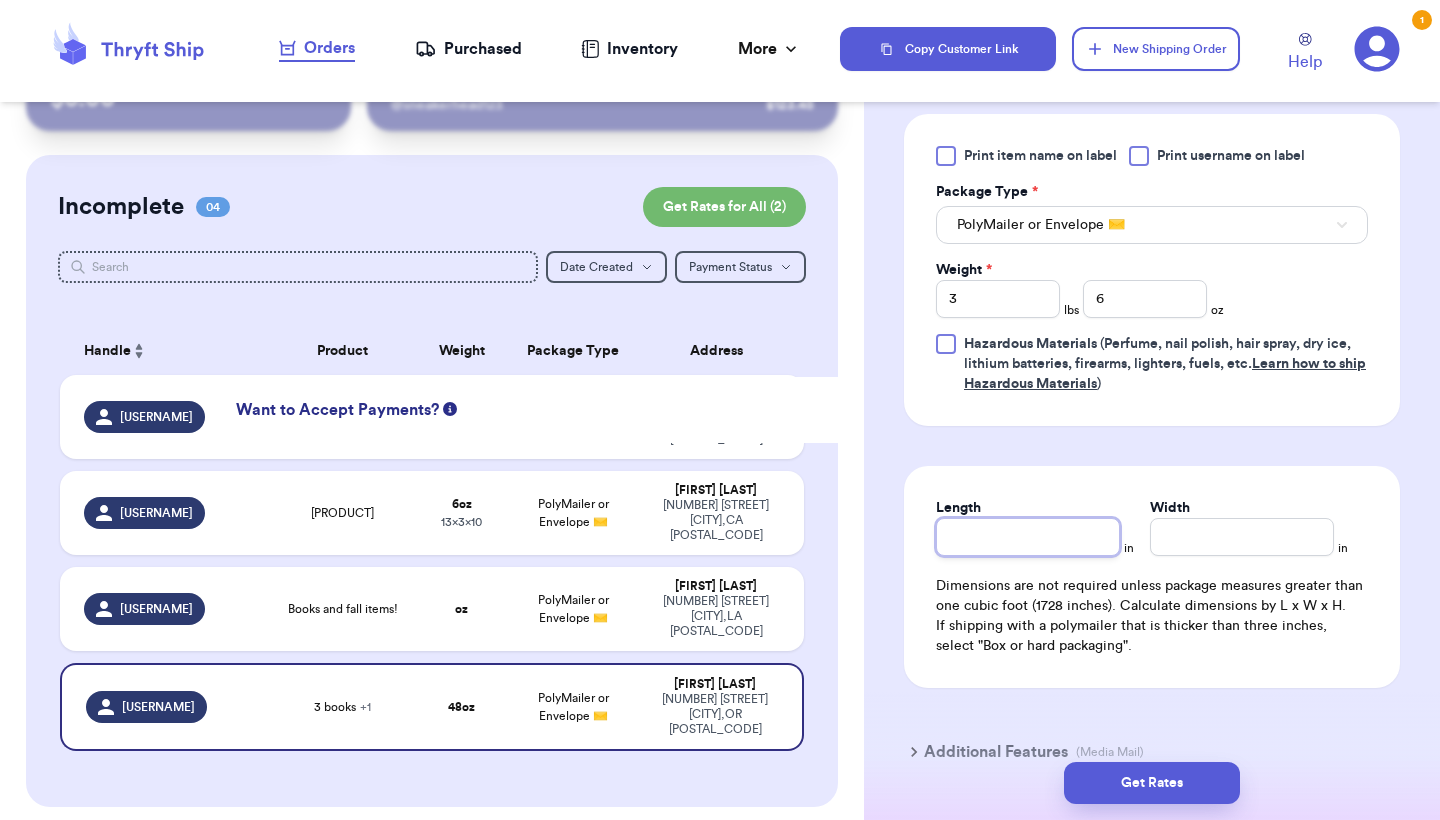 click on "Length" at bounding box center [1028, 537] 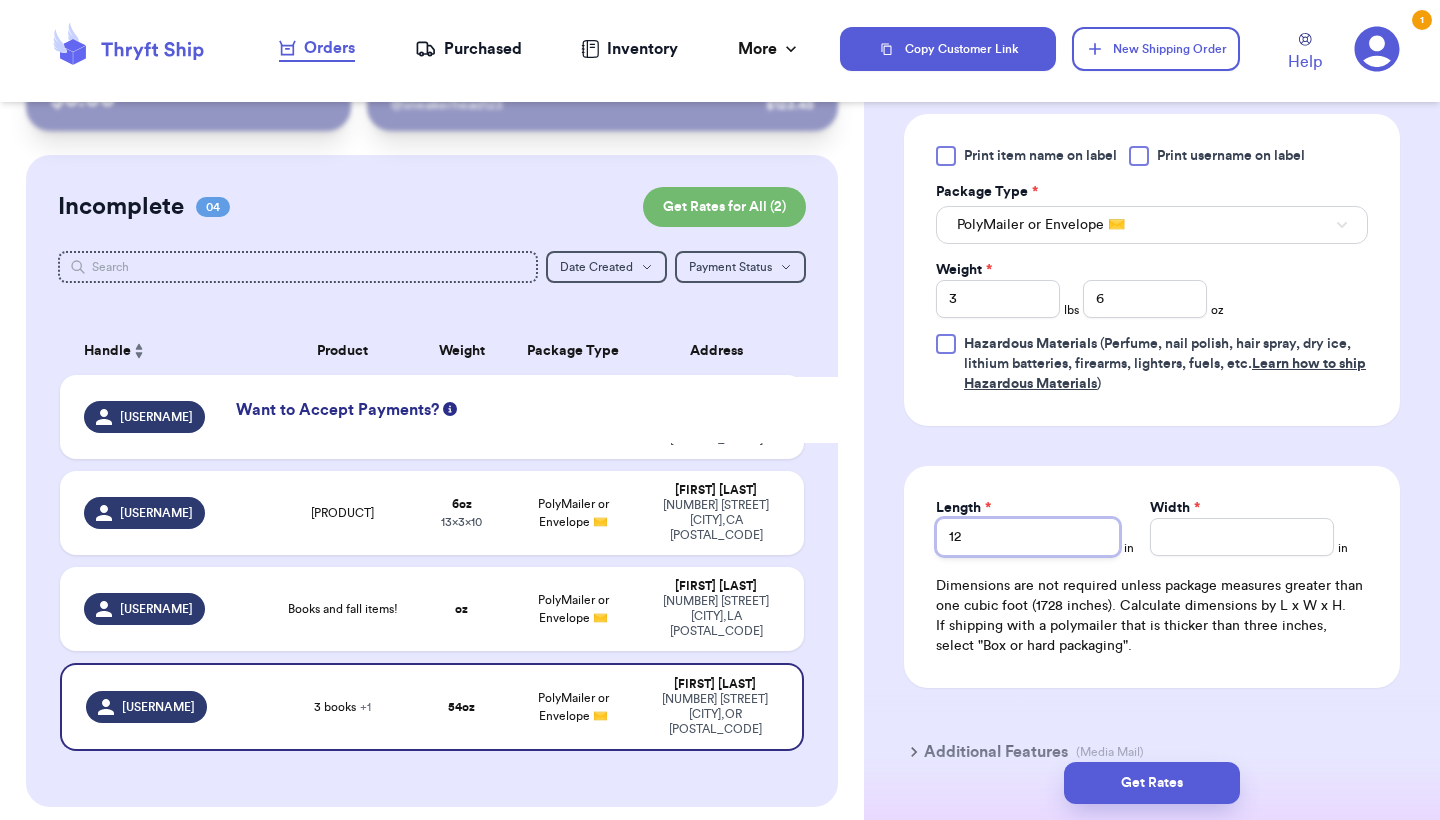 type on "12" 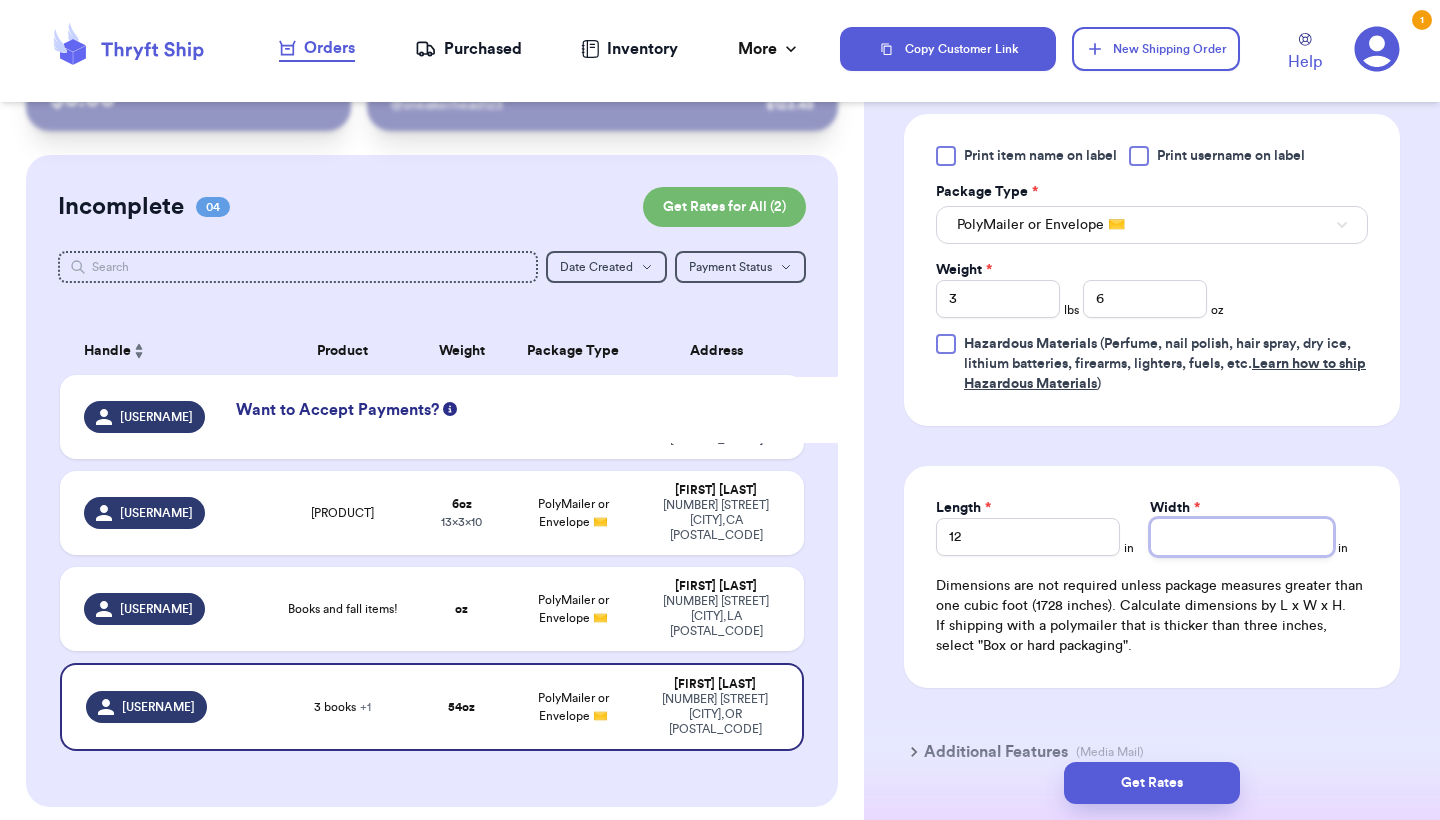 click on "Width *" at bounding box center [1242, 537] 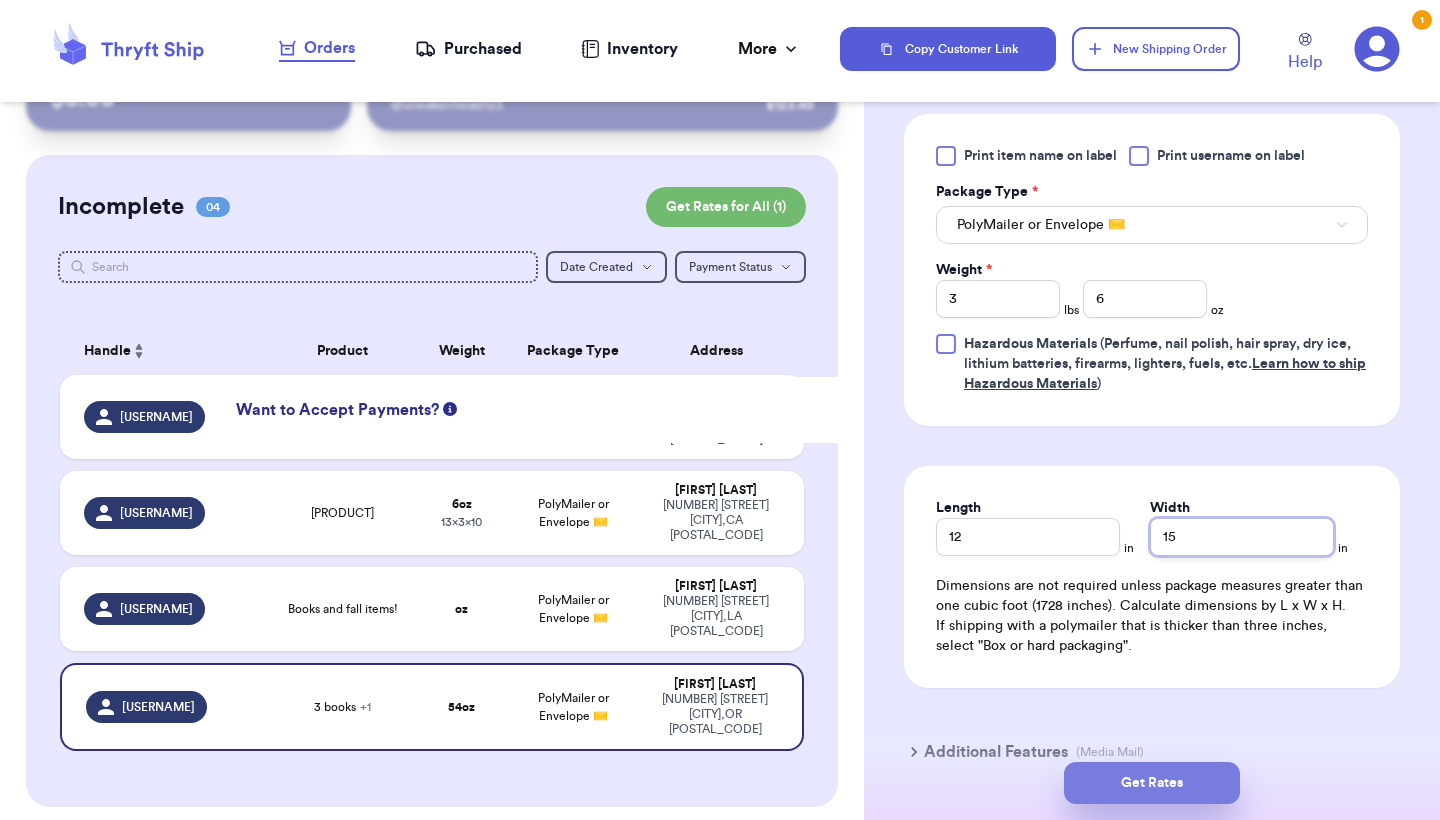 type on "15" 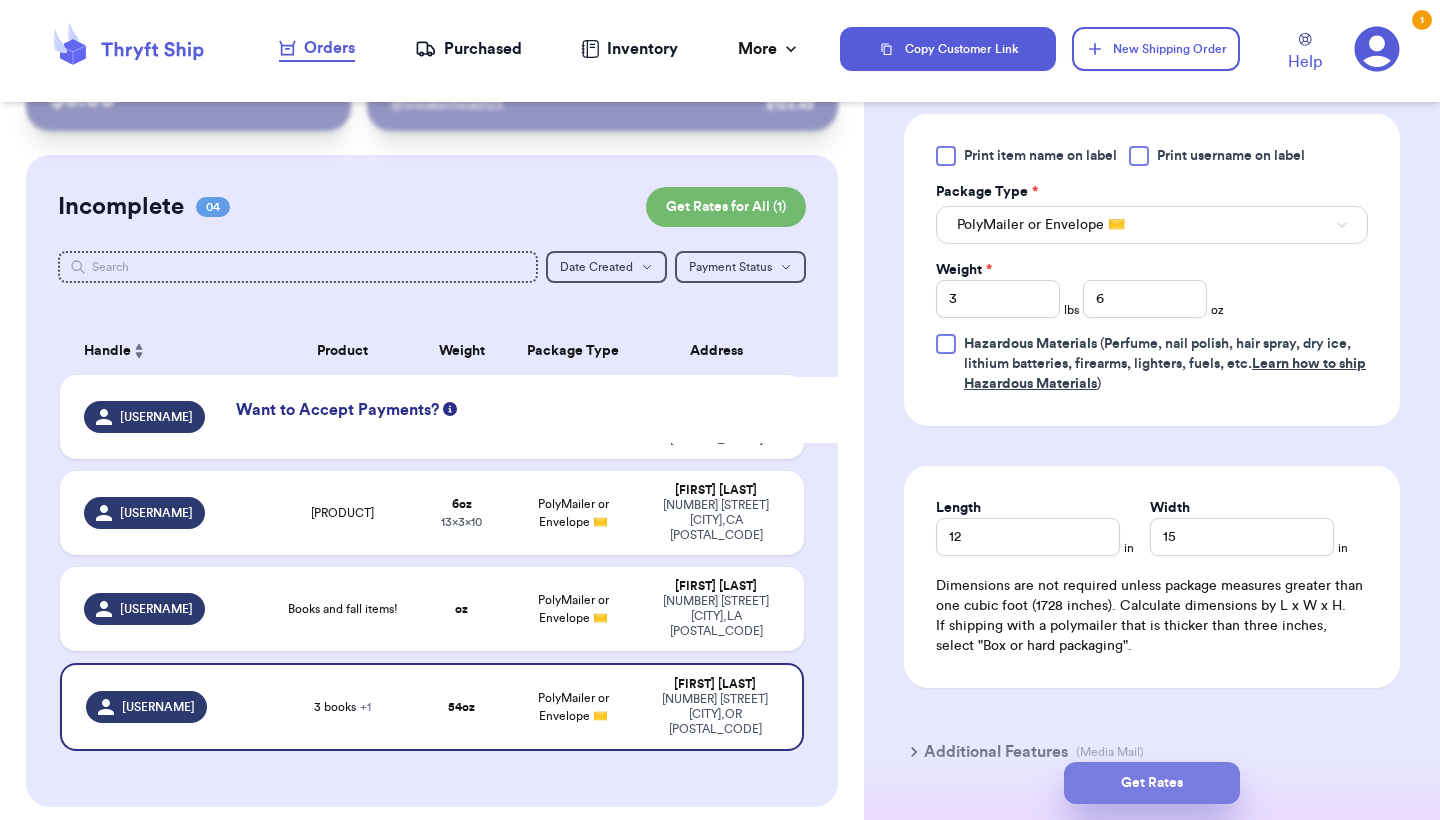 click on "Get Rates" at bounding box center (1152, 783) 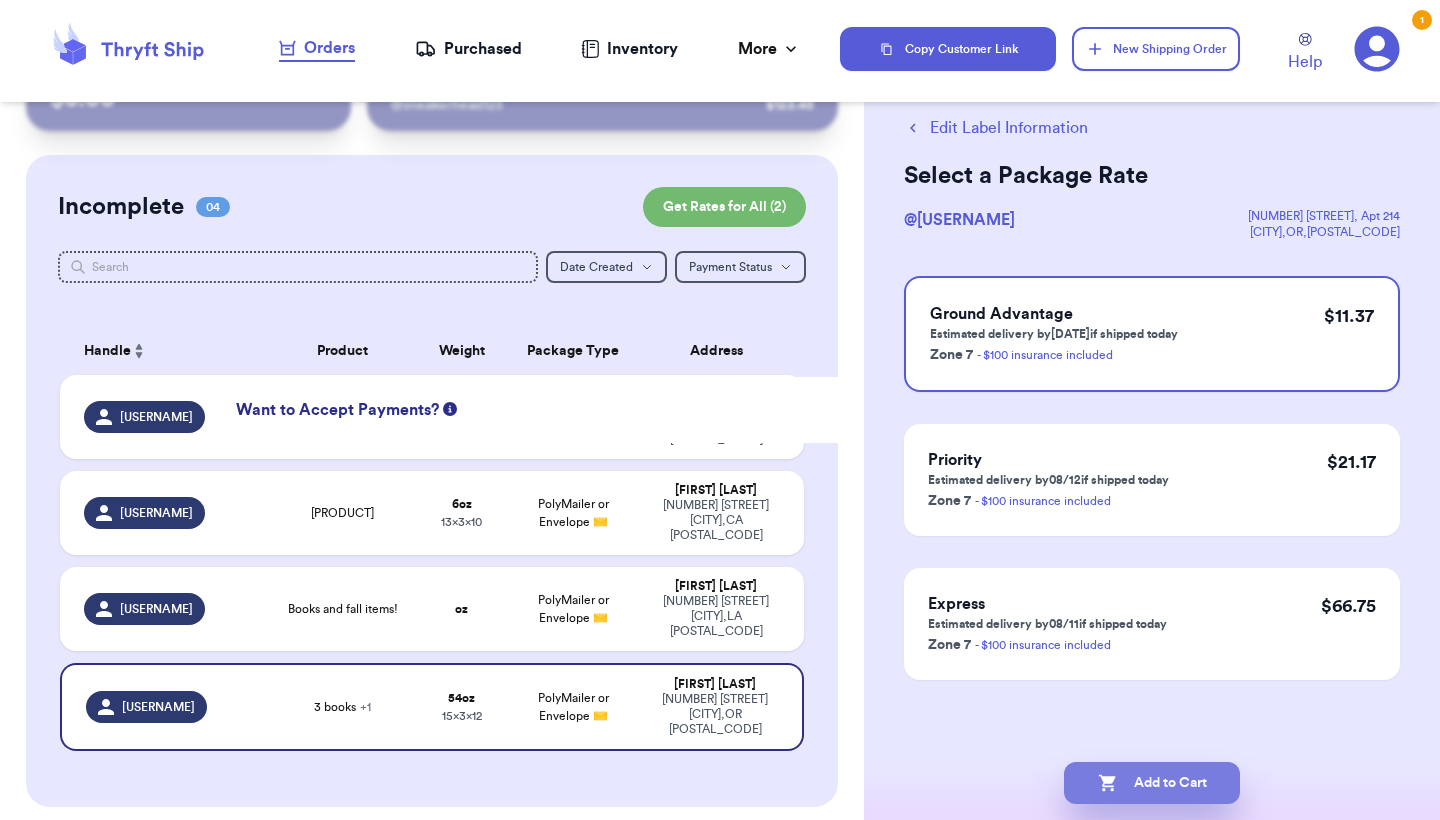 scroll, scrollTop: 0, scrollLeft: 0, axis: both 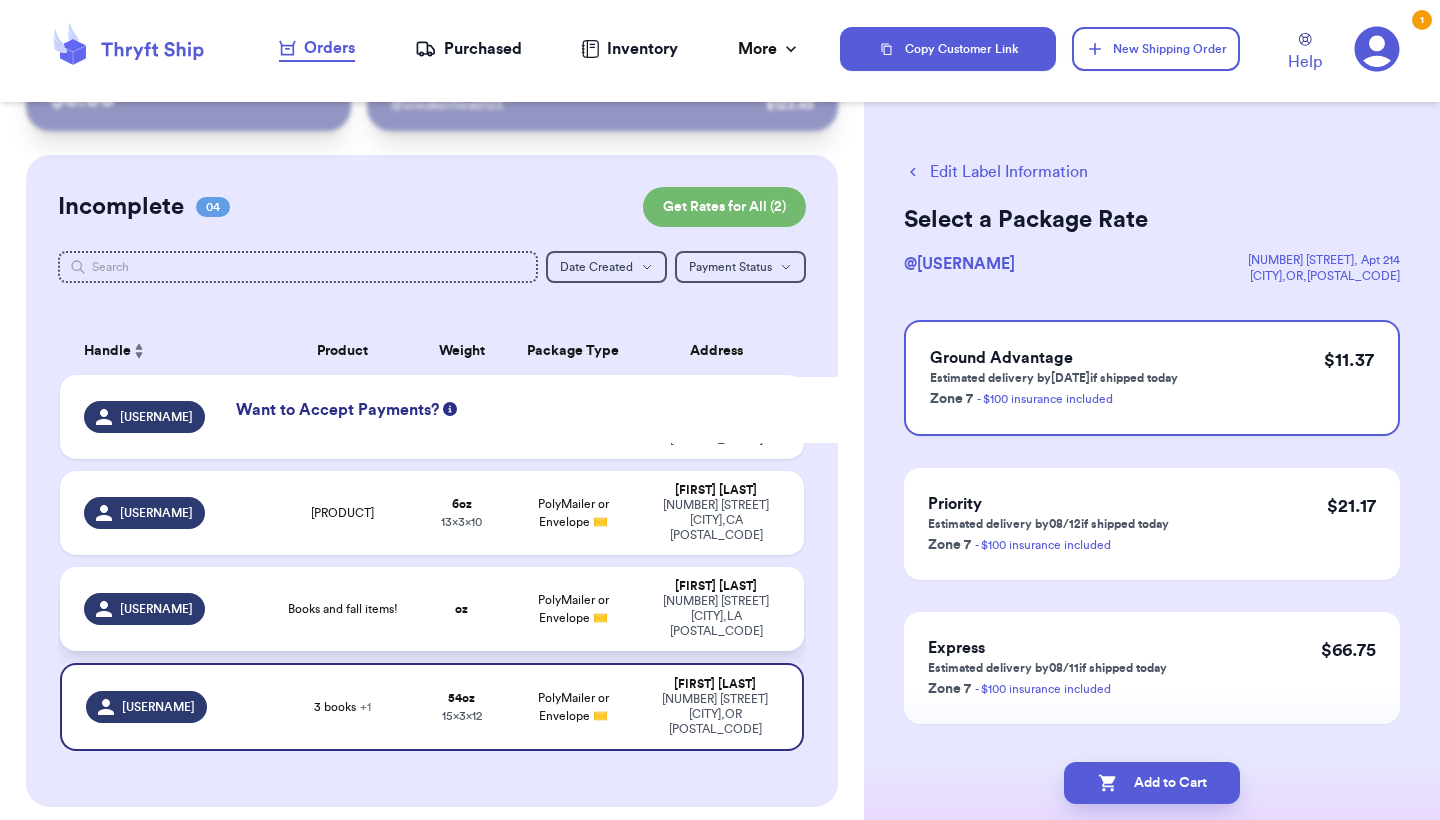 click on "oz" at bounding box center [461, 609] 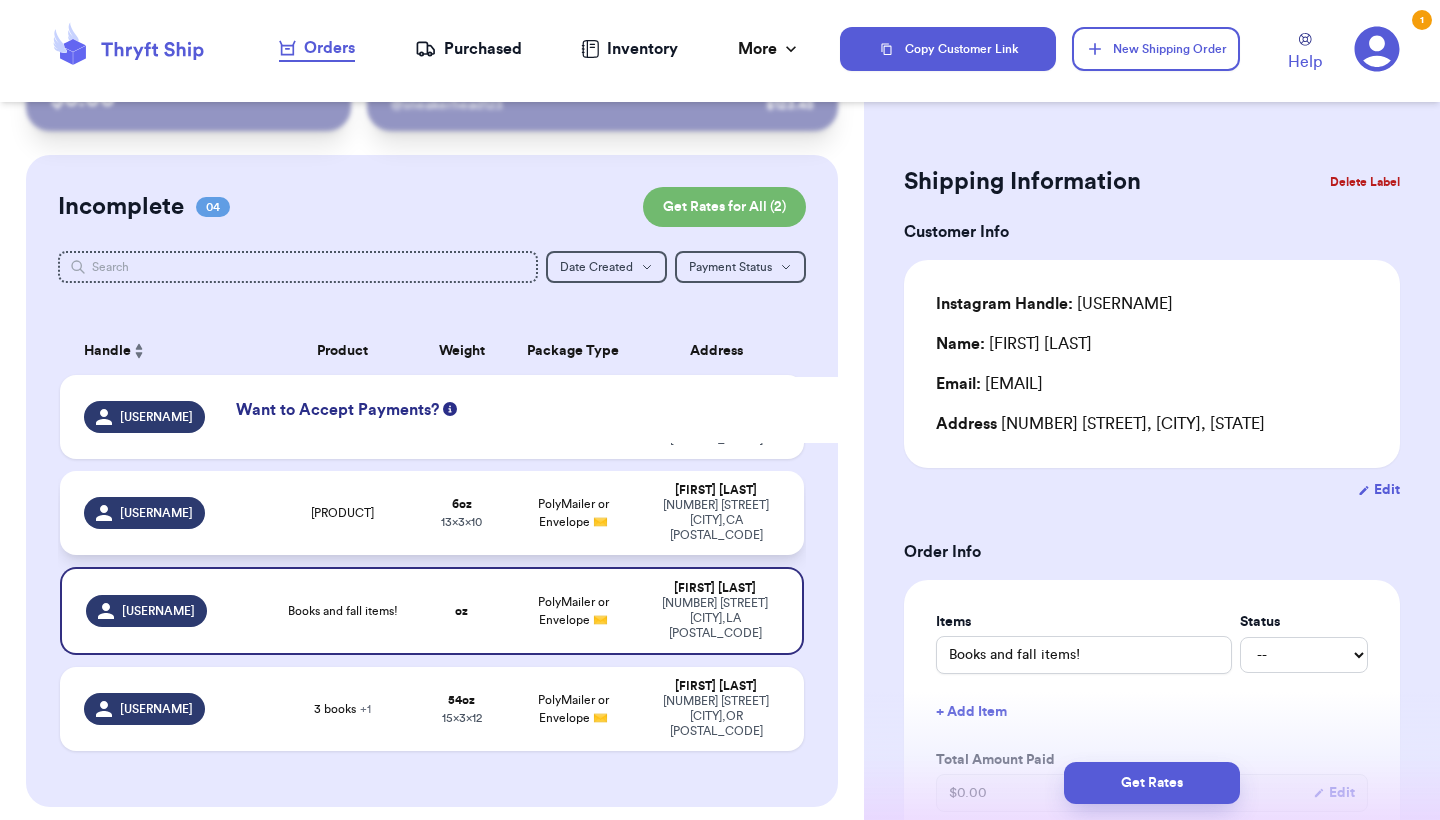 click on "PolyMailer or Envelope ✉️" at bounding box center (573, 513) 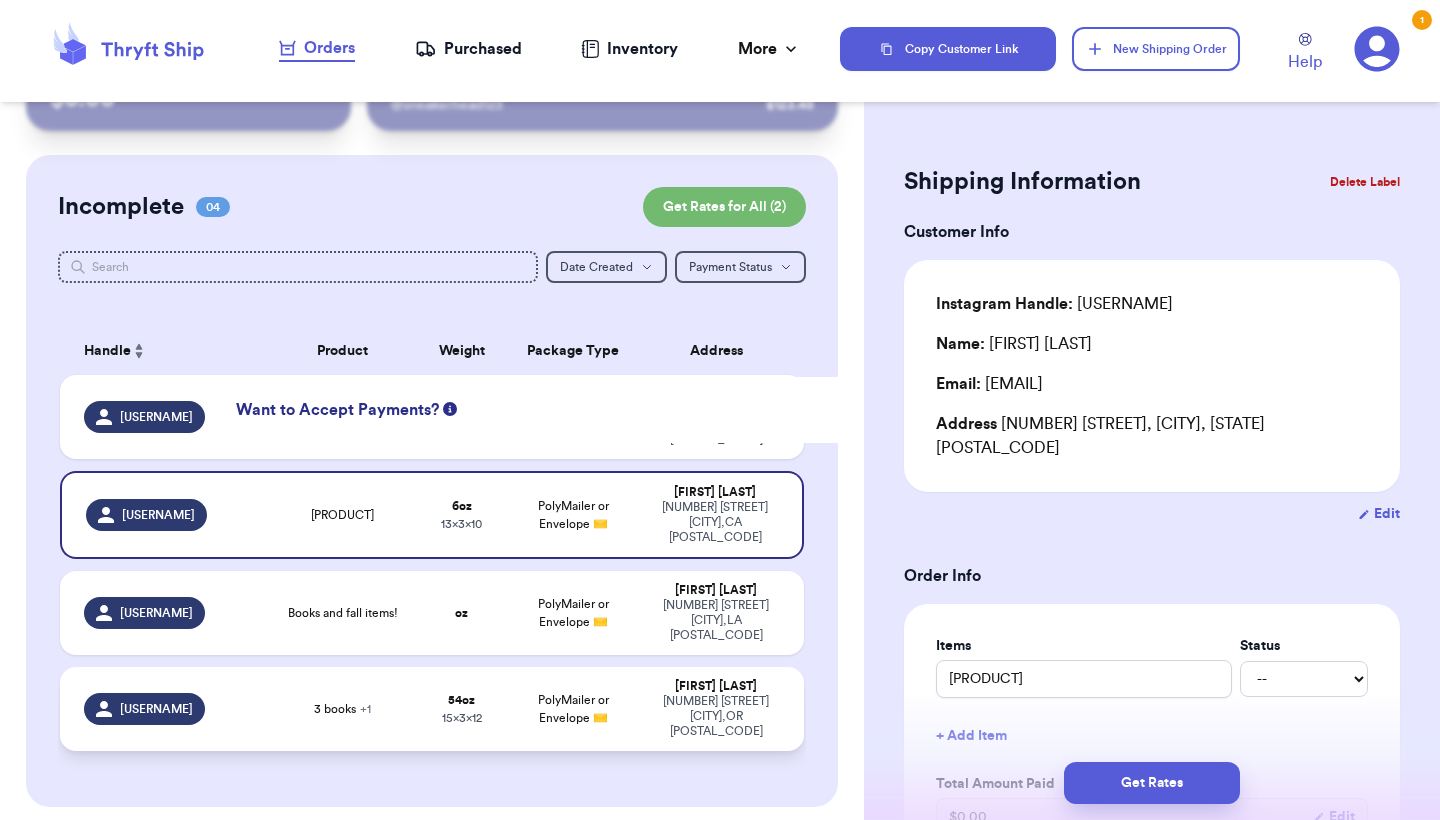 click on "54  oz 15  x  3  x  12" at bounding box center [461, 709] 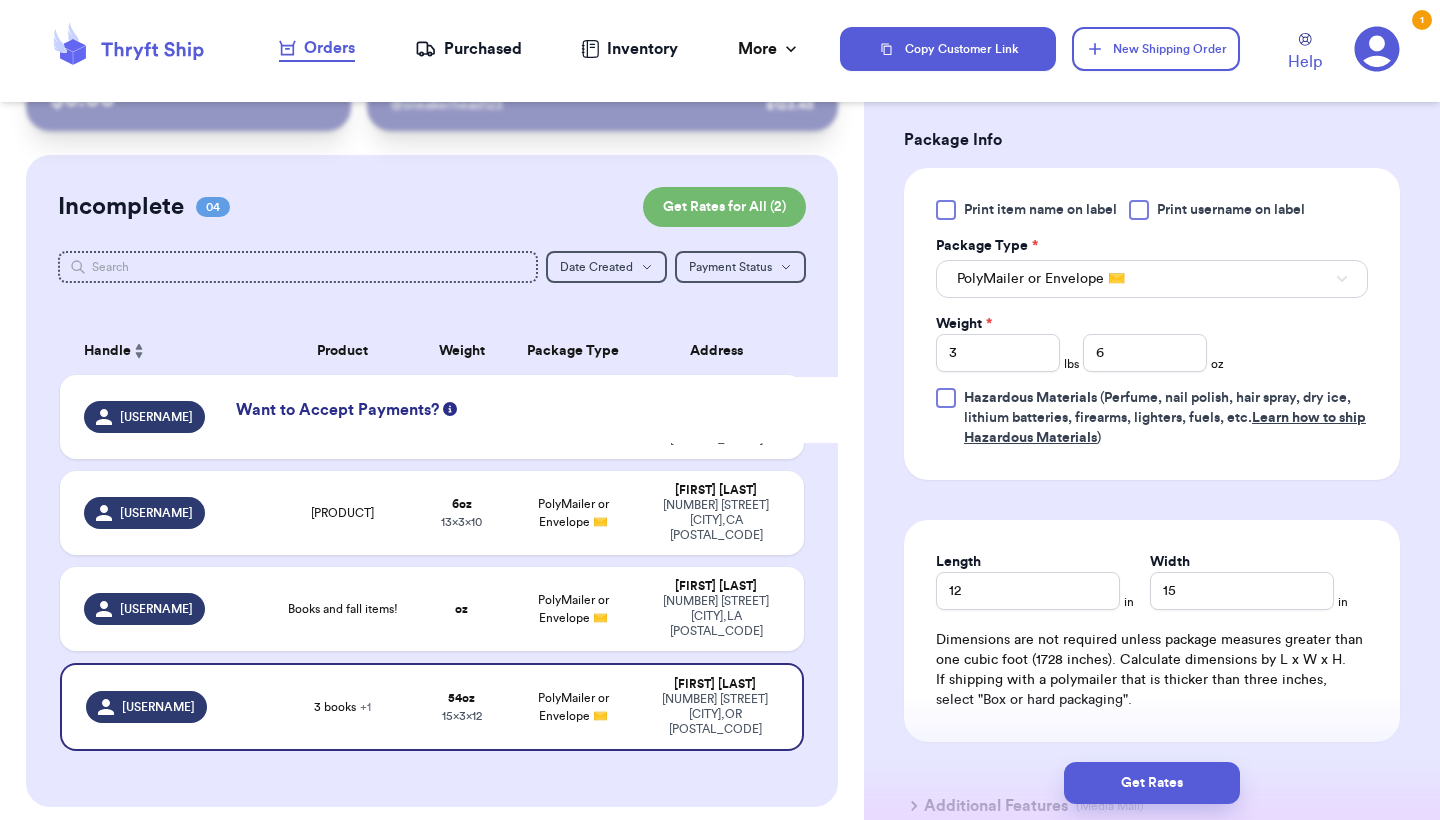 scroll, scrollTop: 889, scrollLeft: 0, axis: vertical 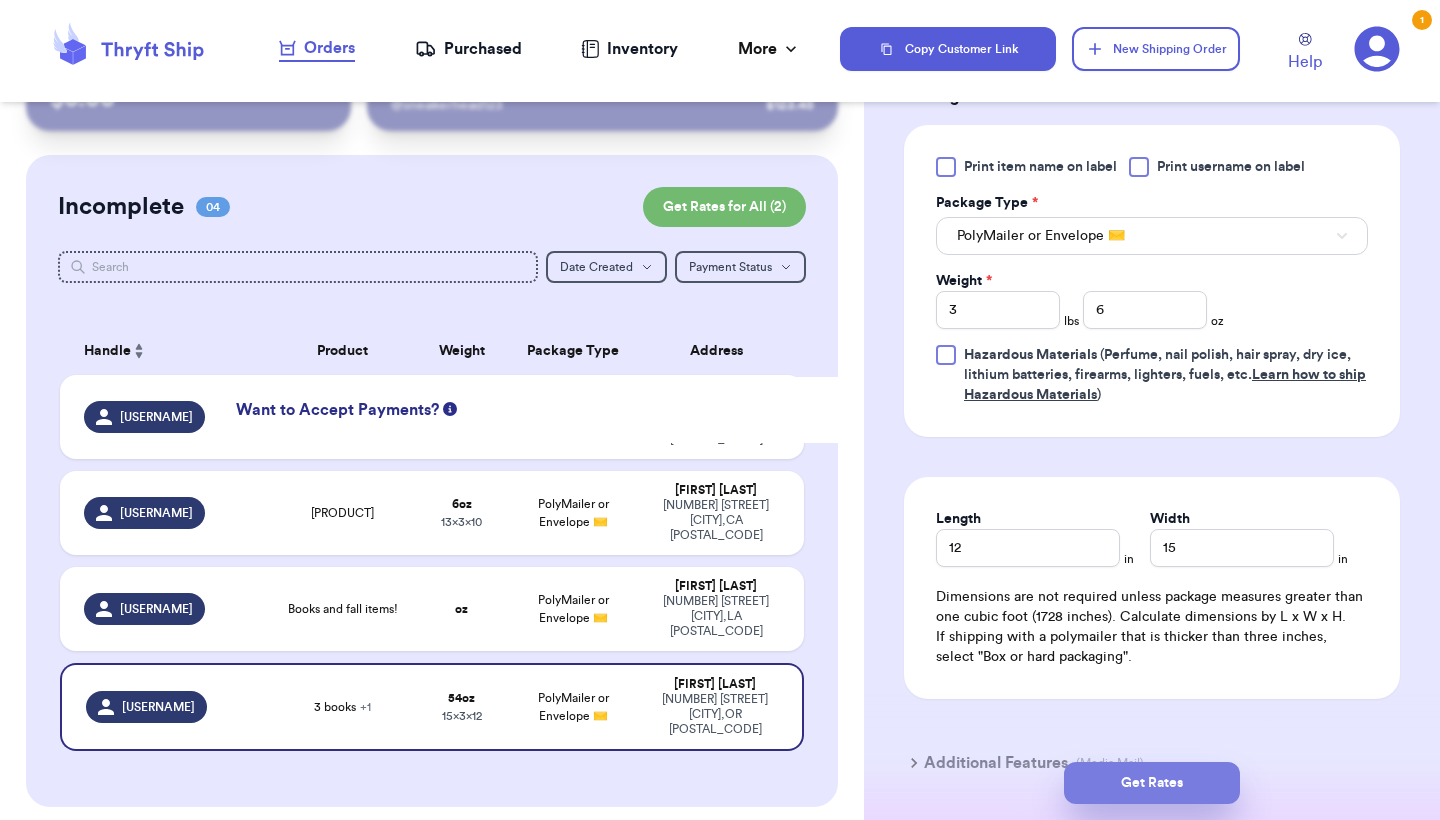 click on "Get Rates" at bounding box center [1152, 783] 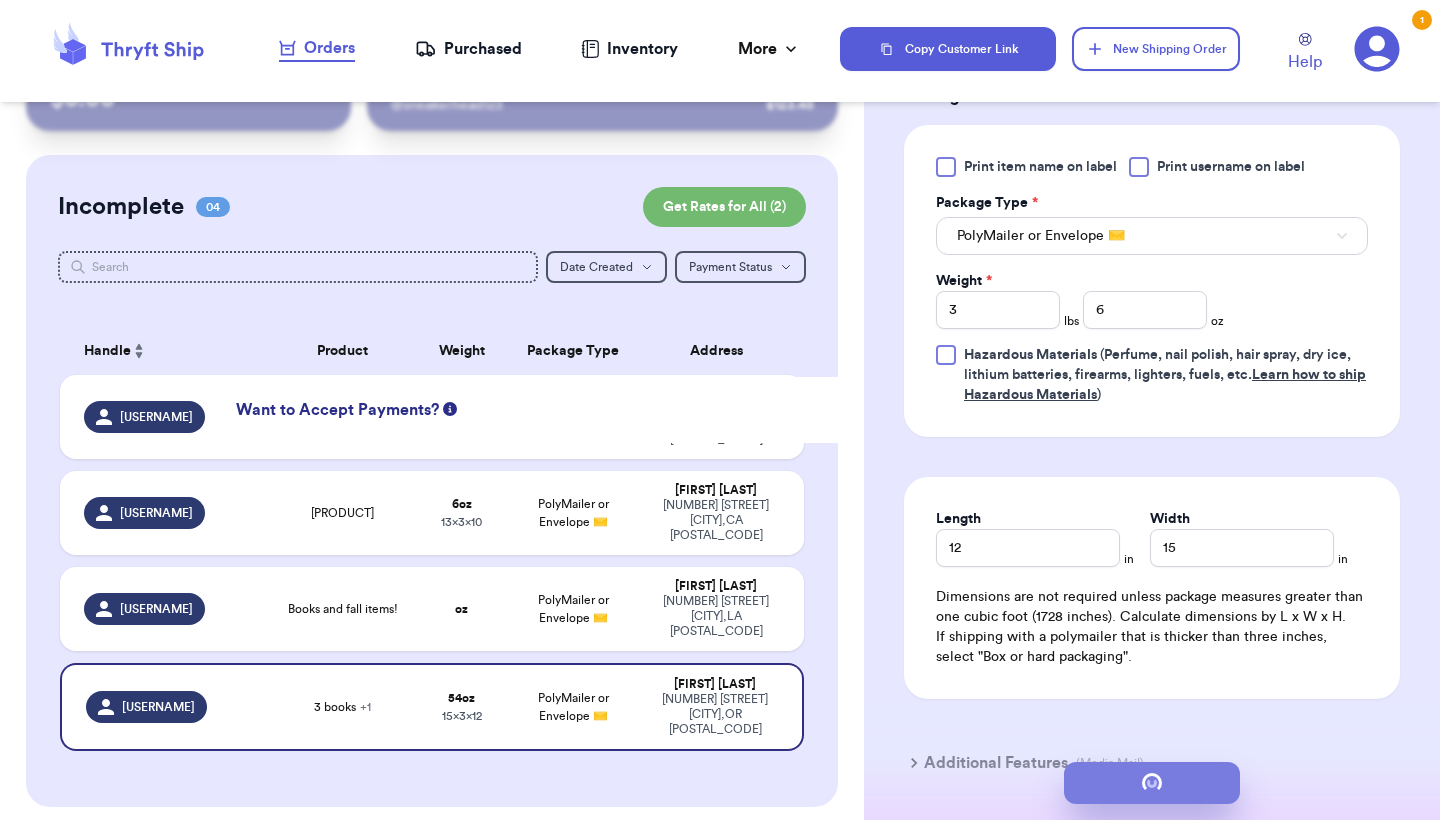 scroll, scrollTop: 0, scrollLeft: 0, axis: both 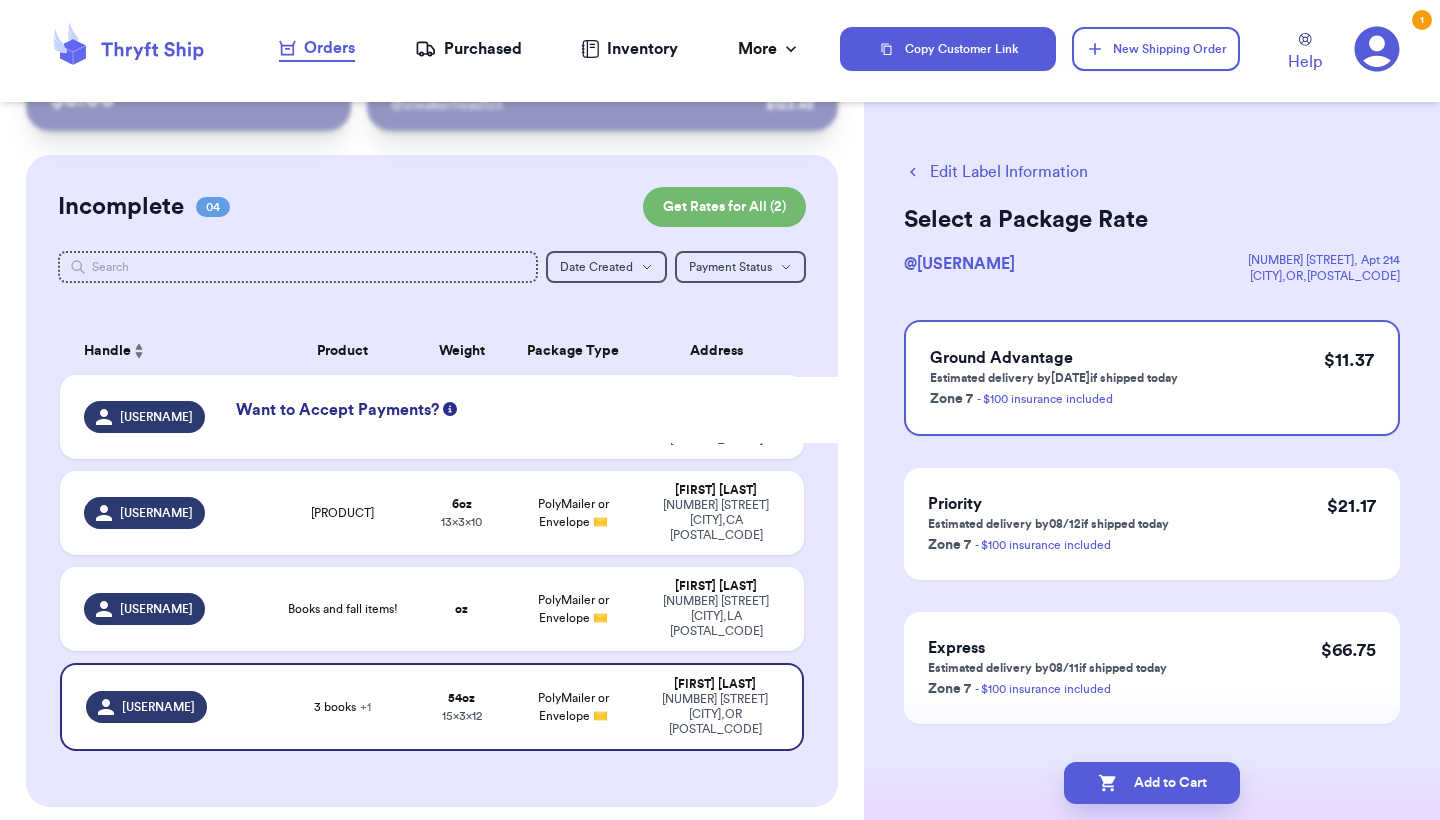 click 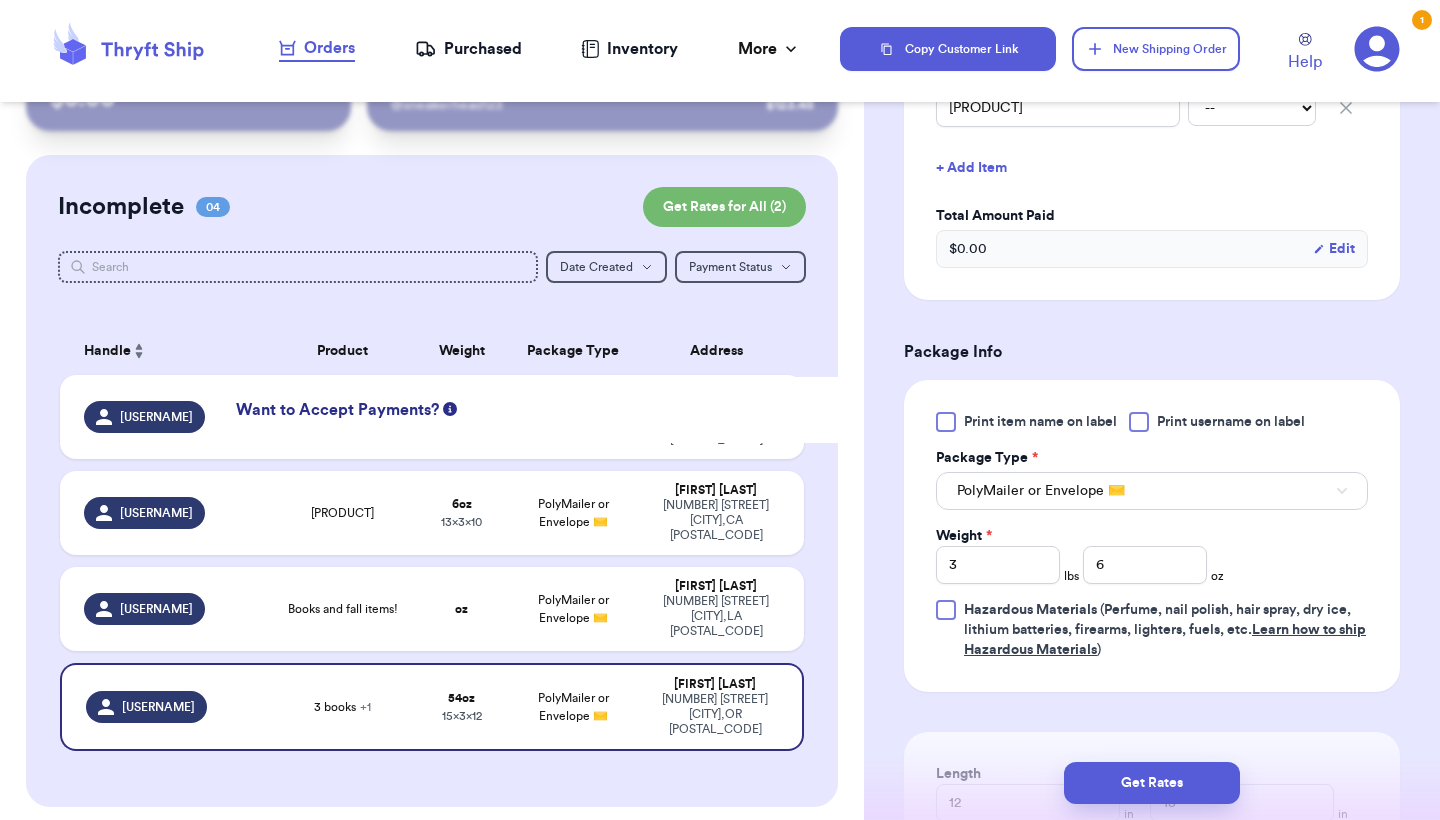 scroll, scrollTop: 635, scrollLeft: 0, axis: vertical 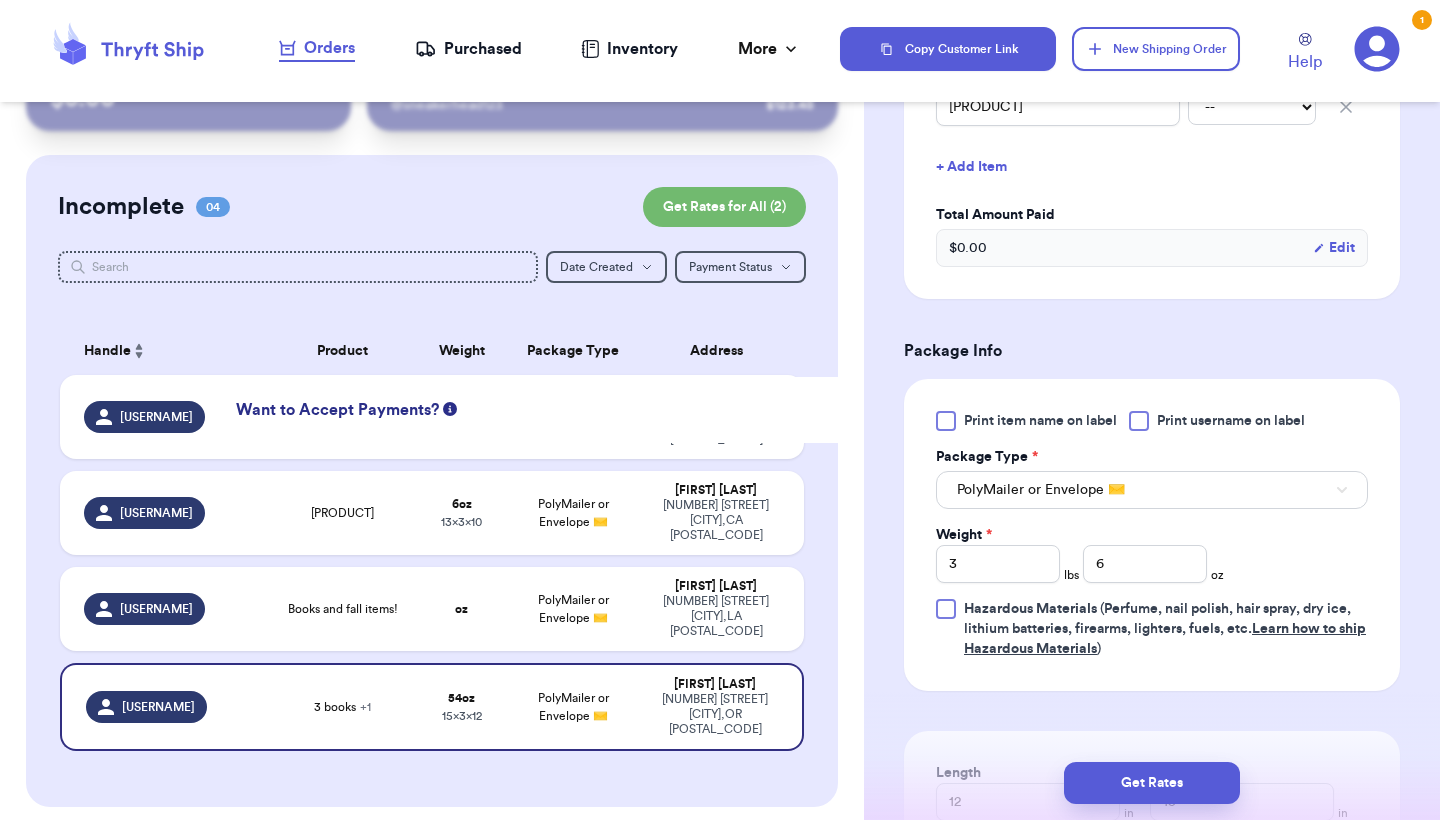click on "PolyMailer or Envelope ✉️" at bounding box center [1152, 490] 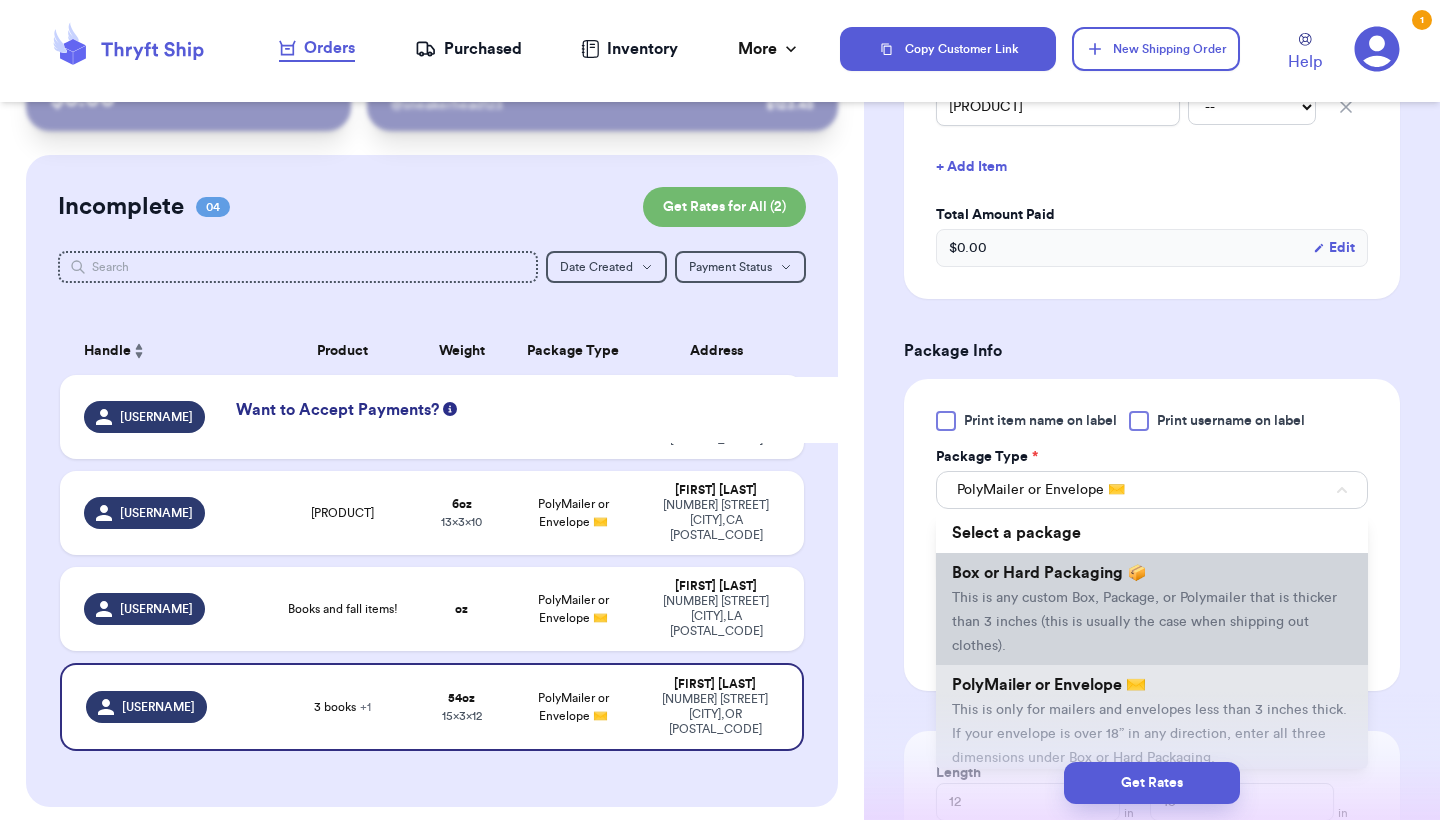 click on "Box or Hard Packaging 📦" at bounding box center [1049, 573] 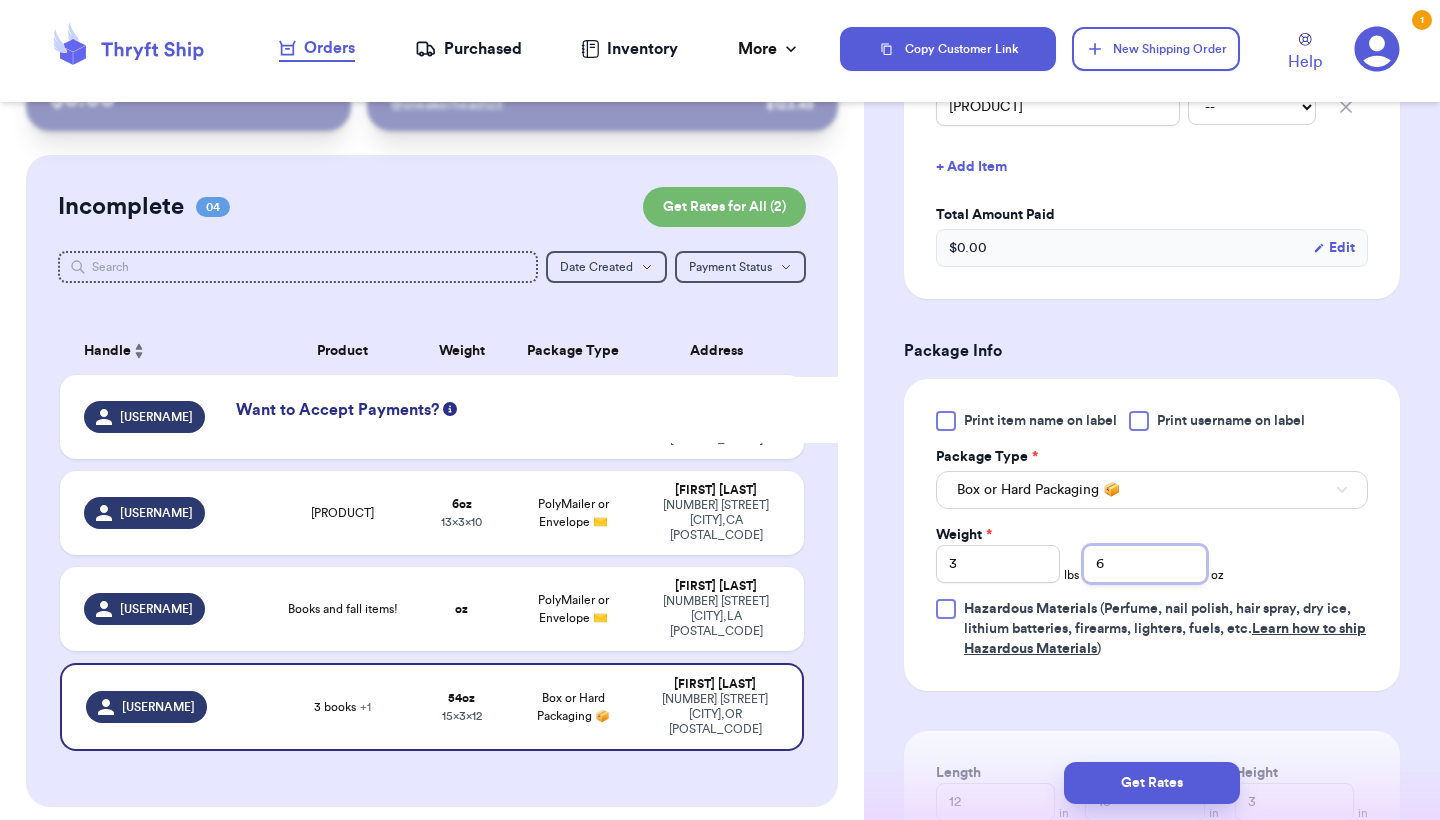 click on "6" at bounding box center (1145, 564) 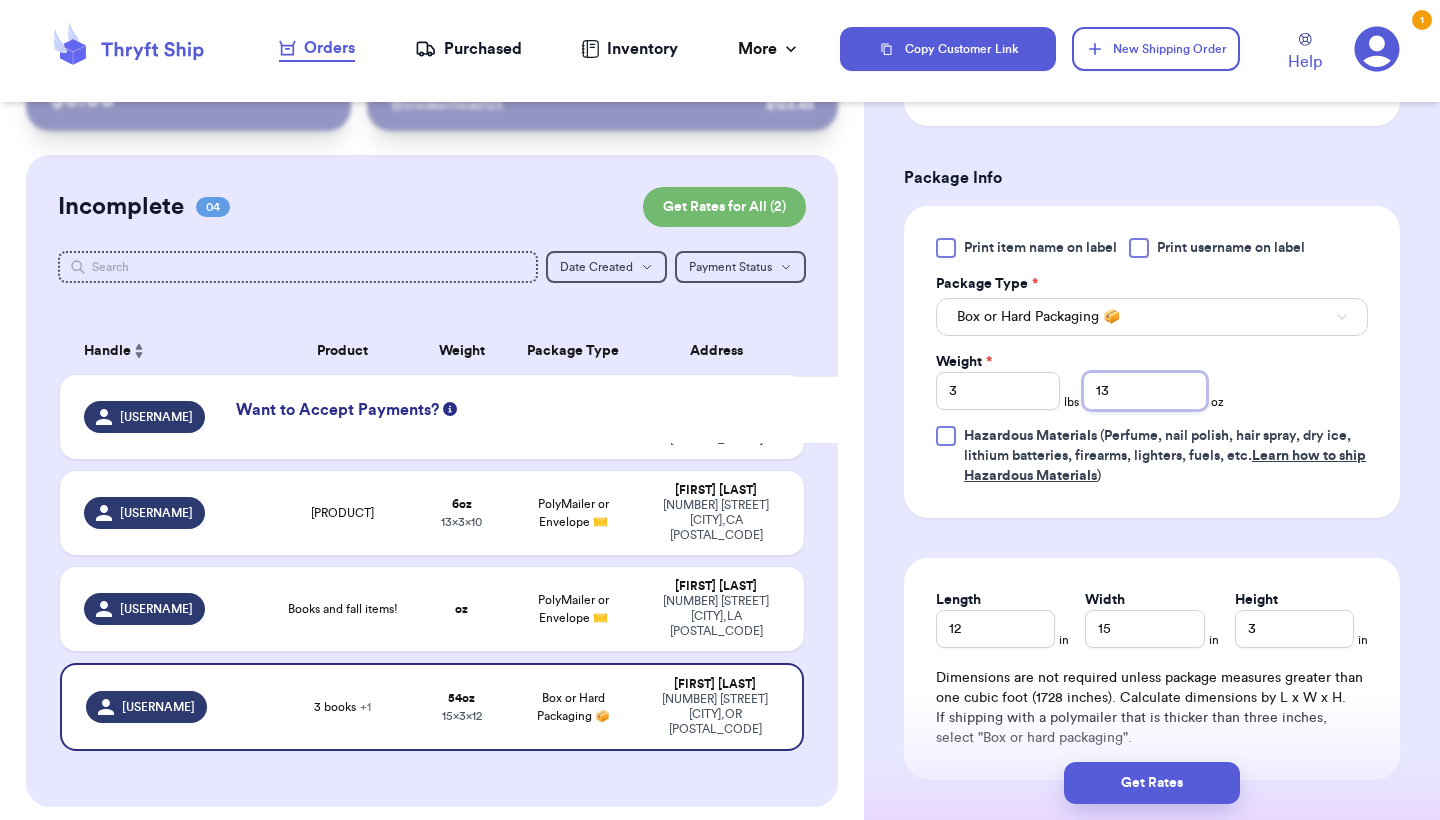 scroll, scrollTop: 810, scrollLeft: 0, axis: vertical 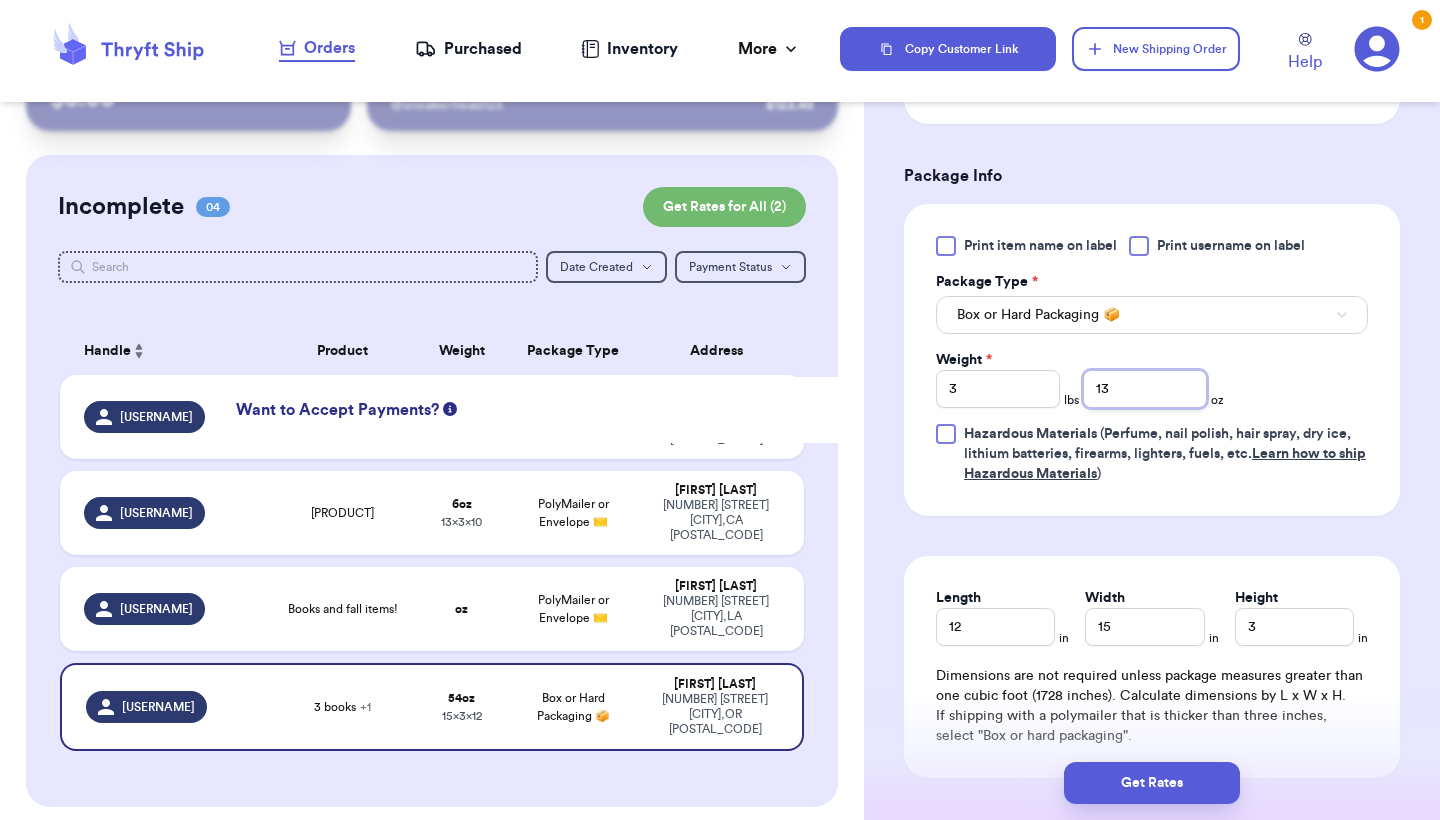 type on "13" 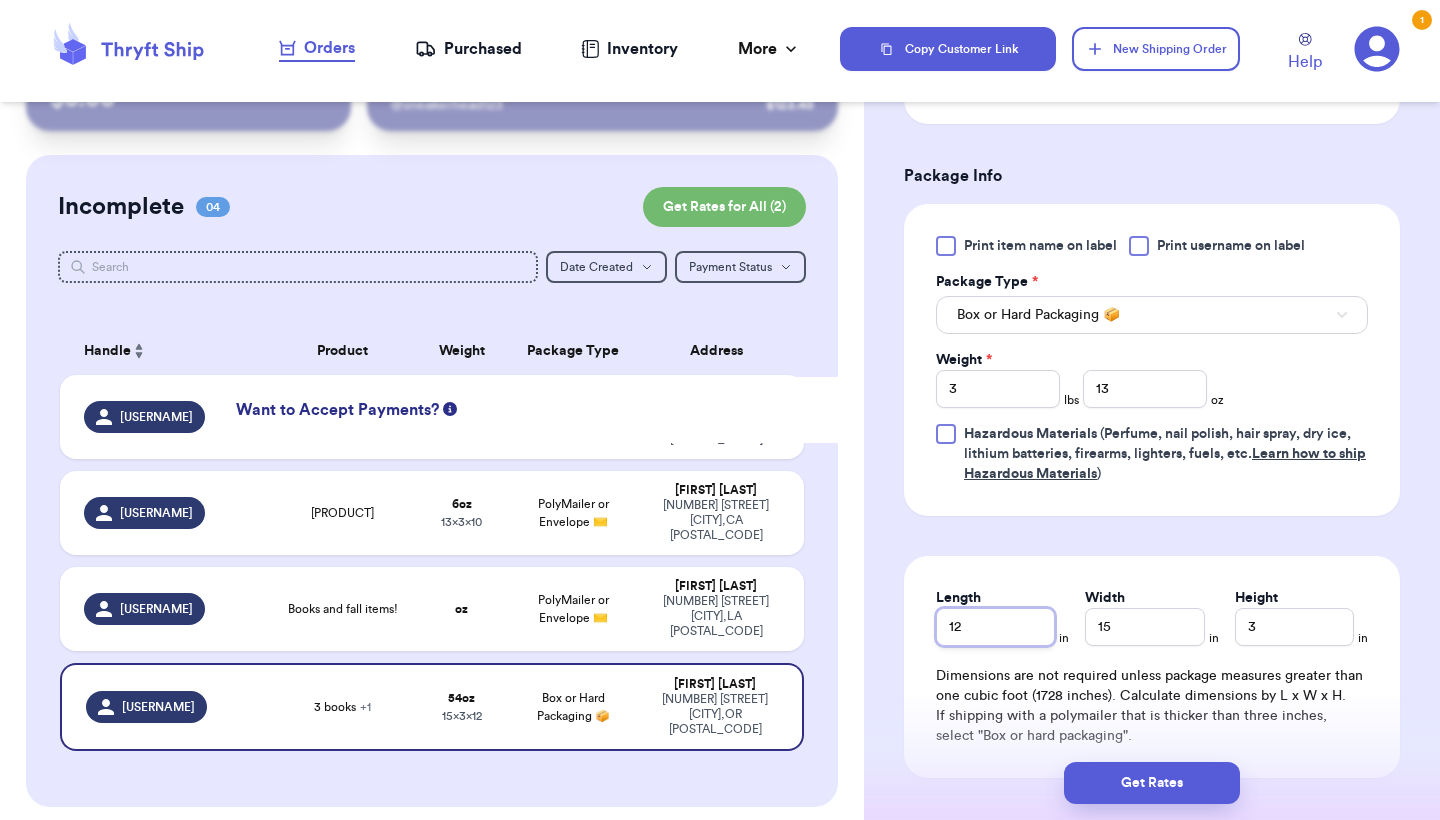 click on "12" at bounding box center [995, 627] 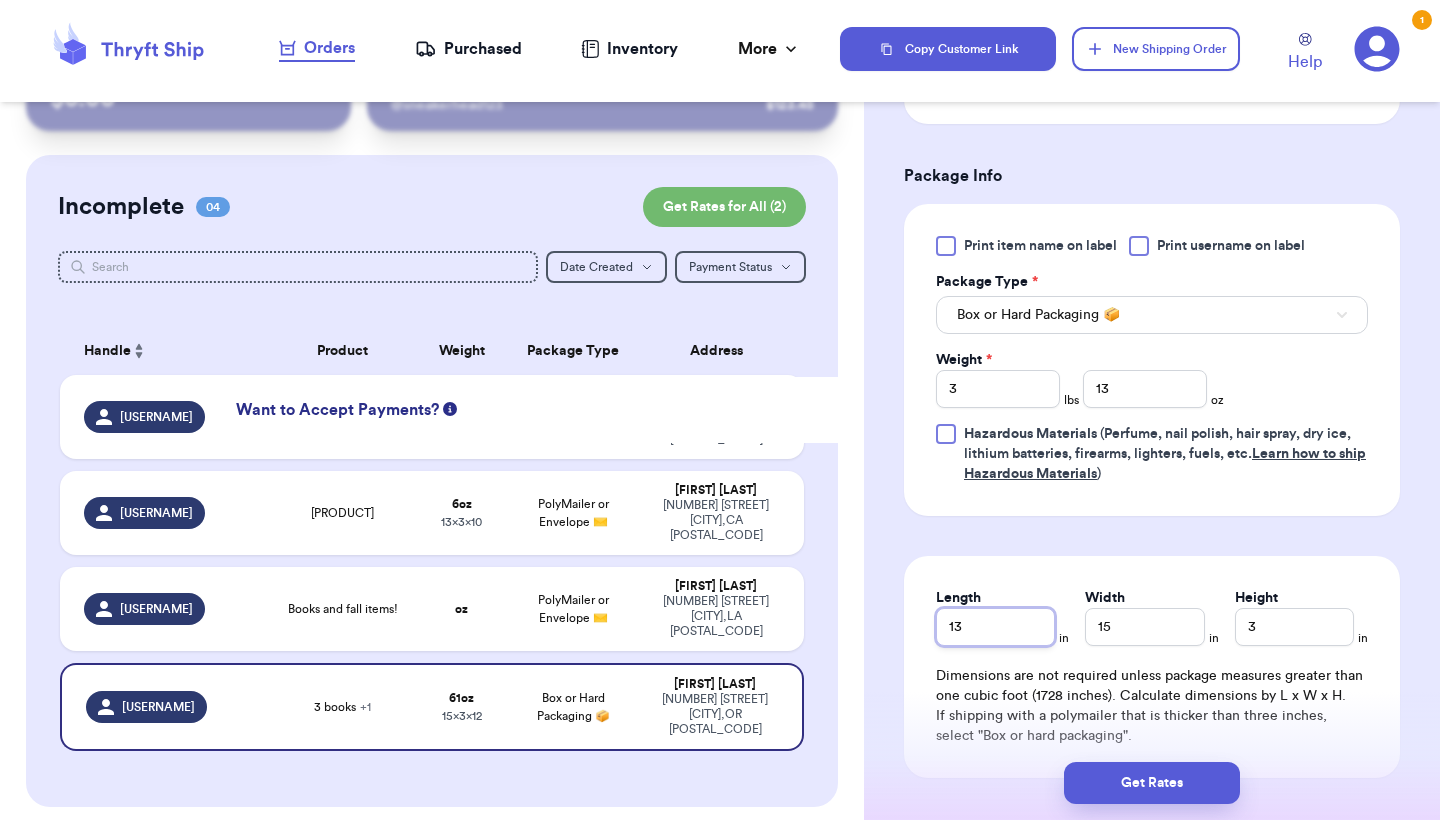 type on "13" 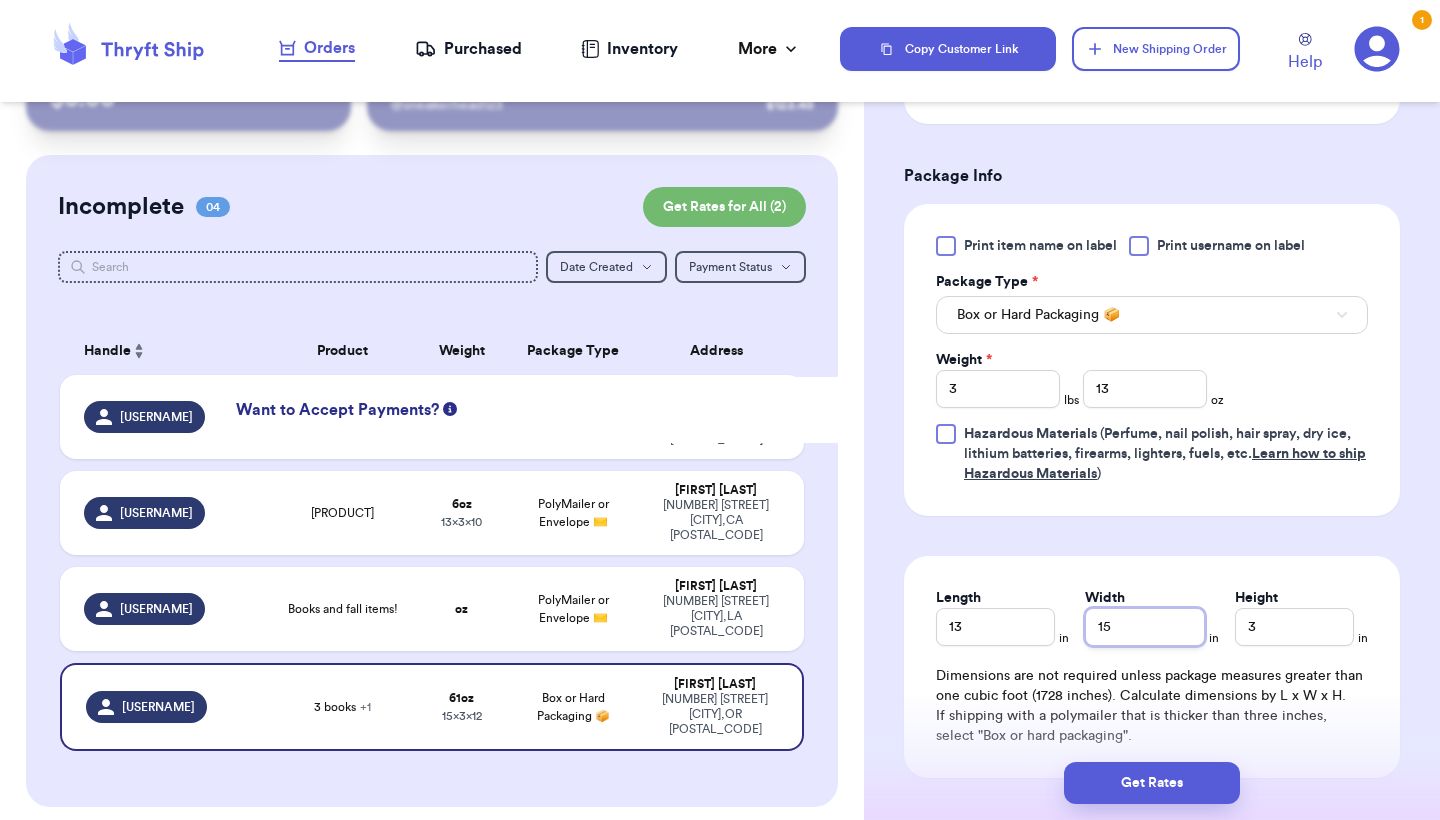click on "15" at bounding box center [1144, 627] 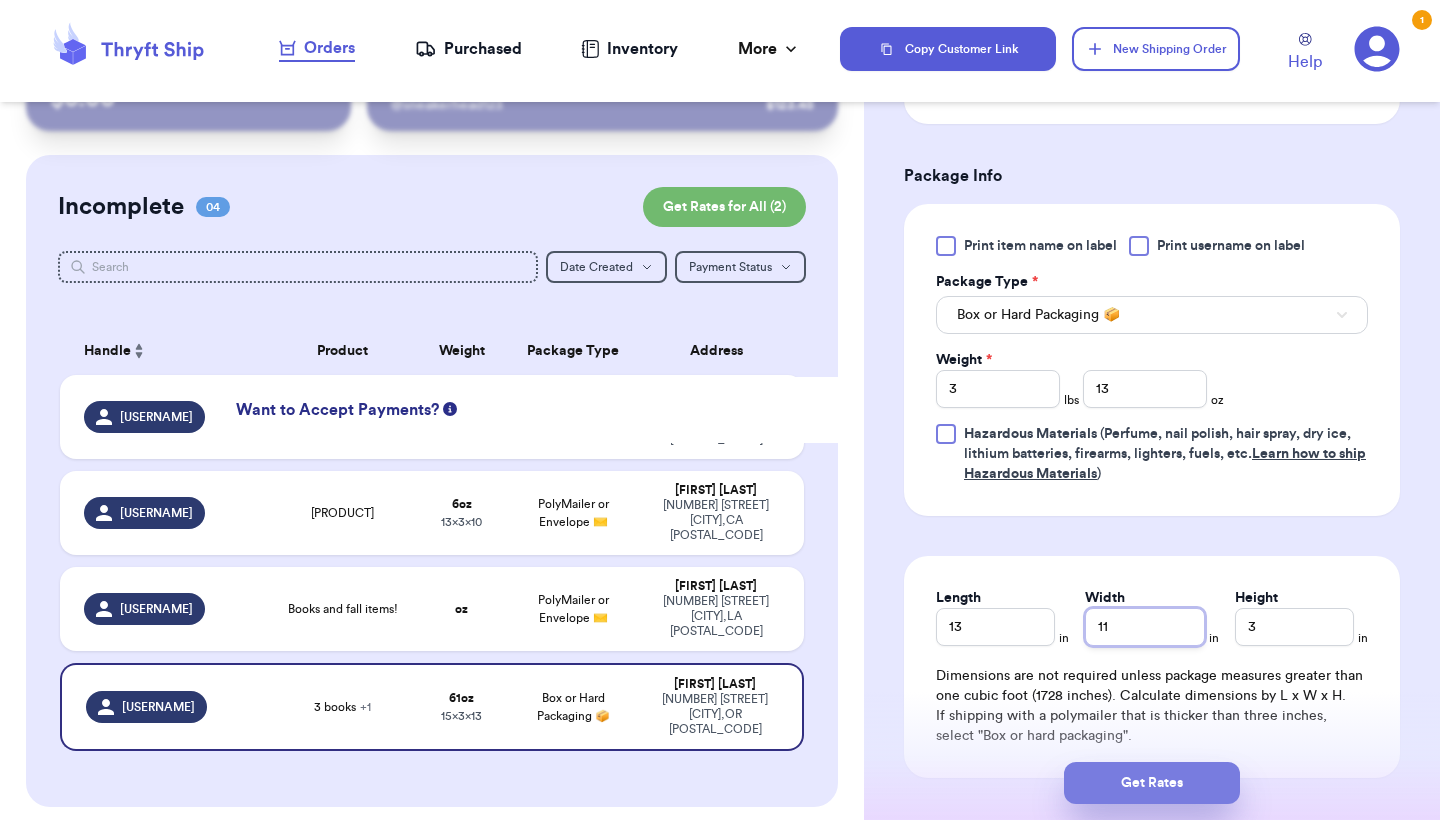 type on "11" 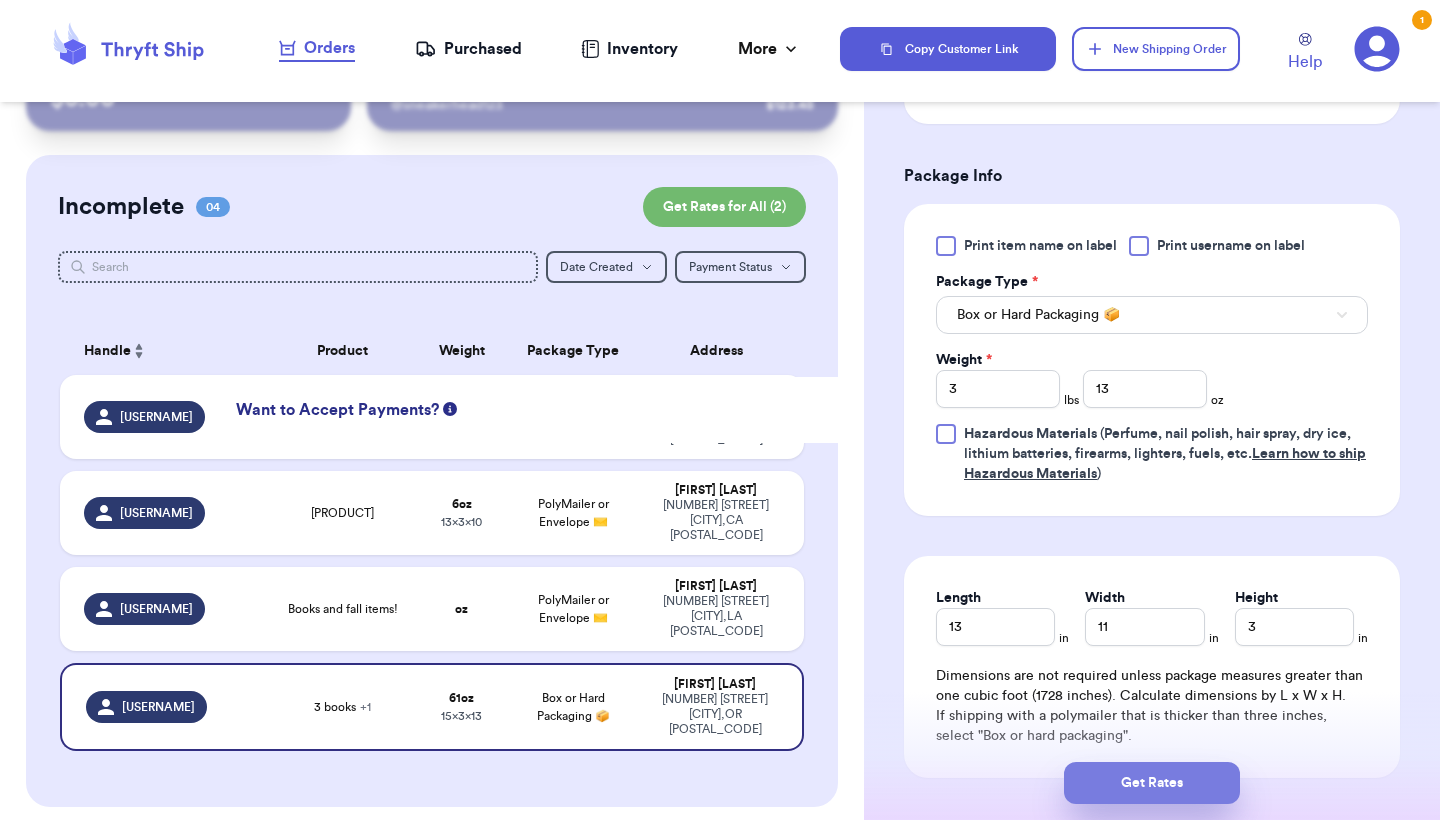 click on "Get Rates" at bounding box center [1152, 783] 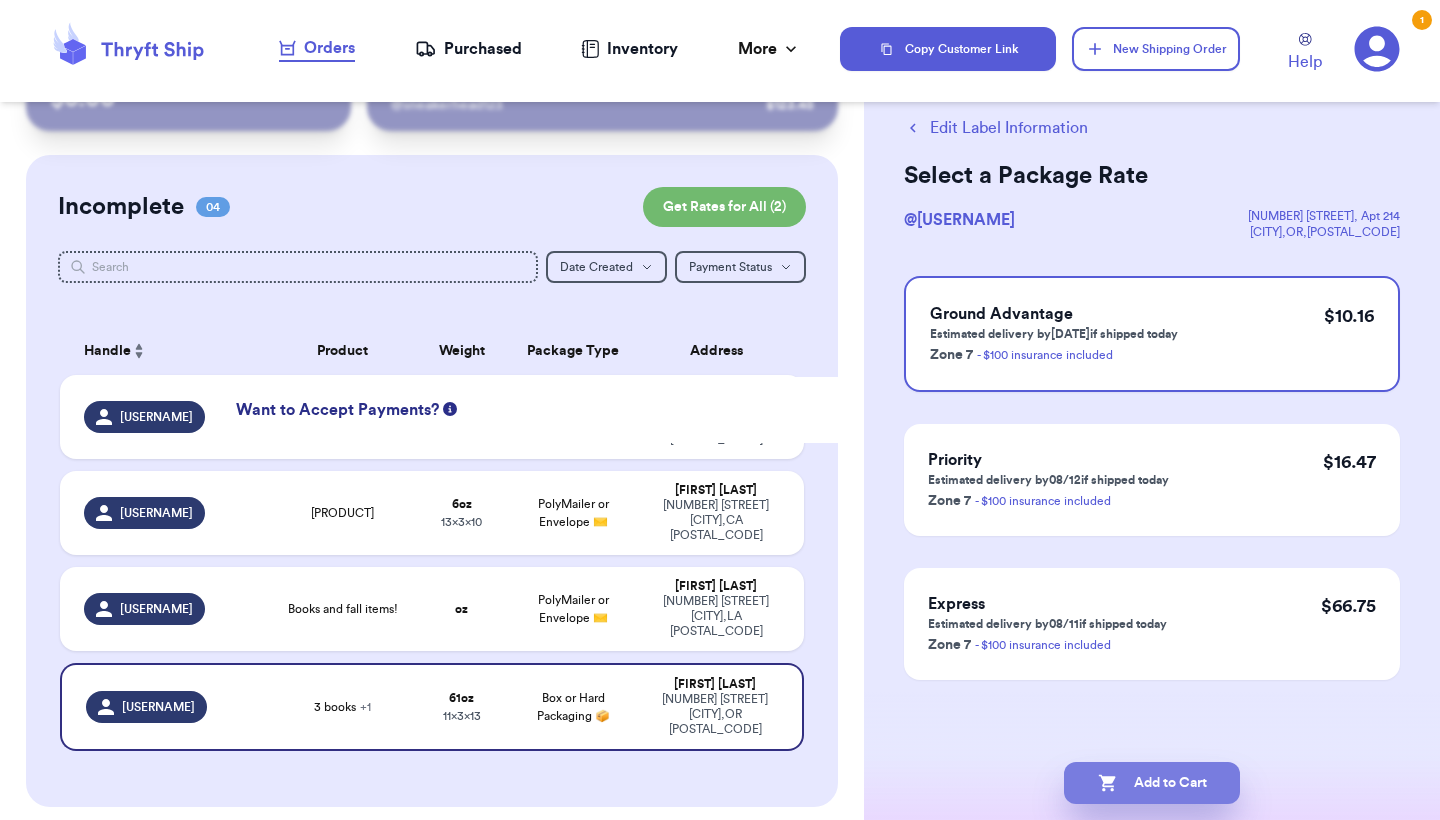 scroll, scrollTop: 0, scrollLeft: 0, axis: both 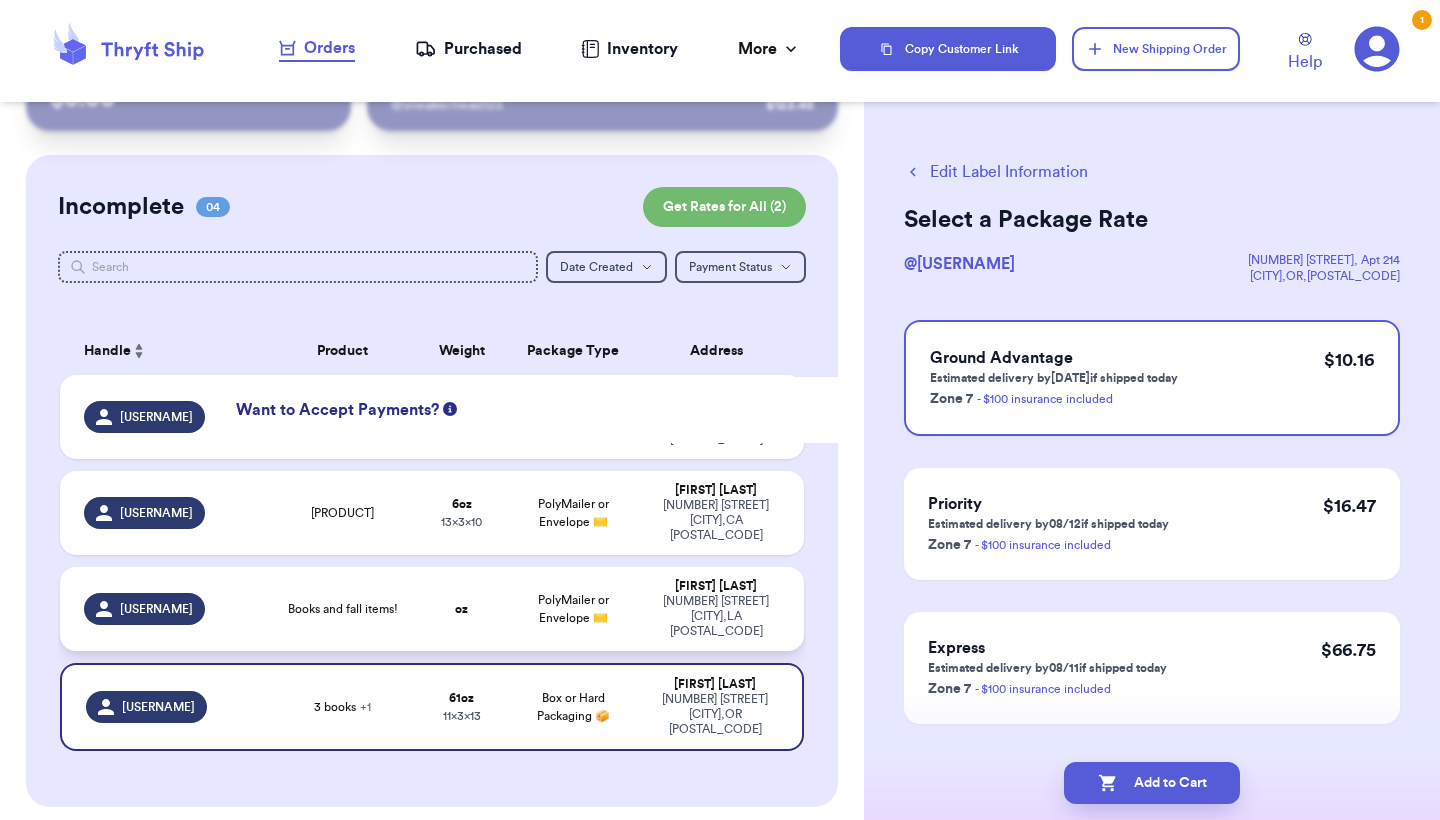 click on "PolyMailer or Envelope ✉️" at bounding box center [573, 609] 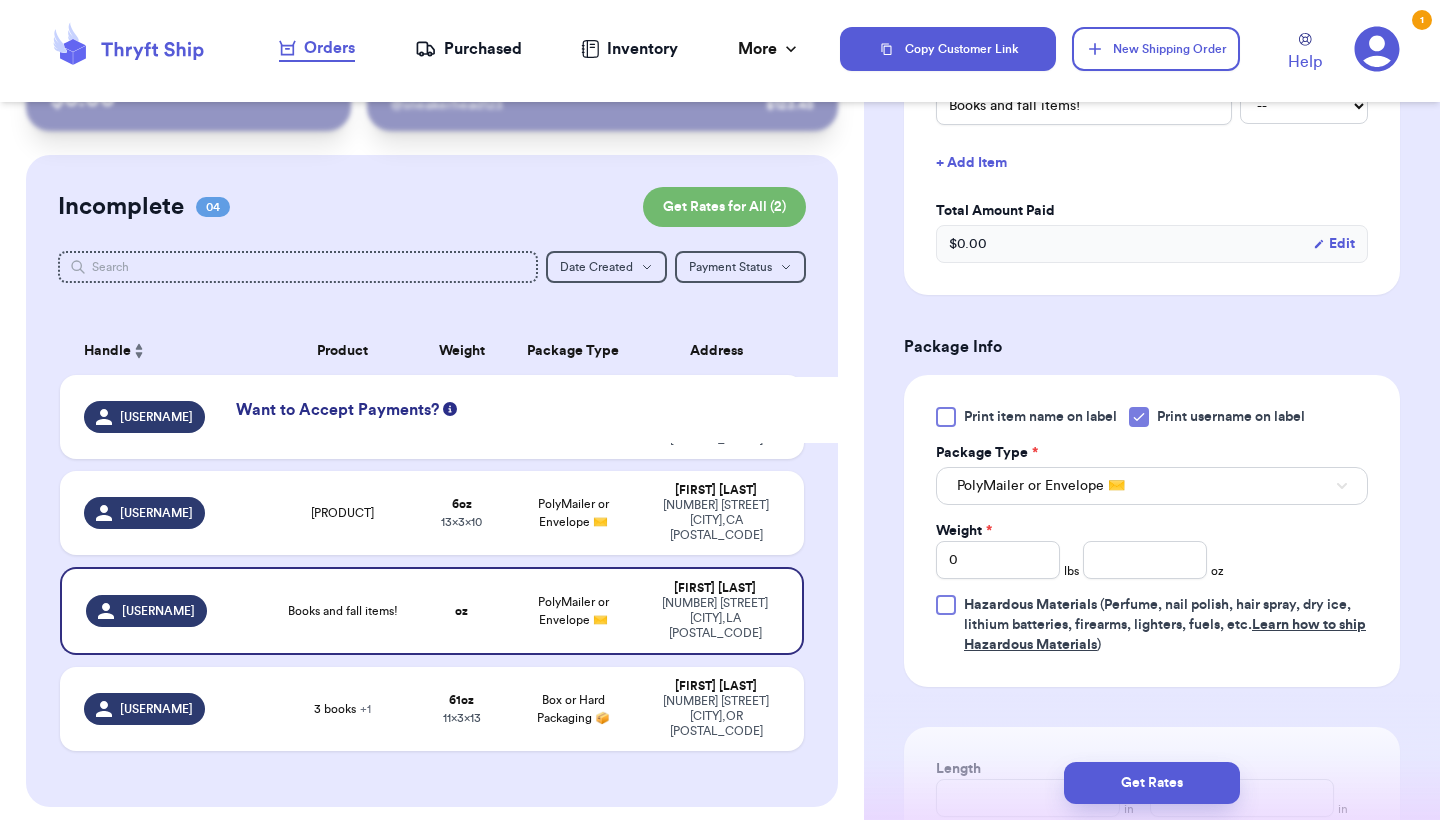scroll, scrollTop: 550, scrollLeft: 0, axis: vertical 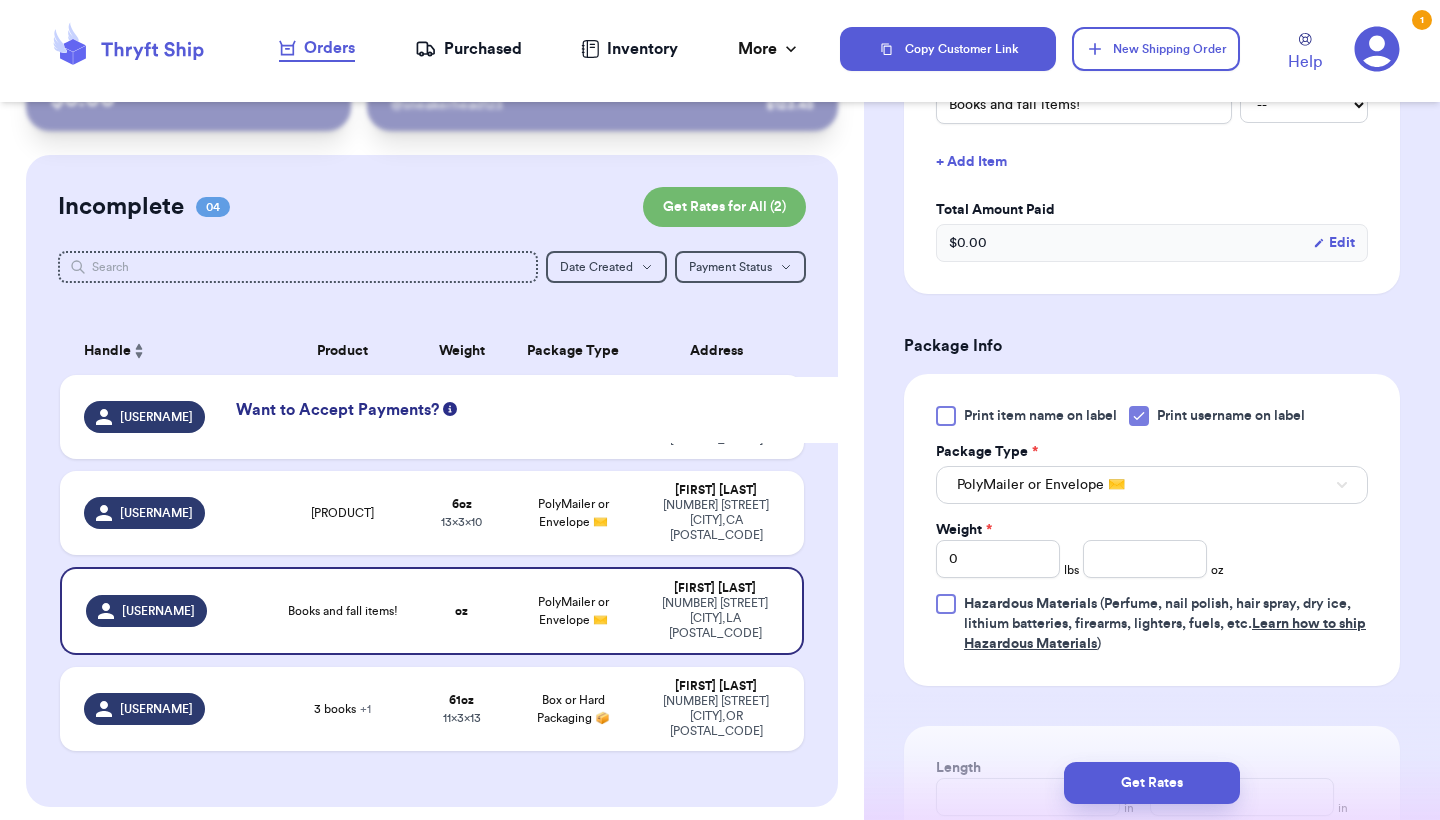 click on "PolyMailer or Envelope ✉️" at bounding box center [1152, 485] 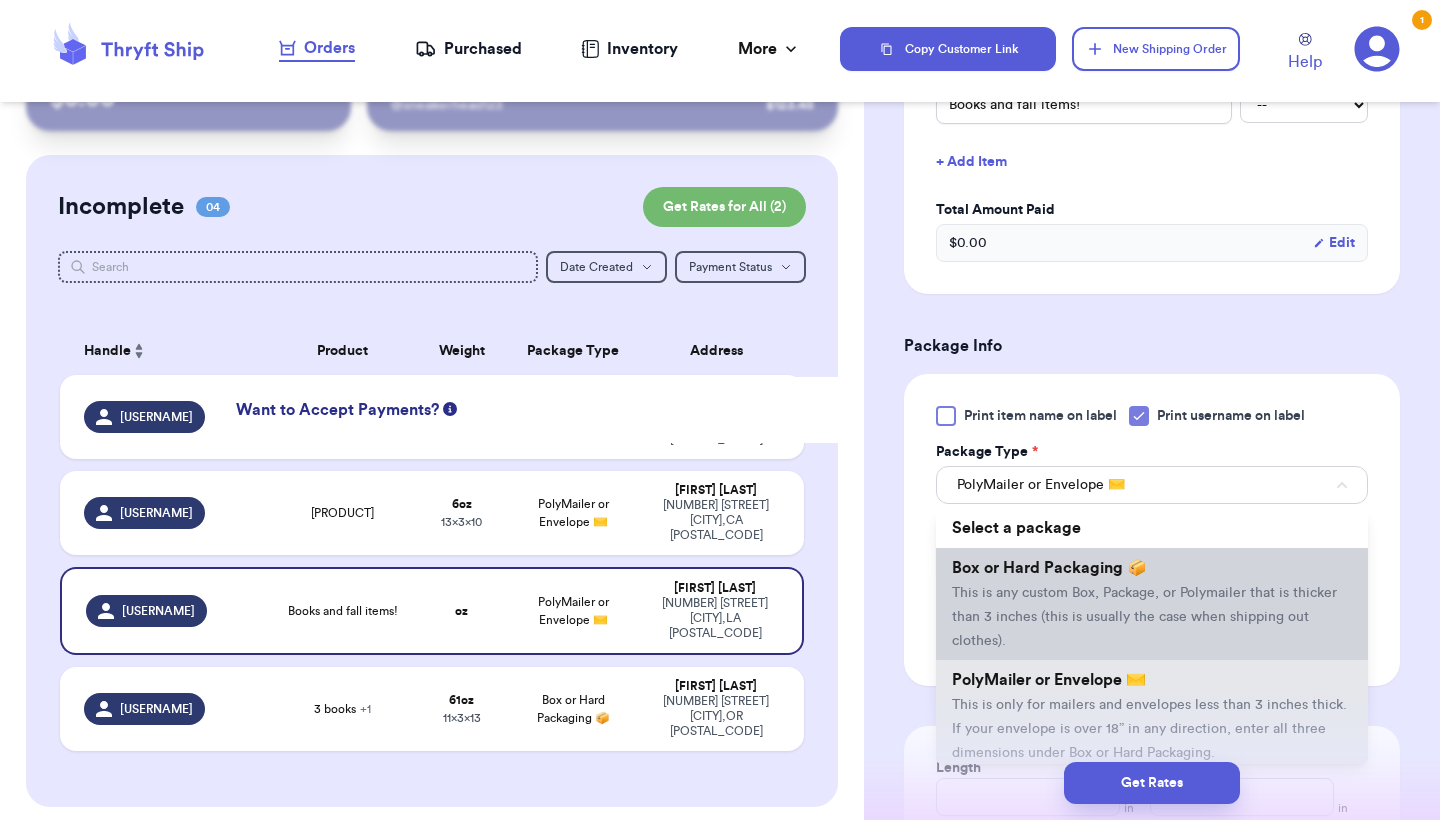click on "Box or Hard Packaging 📦" at bounding box center [1049, 568] 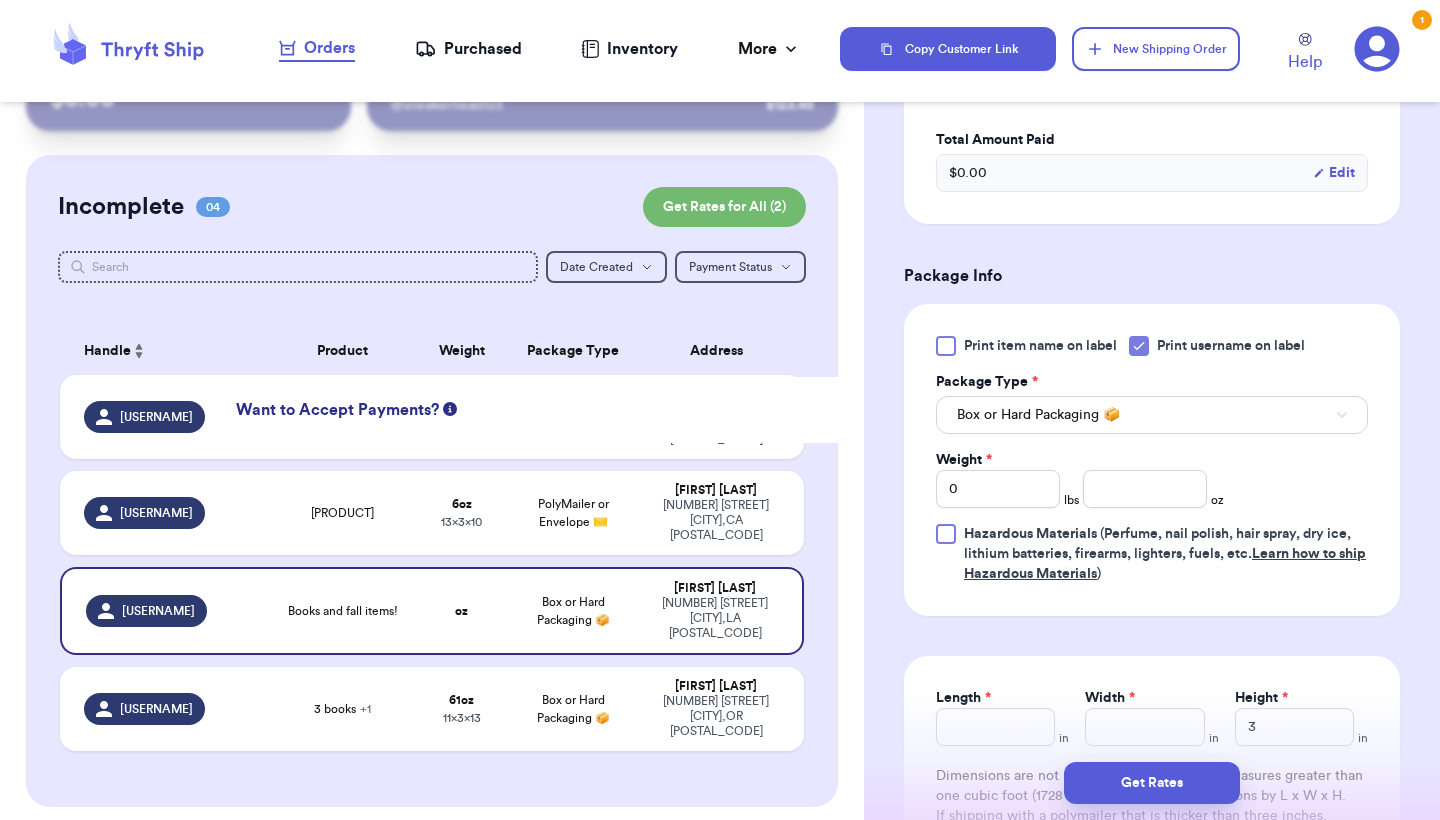scroll, scrollTop: 628, scrollLeft: 0, axis: vertical 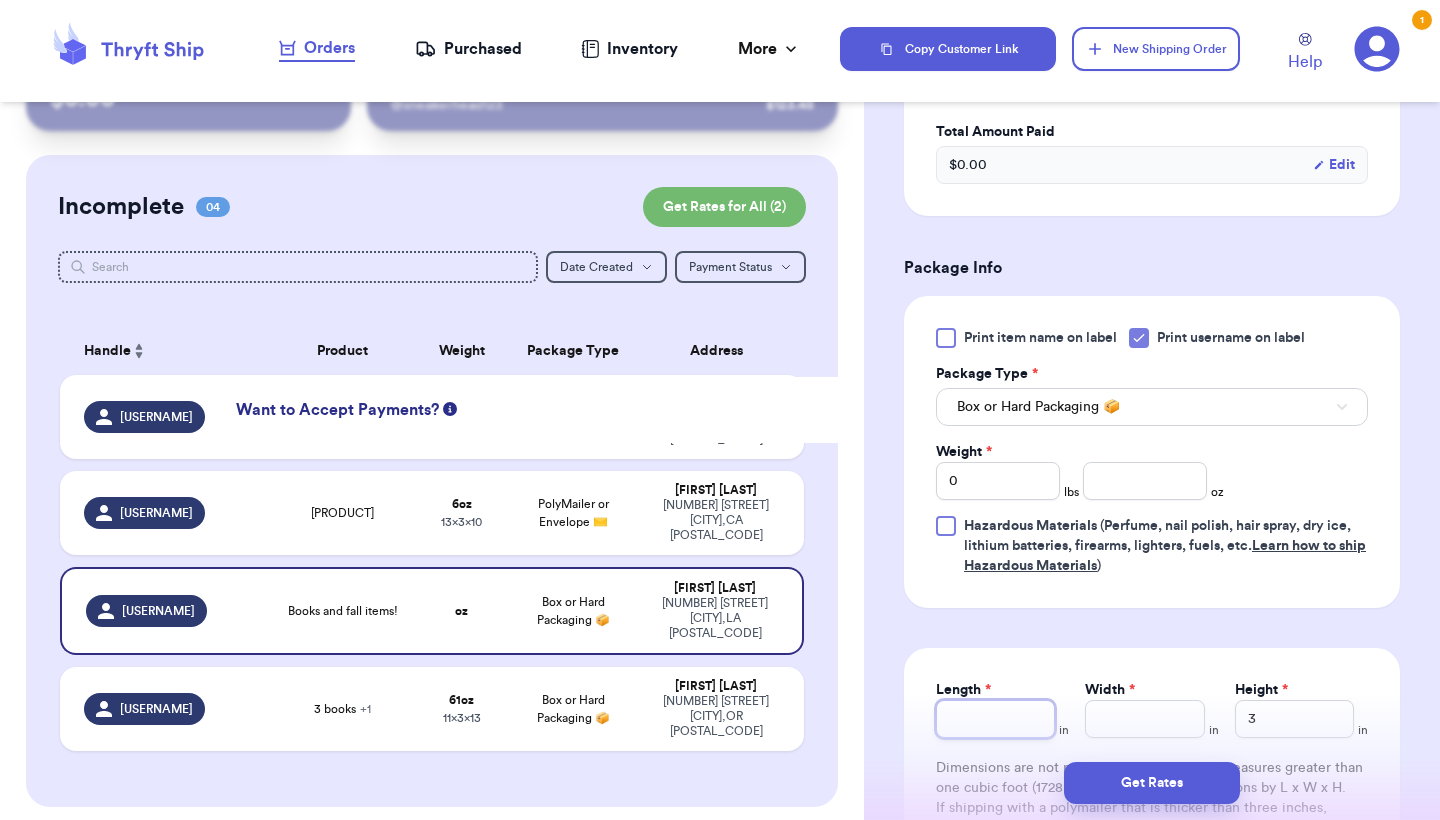 click on "Length *" at bounding box center [995, 719] 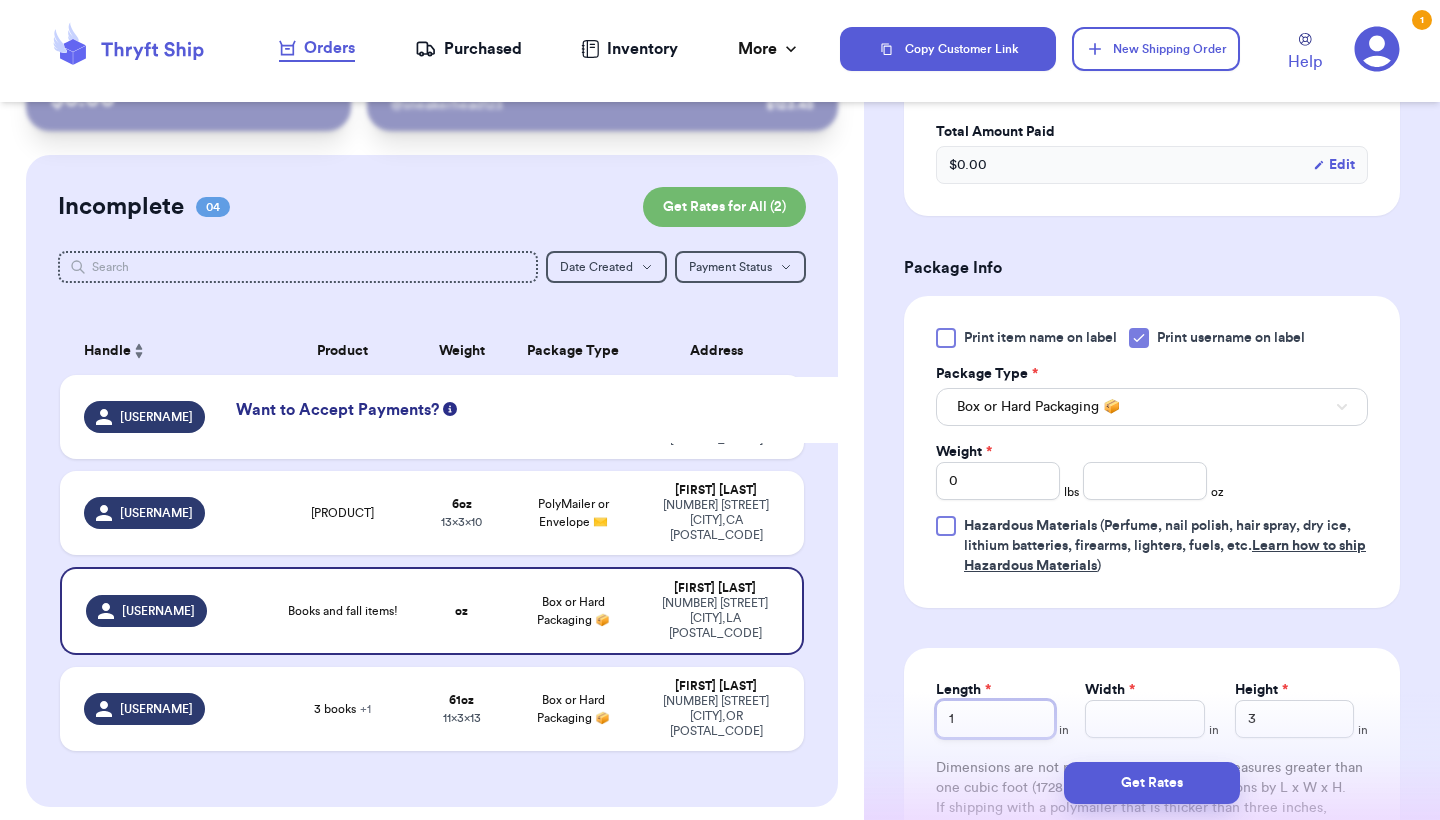 type 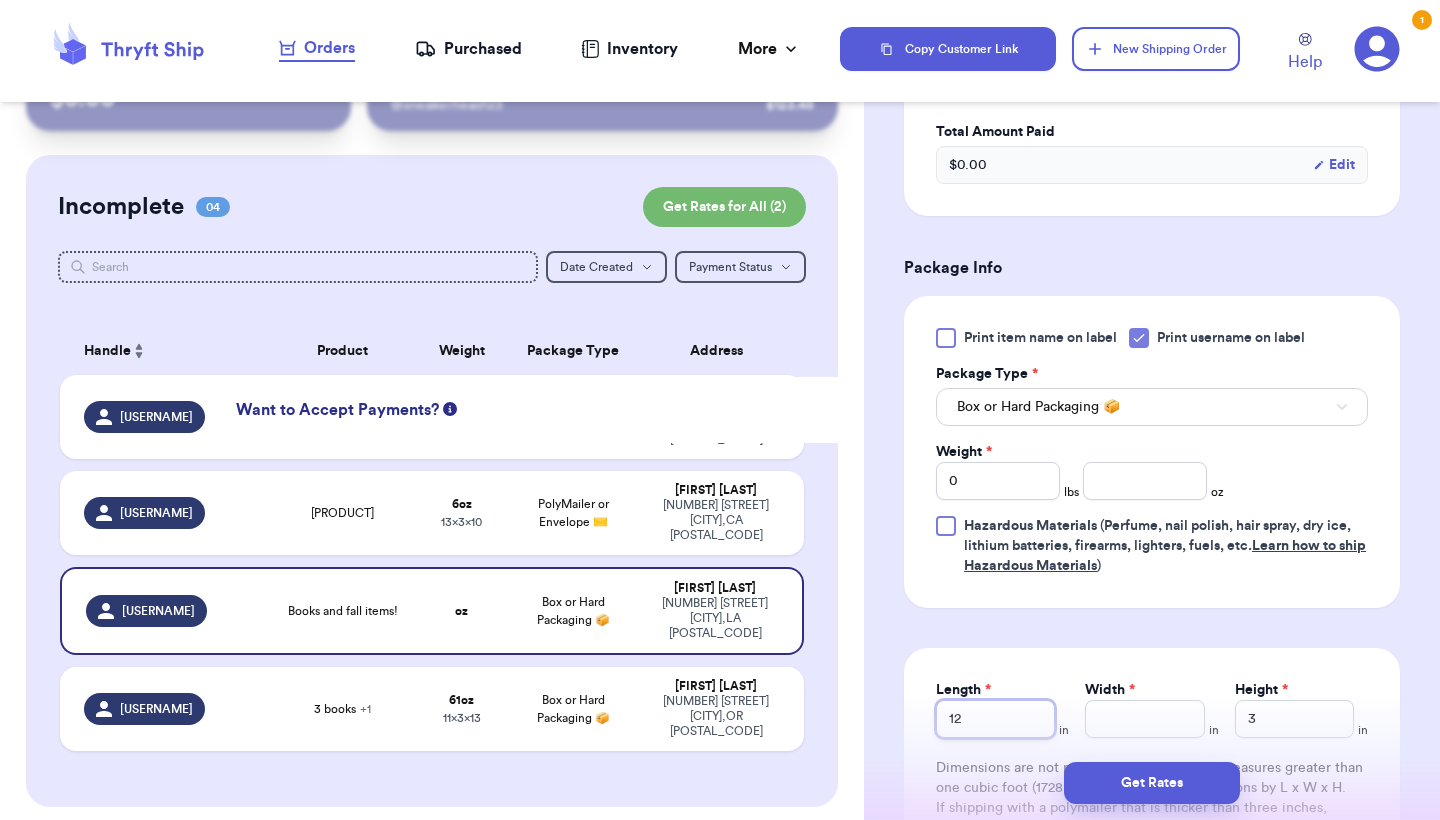 type 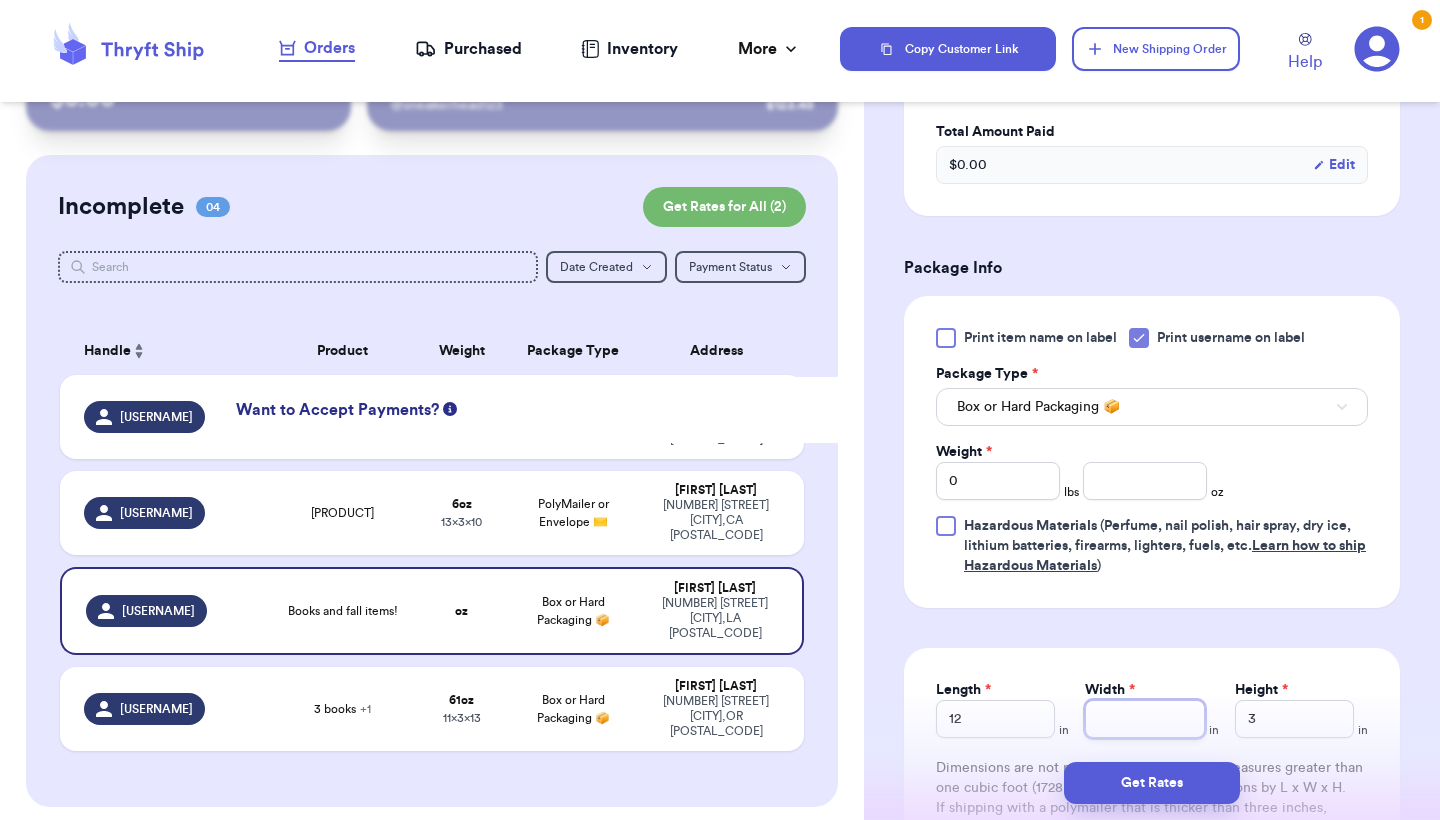 click on "Width *" at bounding box center [1144, 719] 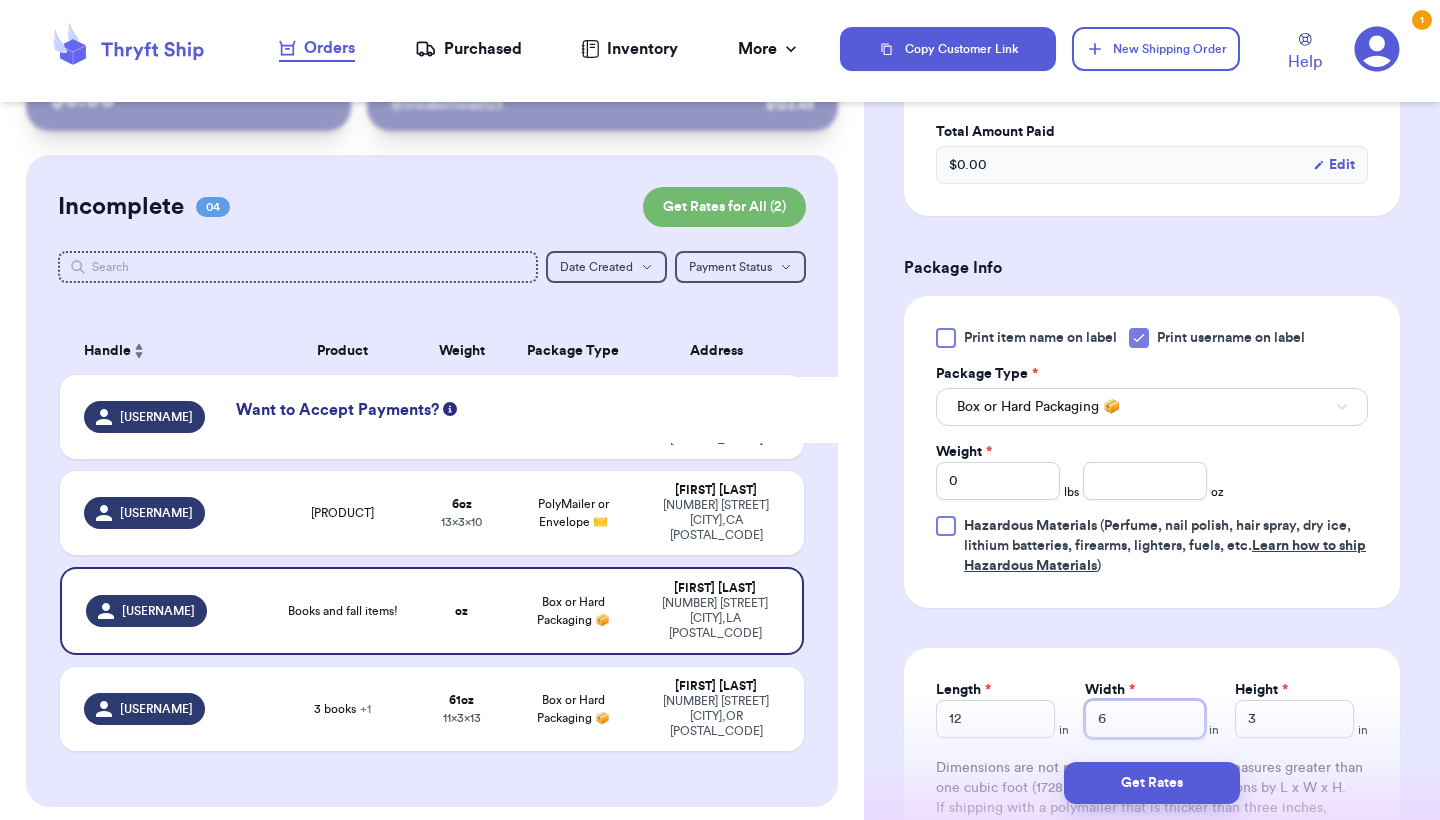 type 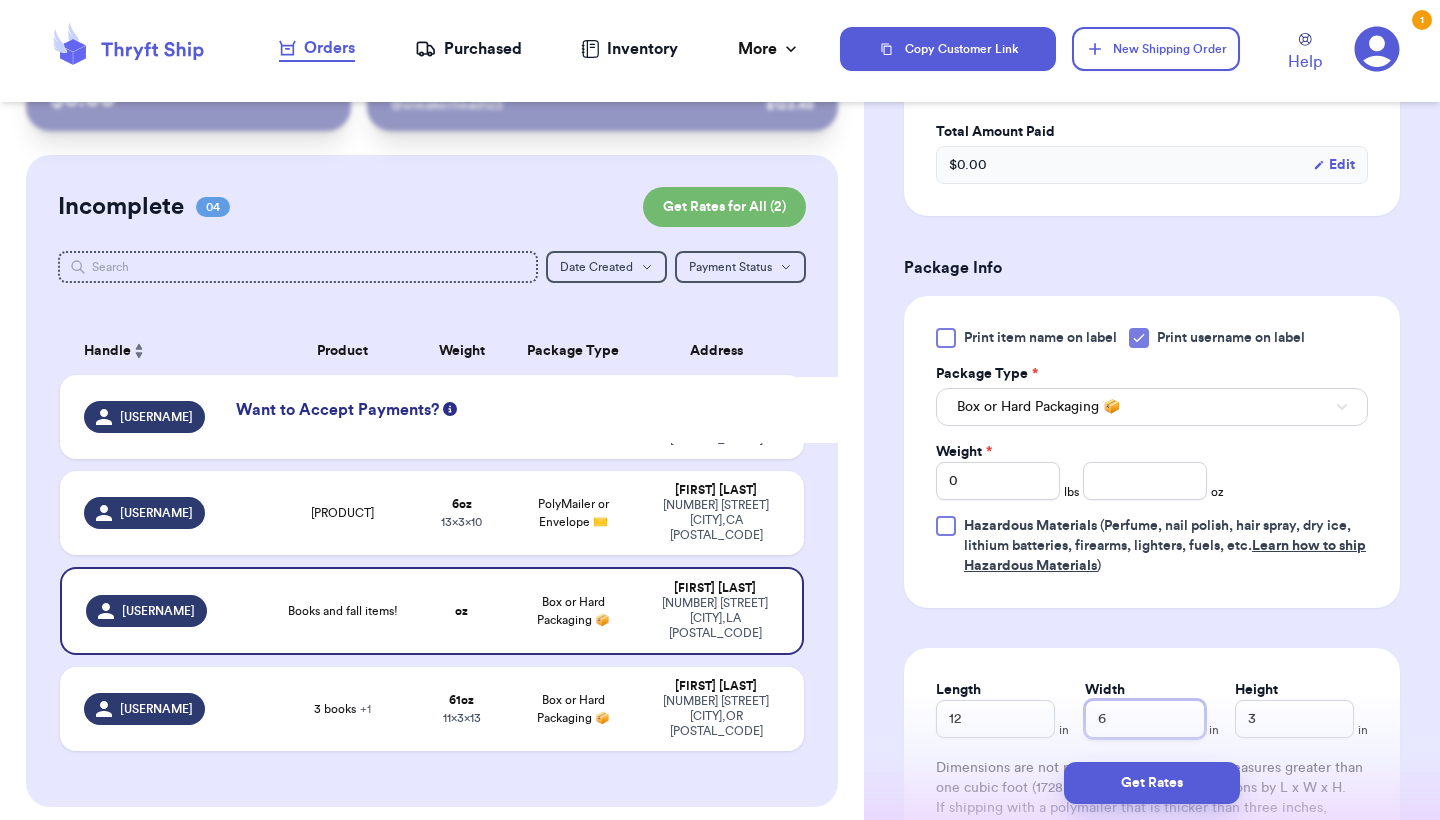 type on "6" 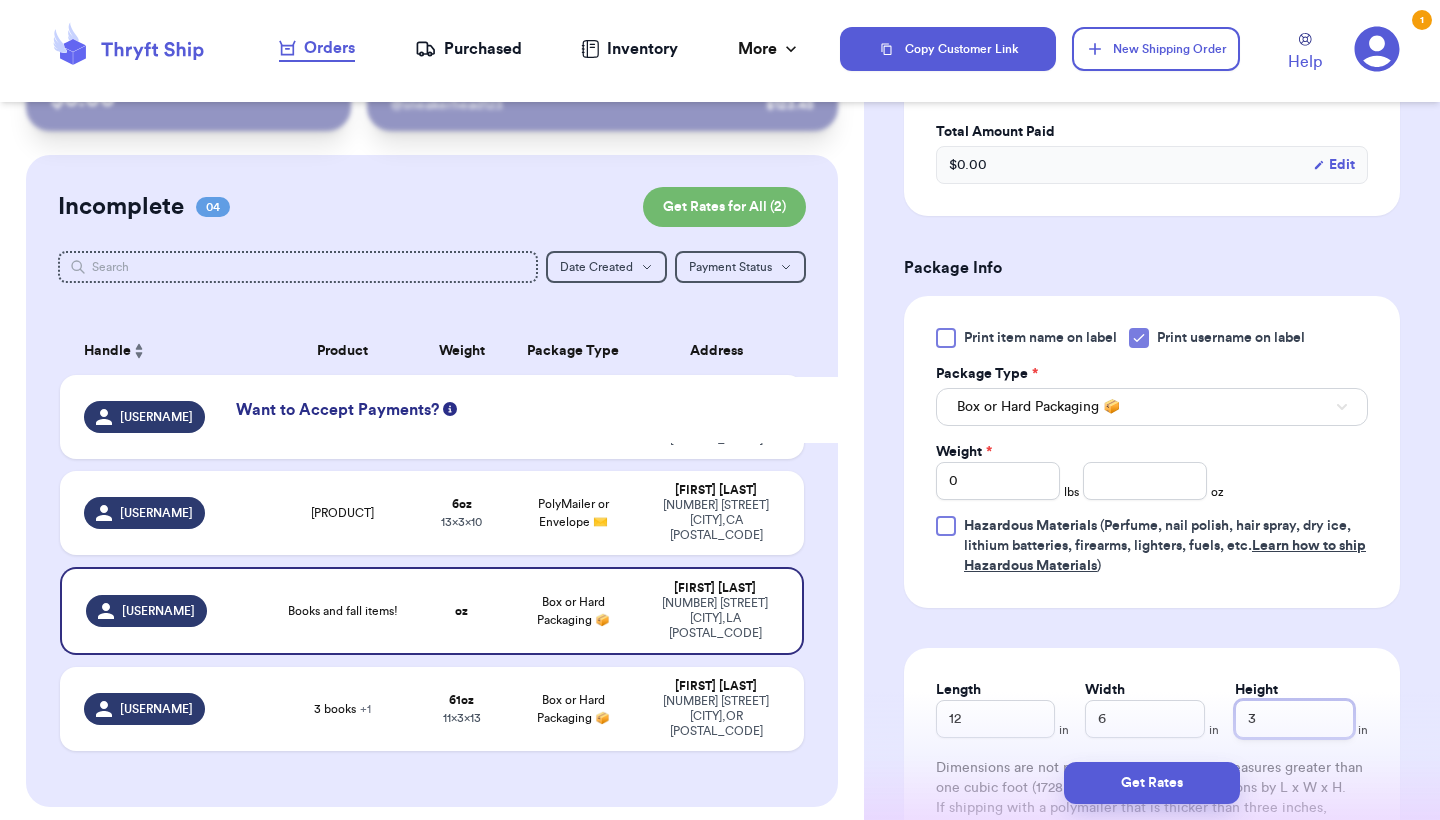 click on "3" at bounding box center [1294, 719] 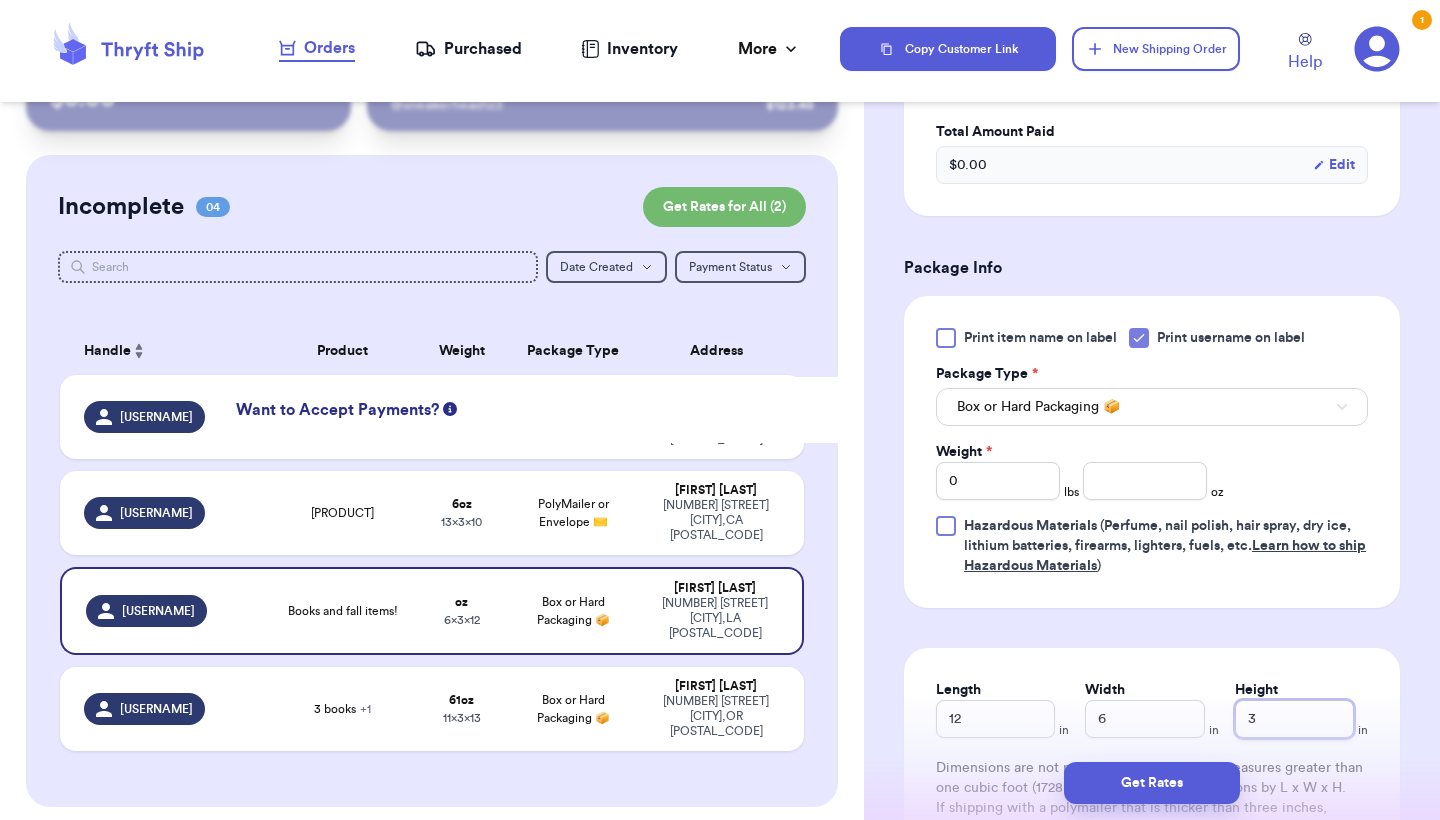 type 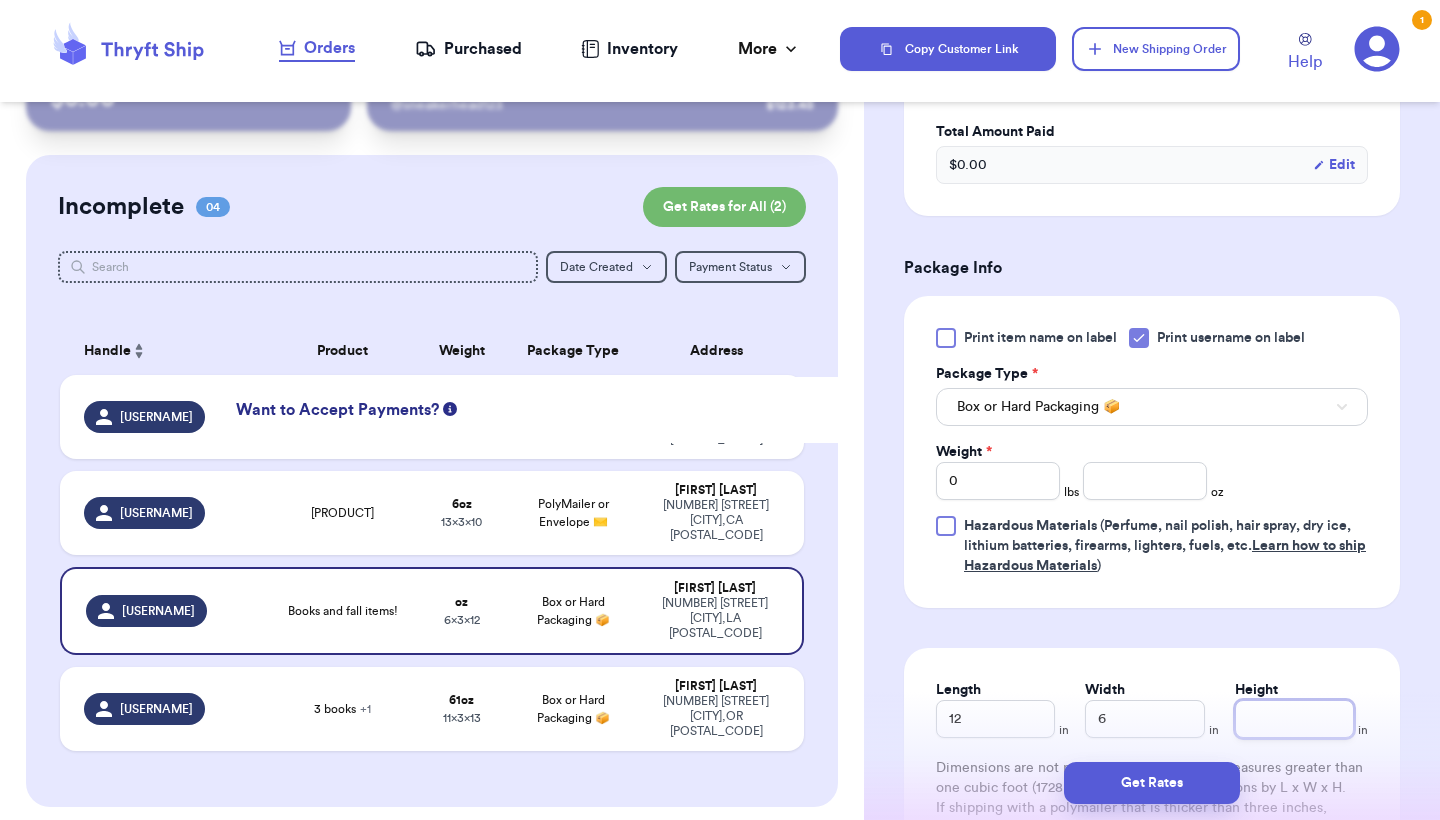 type 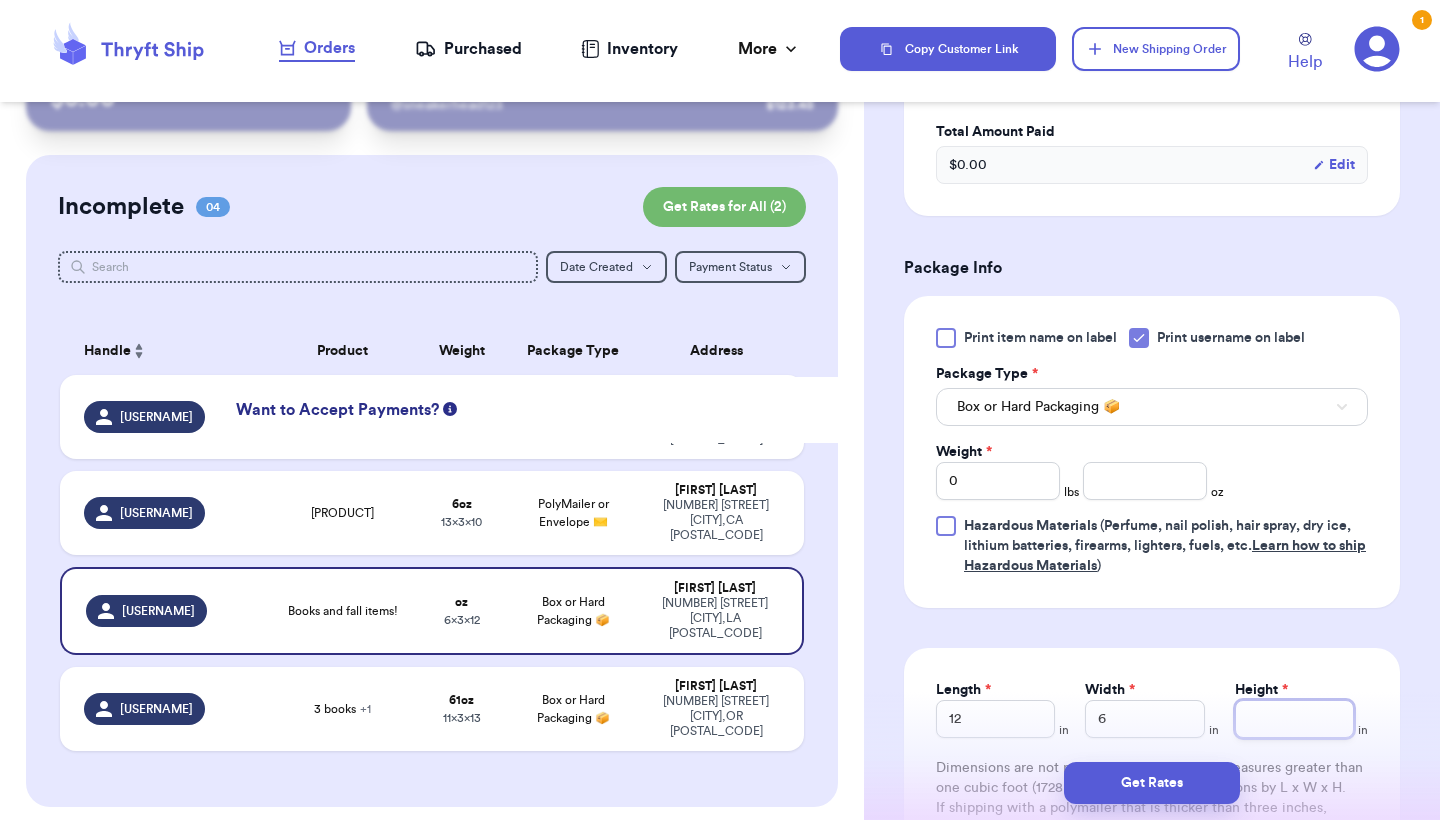 type 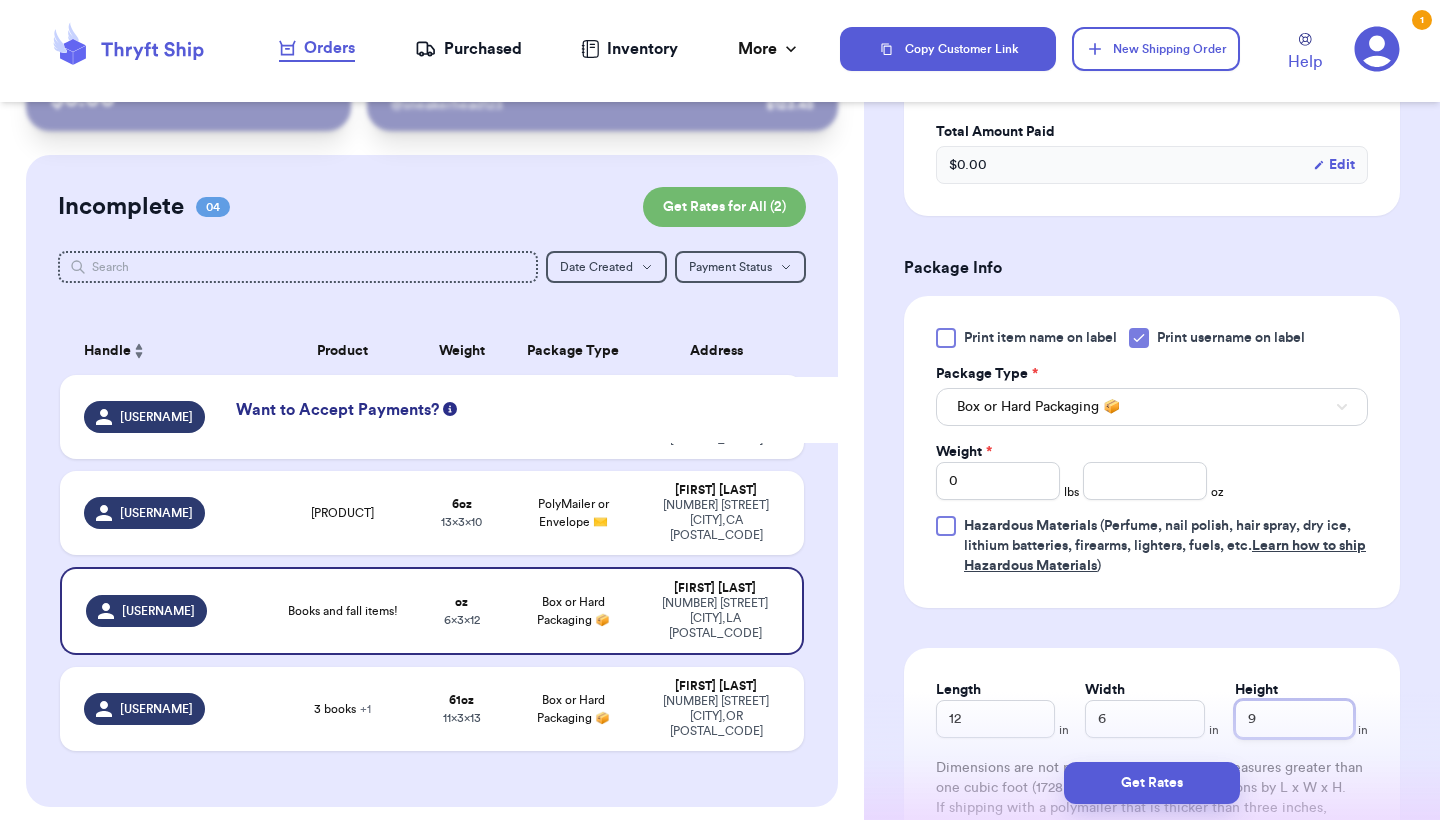 type 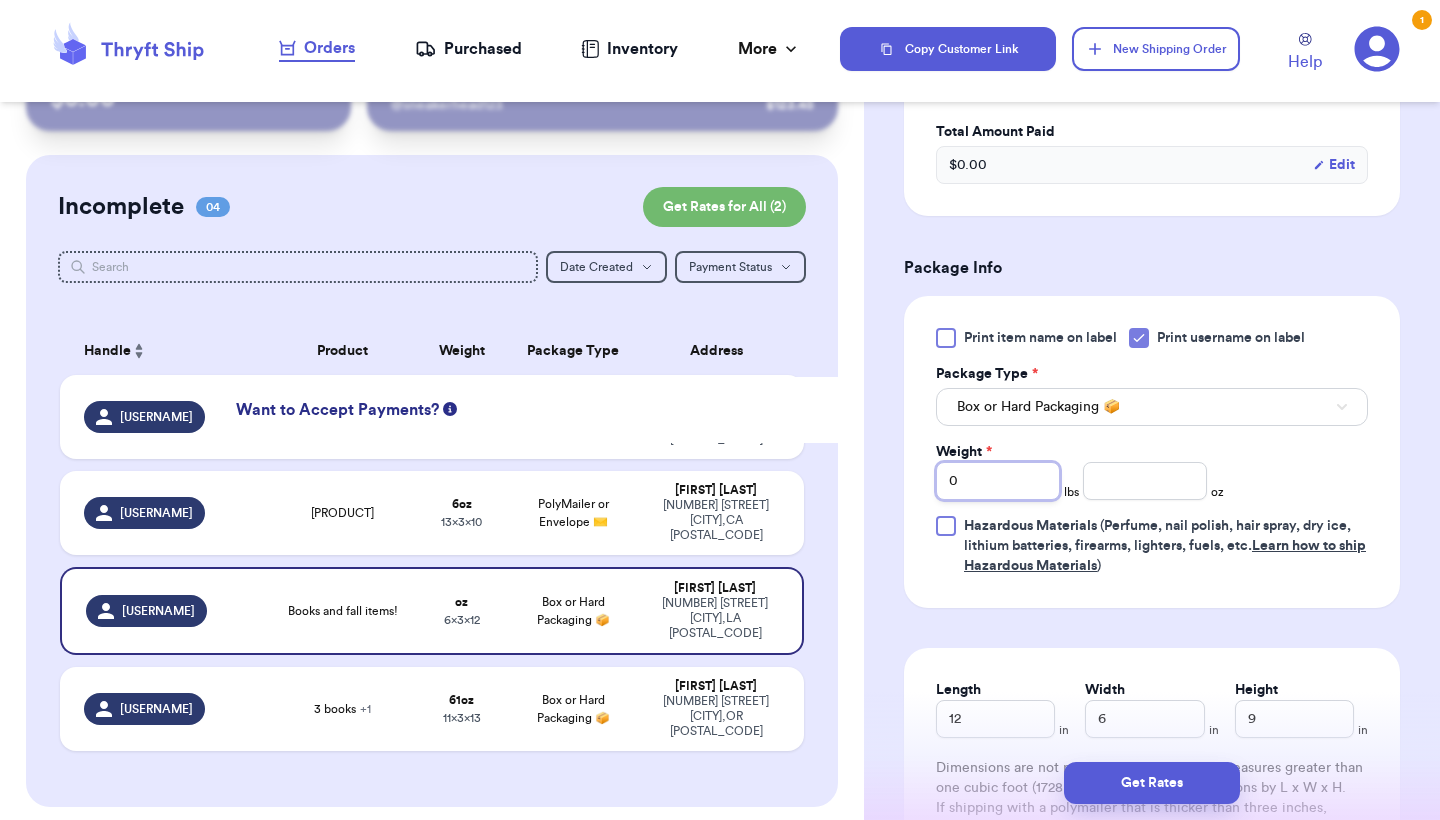 click on "0" at bounding box center (998, 481) 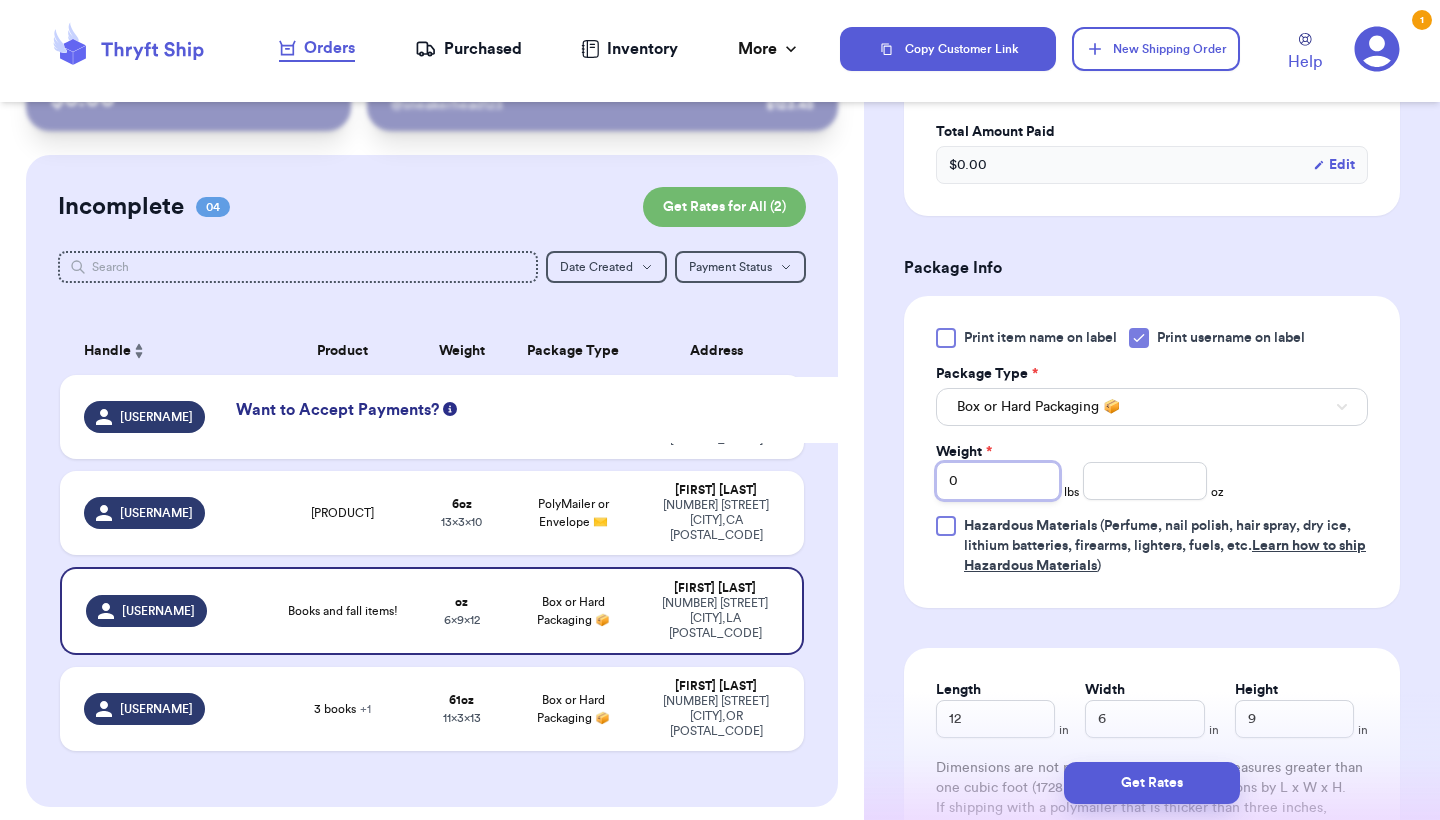 type 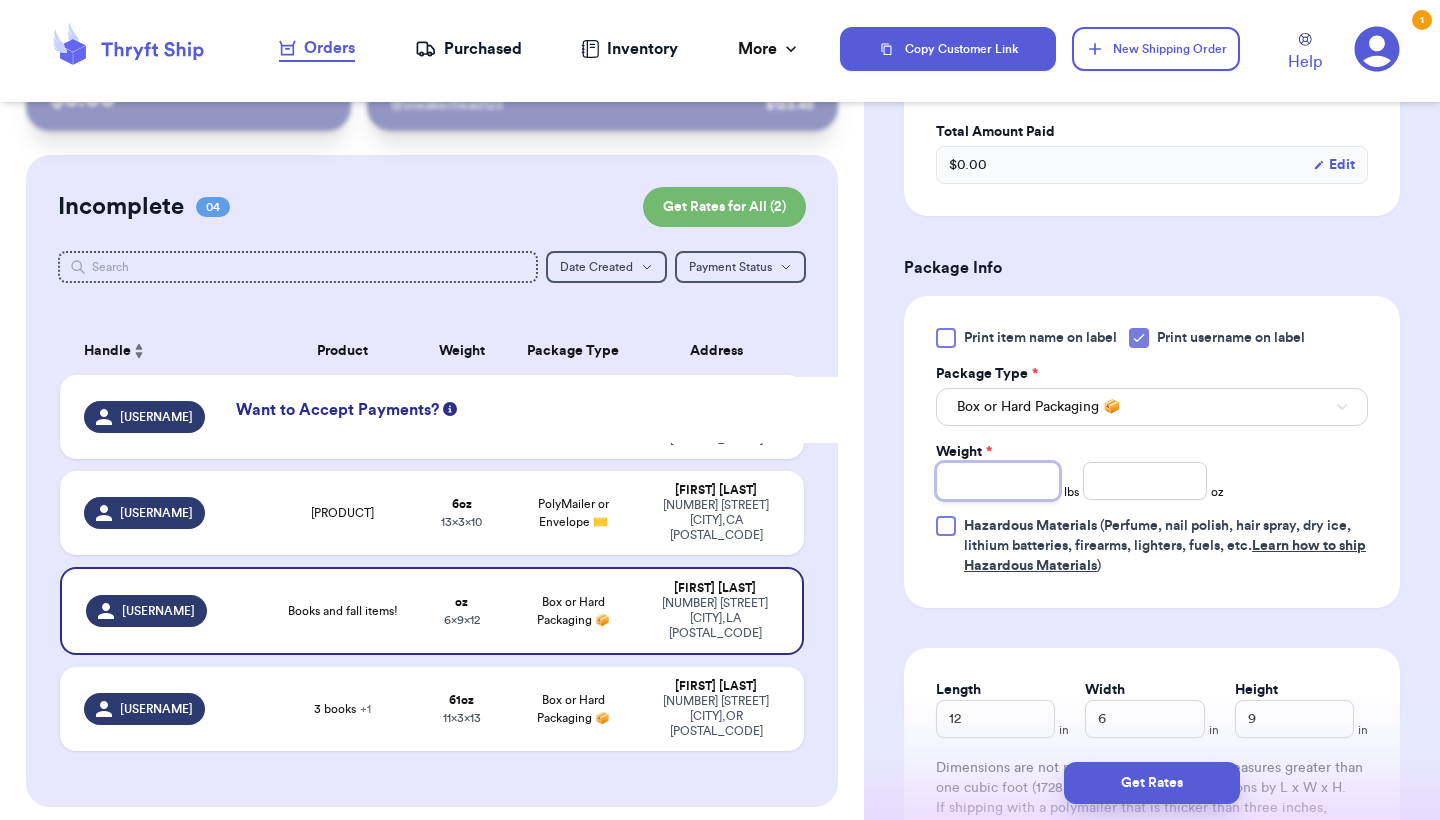 type on "5" 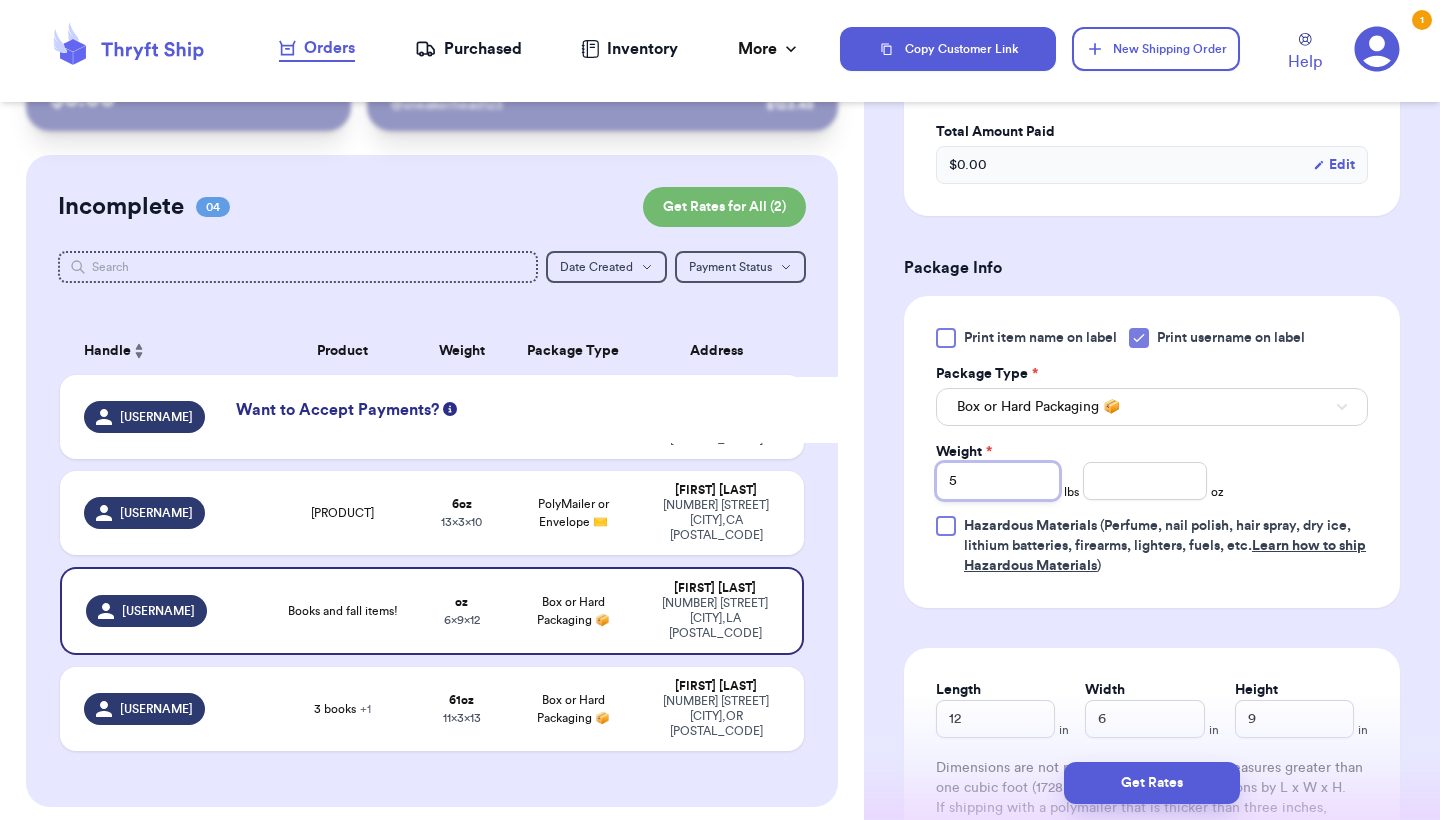 type 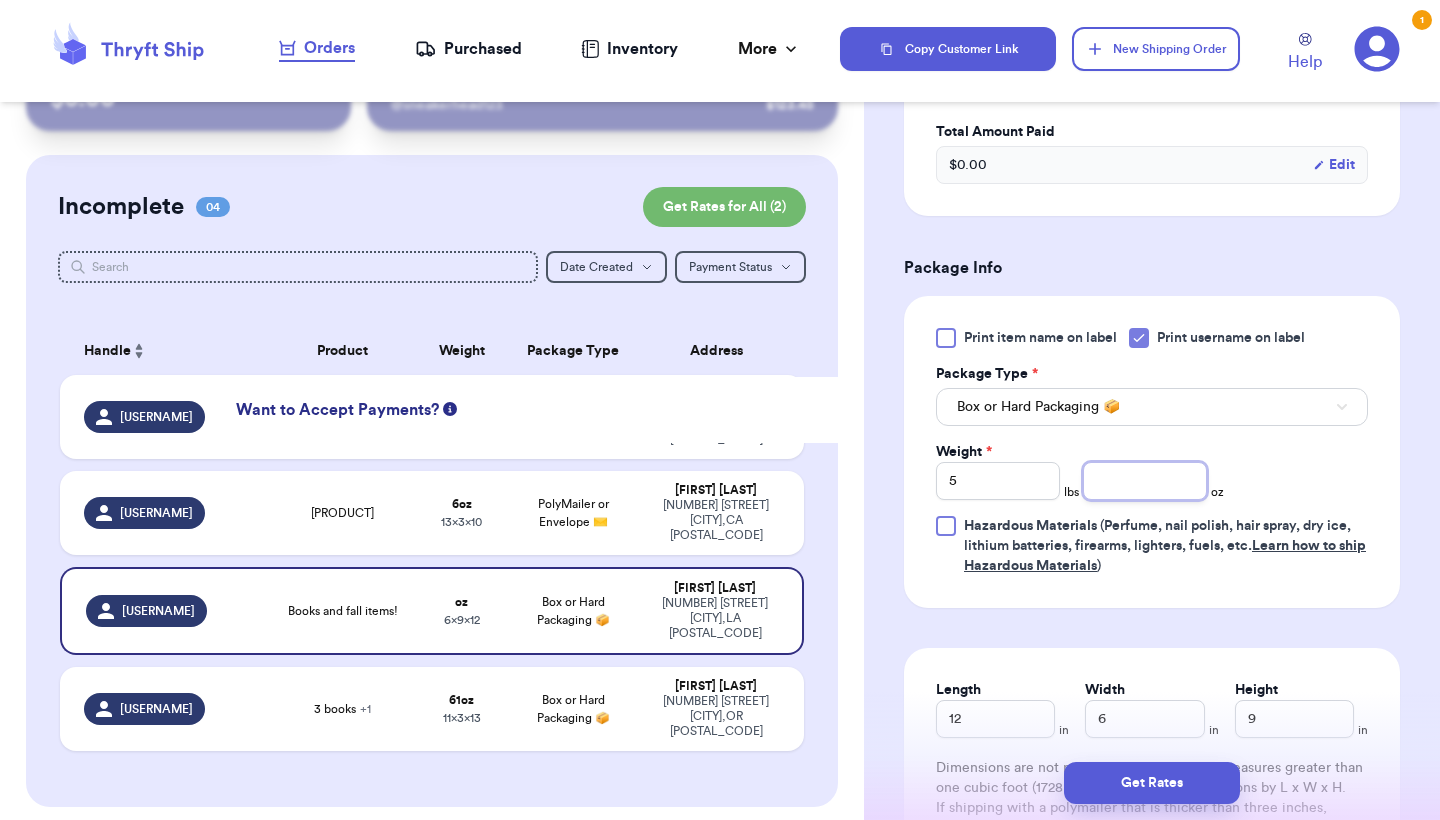 click at bounding box center [1145, 481] 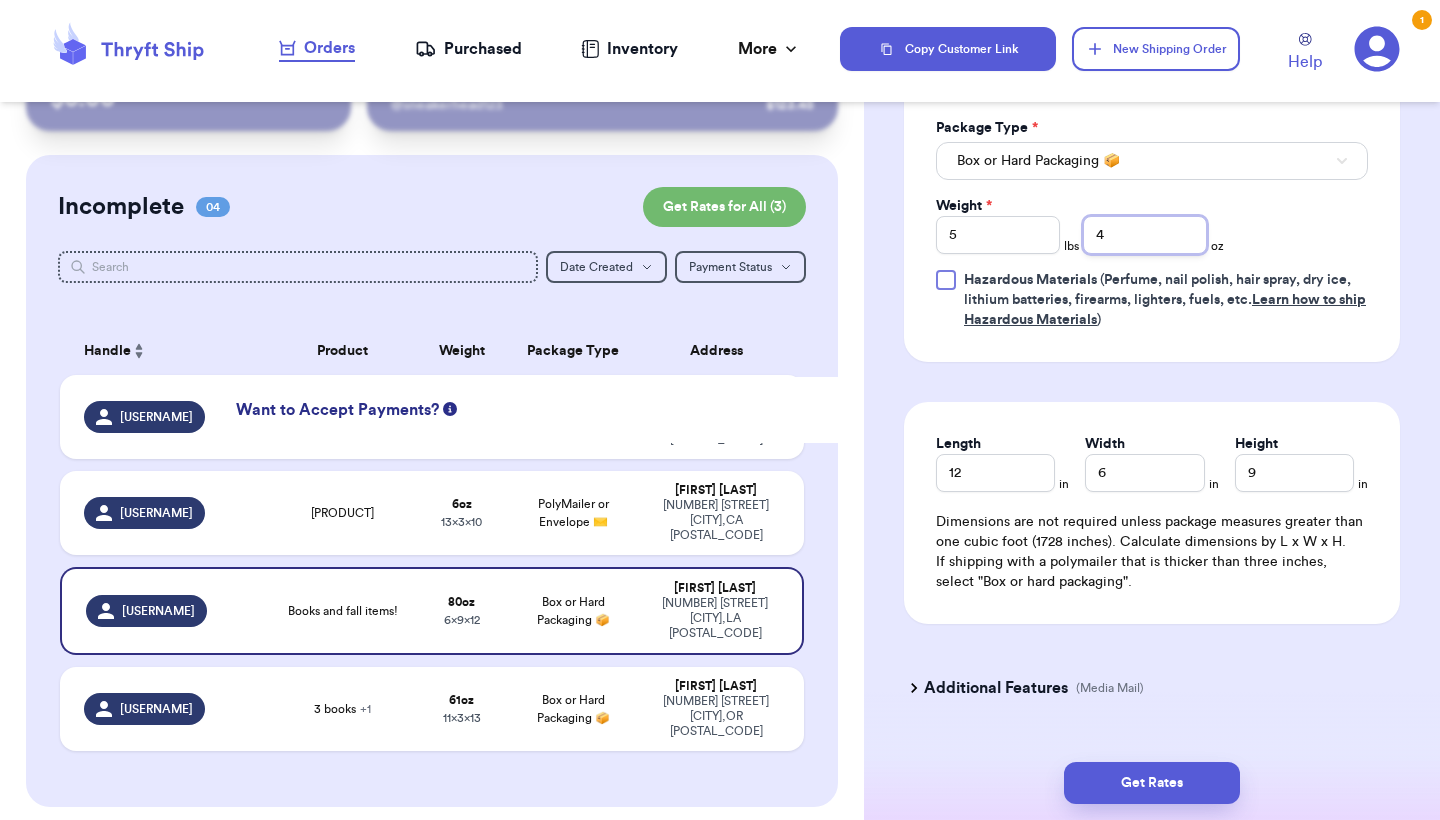scroll, scrollTop: 904, scrollLeft: 0, axis: vertical 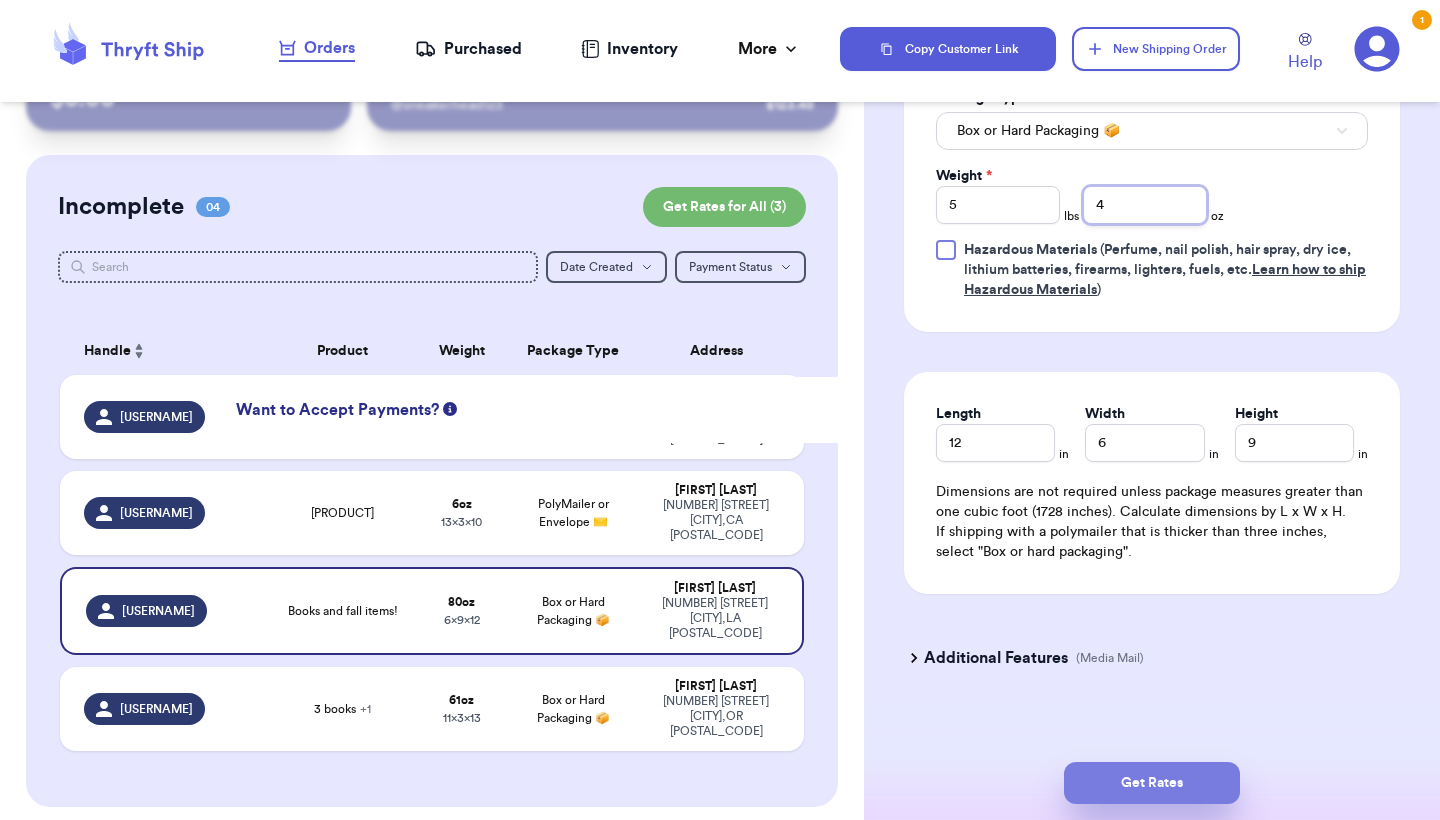 type on "4" 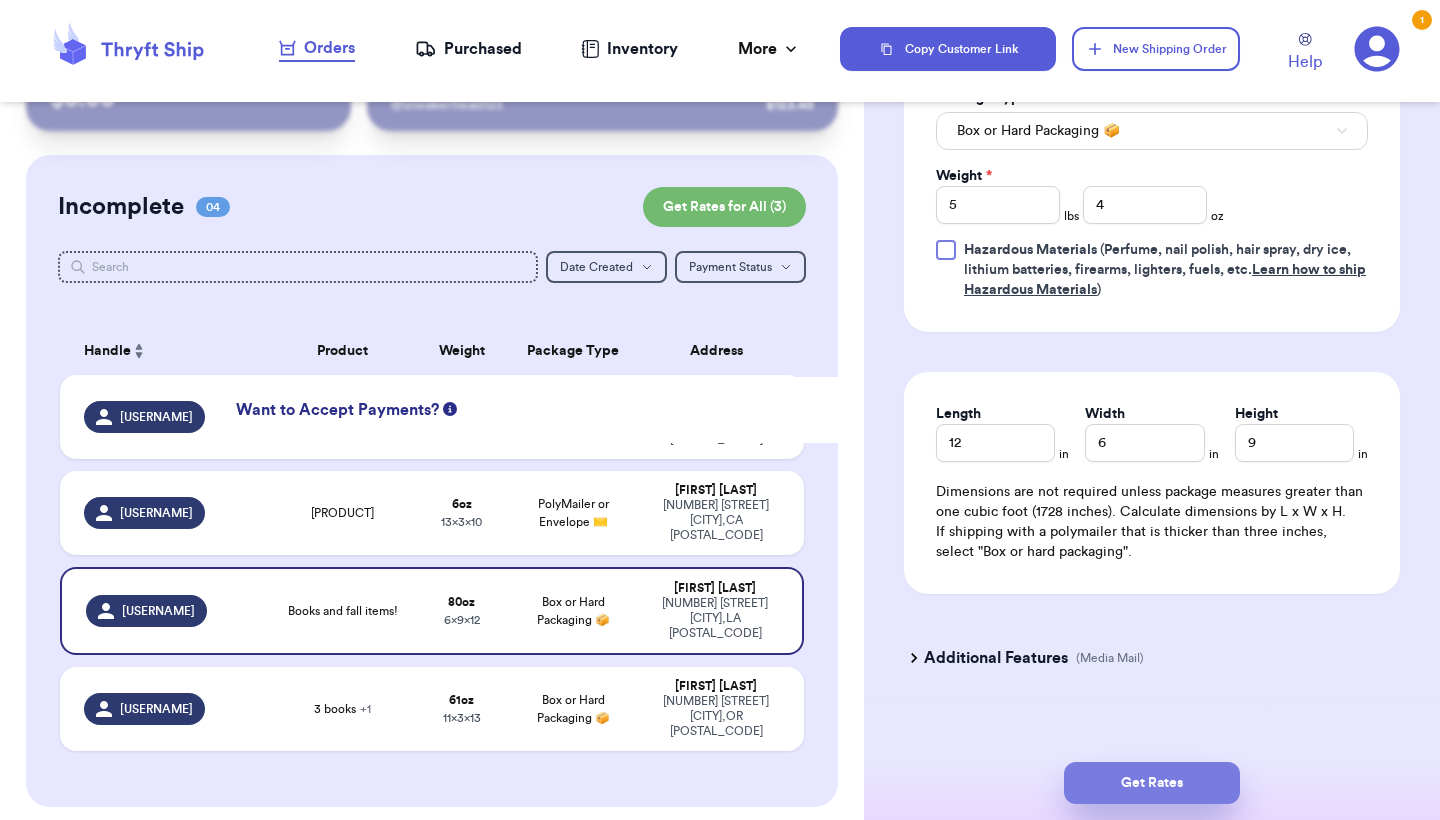 click on "Get Rates" at bounding box center [1152, 783] 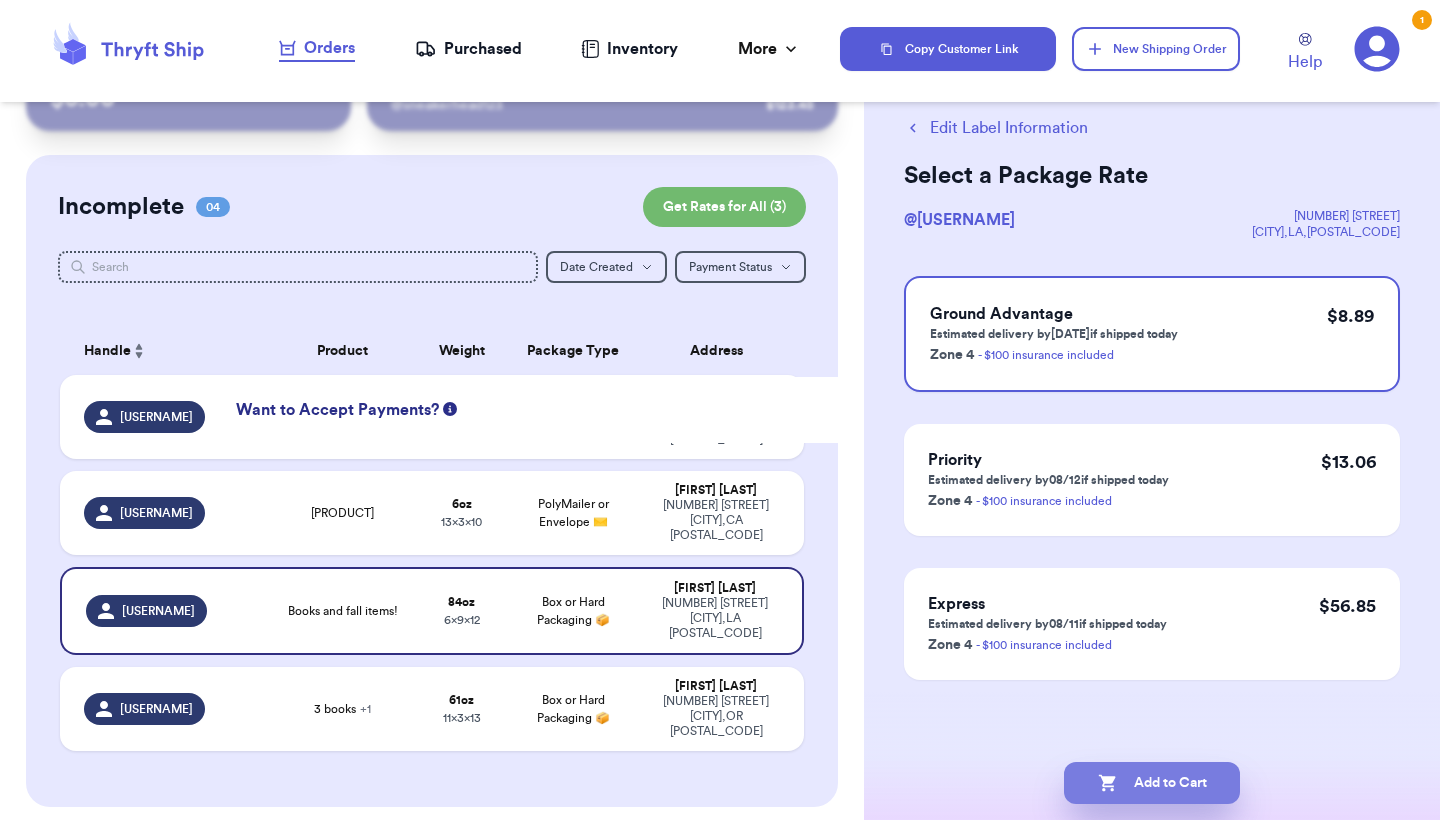 scroll, scrollTop: 0, scrollLeft: 0, axis: both 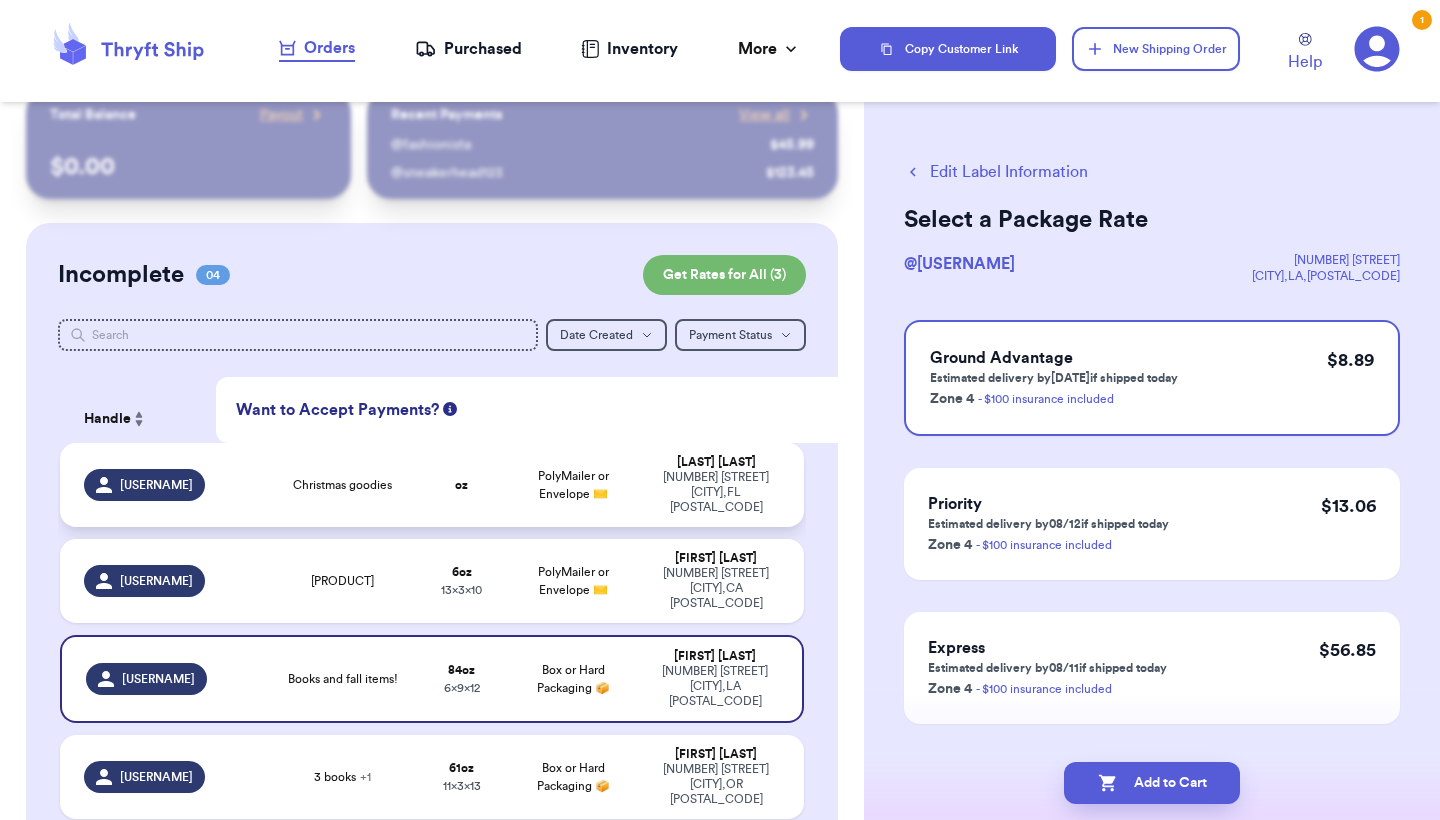 click on "PolyMailer or Envelope ✉️" at bounding box center [573, 485] 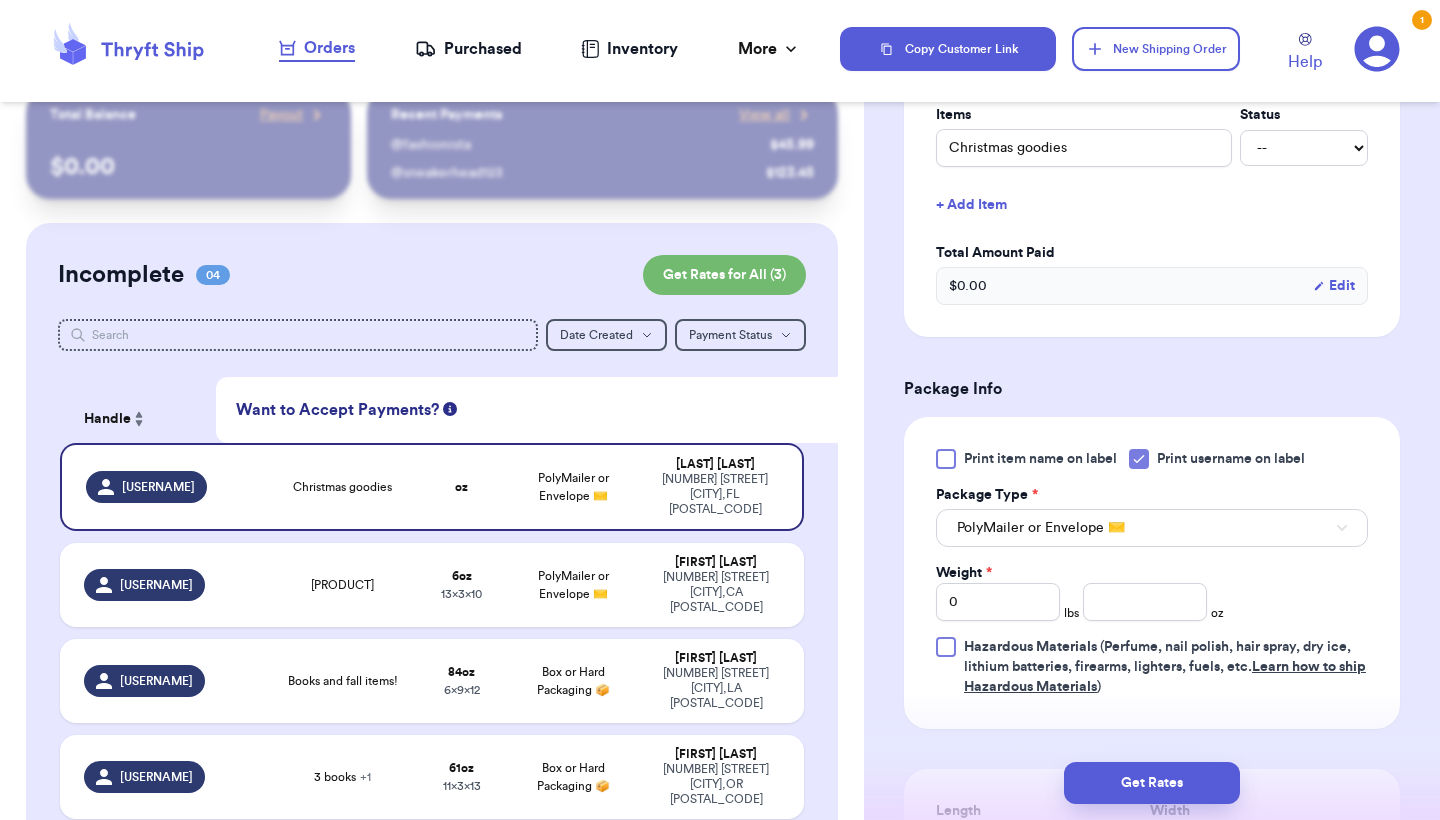 scroll, scrollTop: 533, scrollLeft: 0, axis: vertical 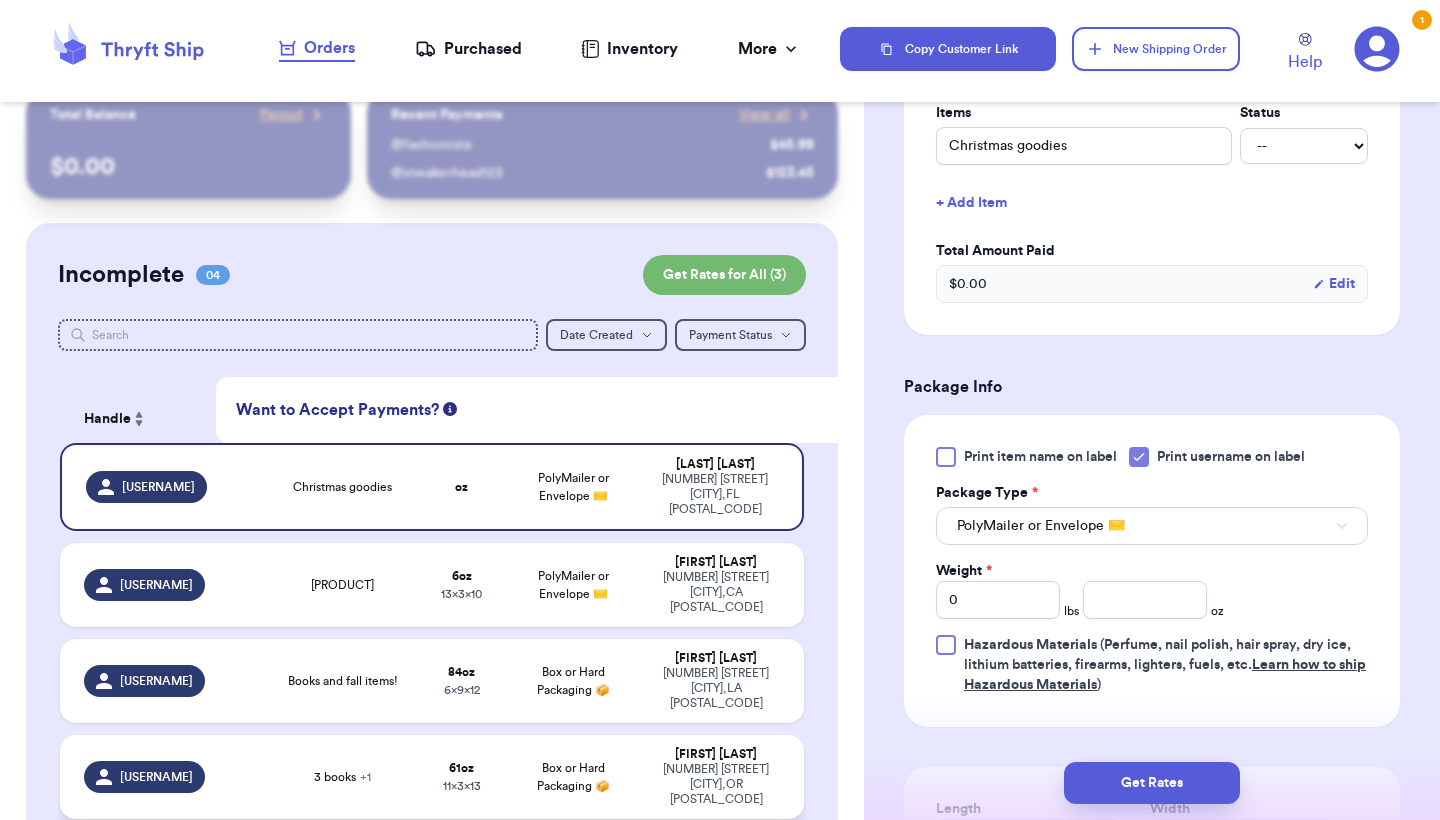 click on "Bailey   Gallardo" at bounding box center [716, 754] 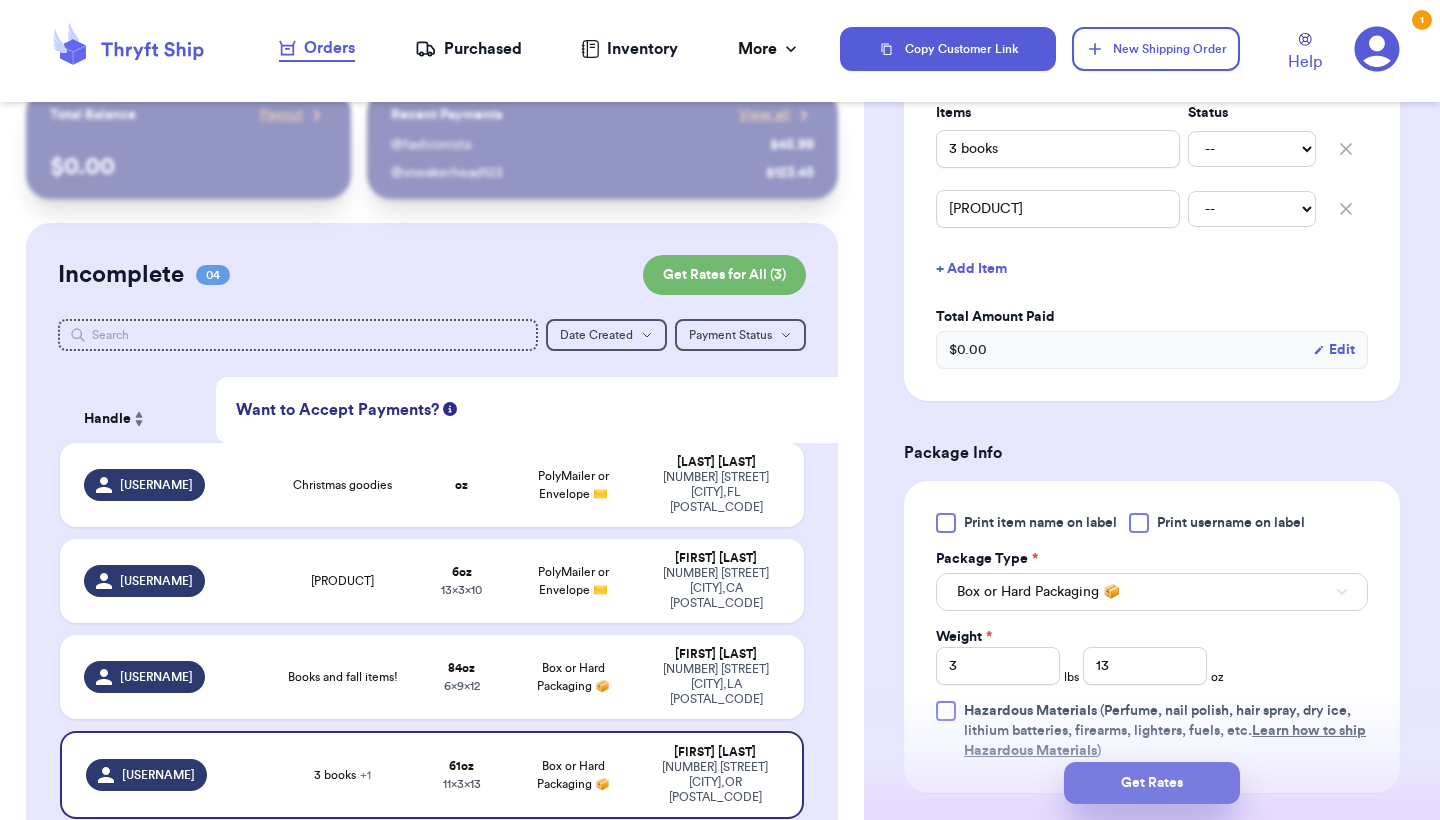 click on "Get Rates" at bounding box center [1152, 783] 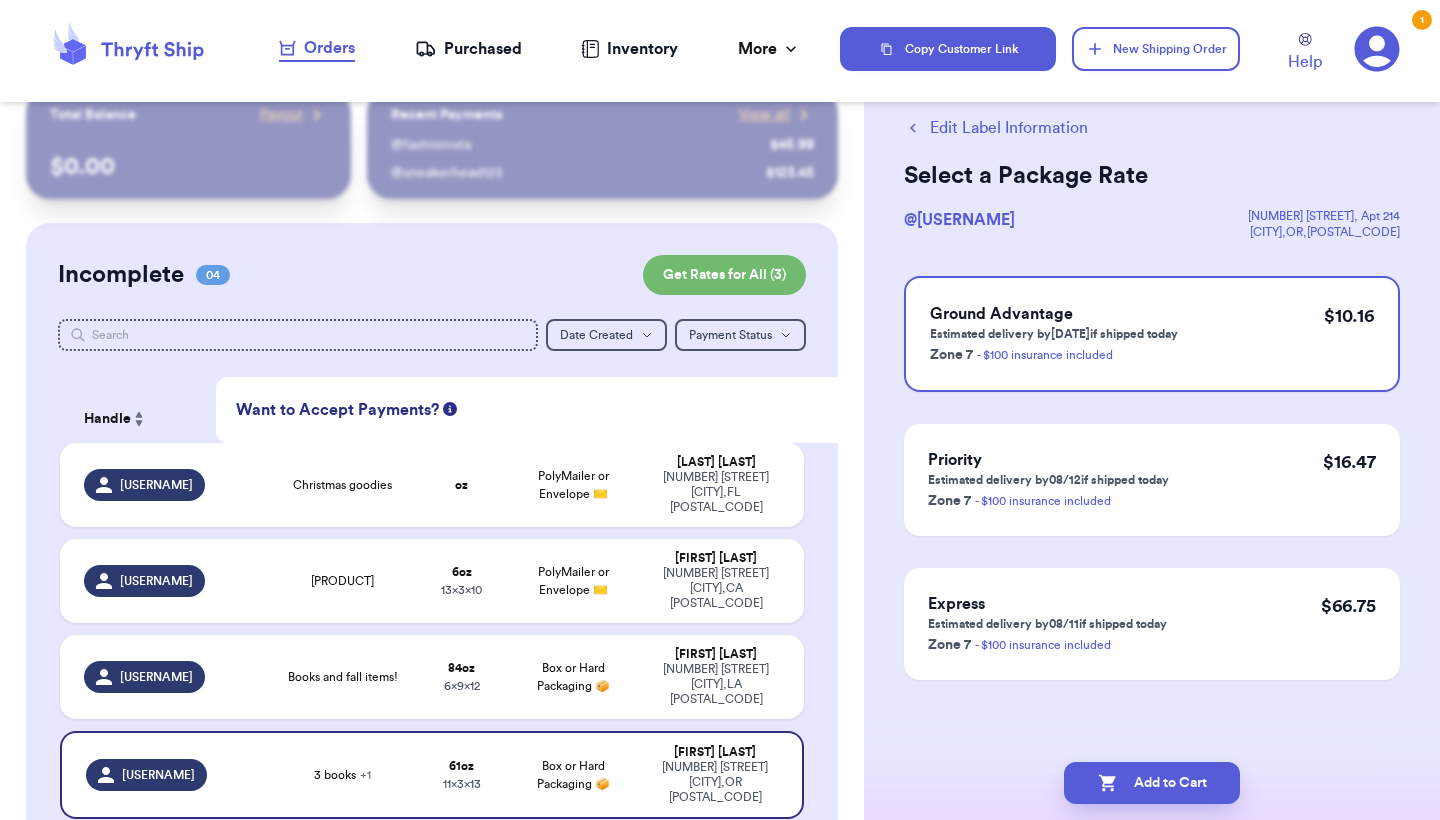 scroll, scrollTop: 0, scrollLeft: 0, axis: both 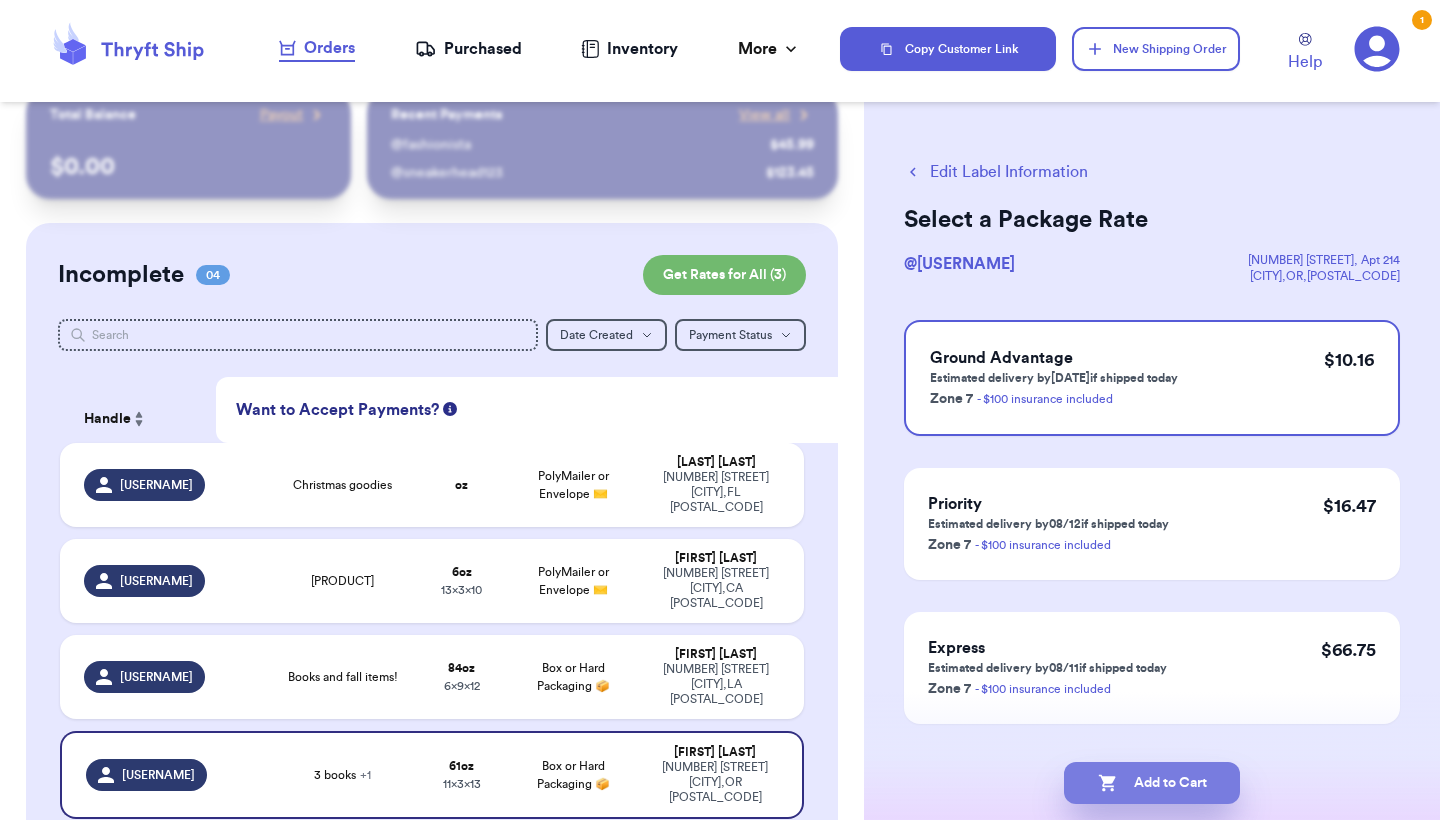 click on "Add to Cart" at bounding box center [1152, 783] 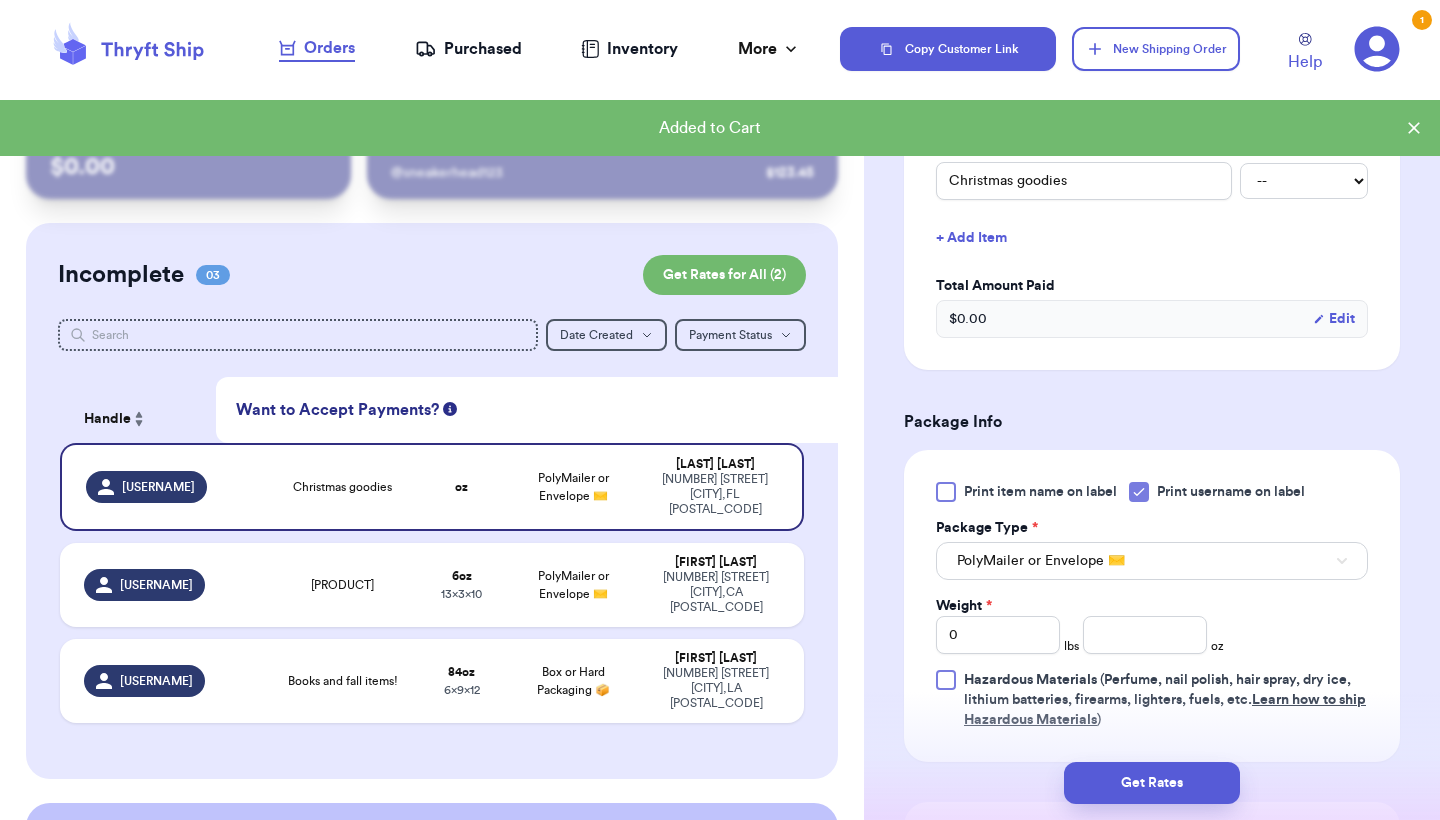 scroll, scrollTop: 521, scrollLeft: 0, axis: vertical 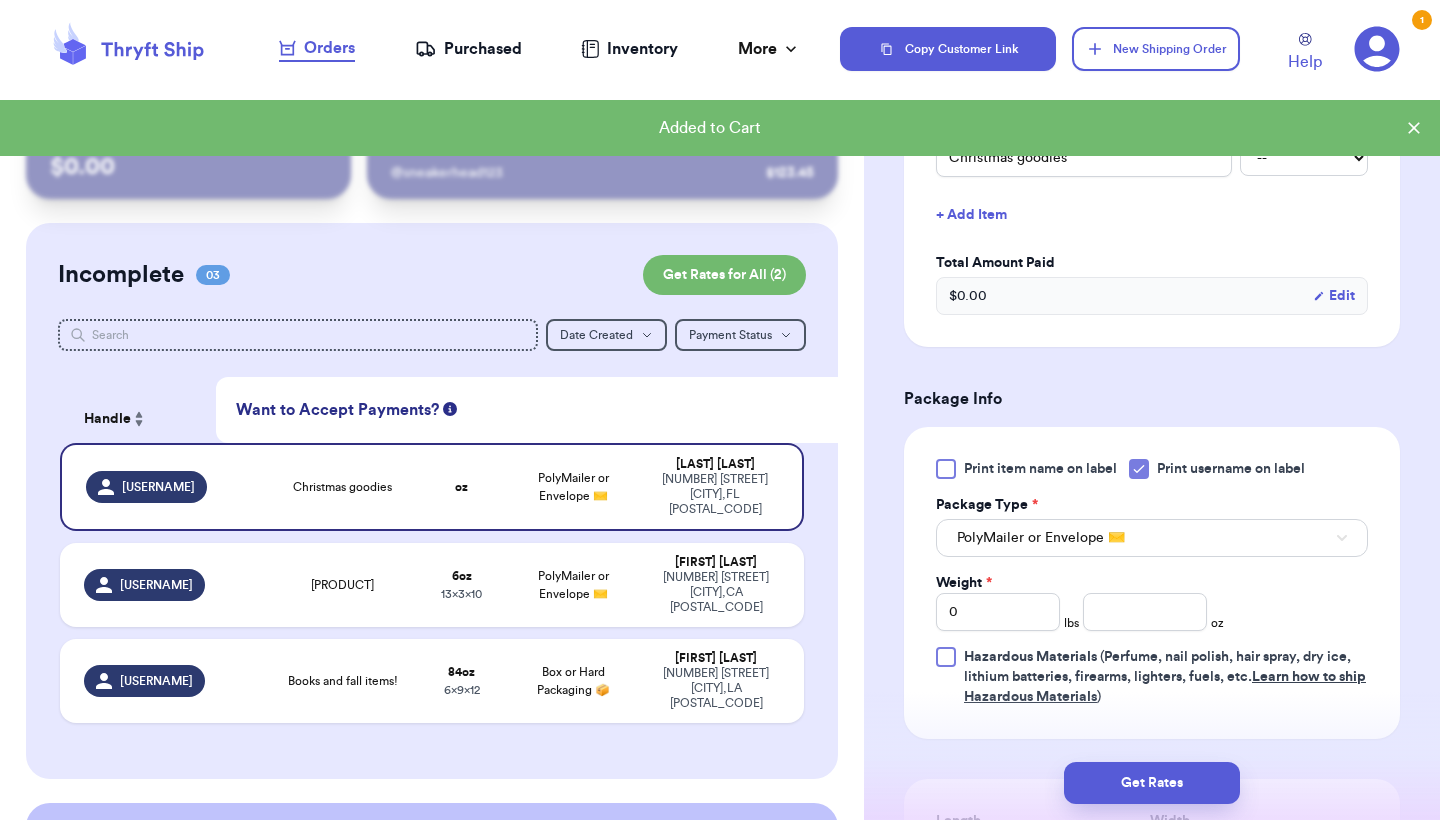click on "PolyMailer or Envelope ✉️" at bounding box center (1152, 538) 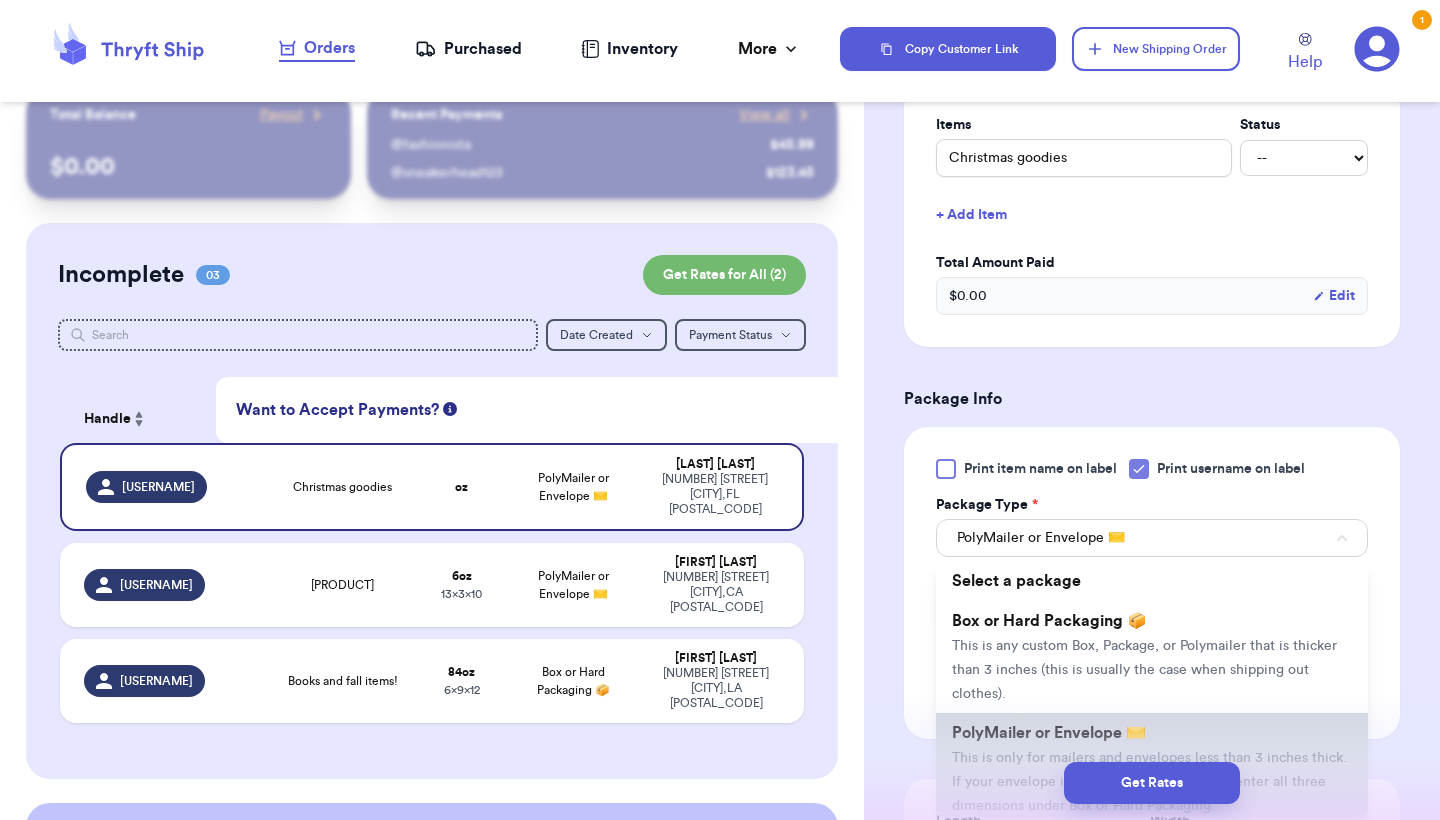 click on "This is only for mailers and envelopes less than 3 inches thick. If your envelope is over 18” in any direction, enter all three dimensions under Box or Hard Packaging." at bounding box center (1149, 782) 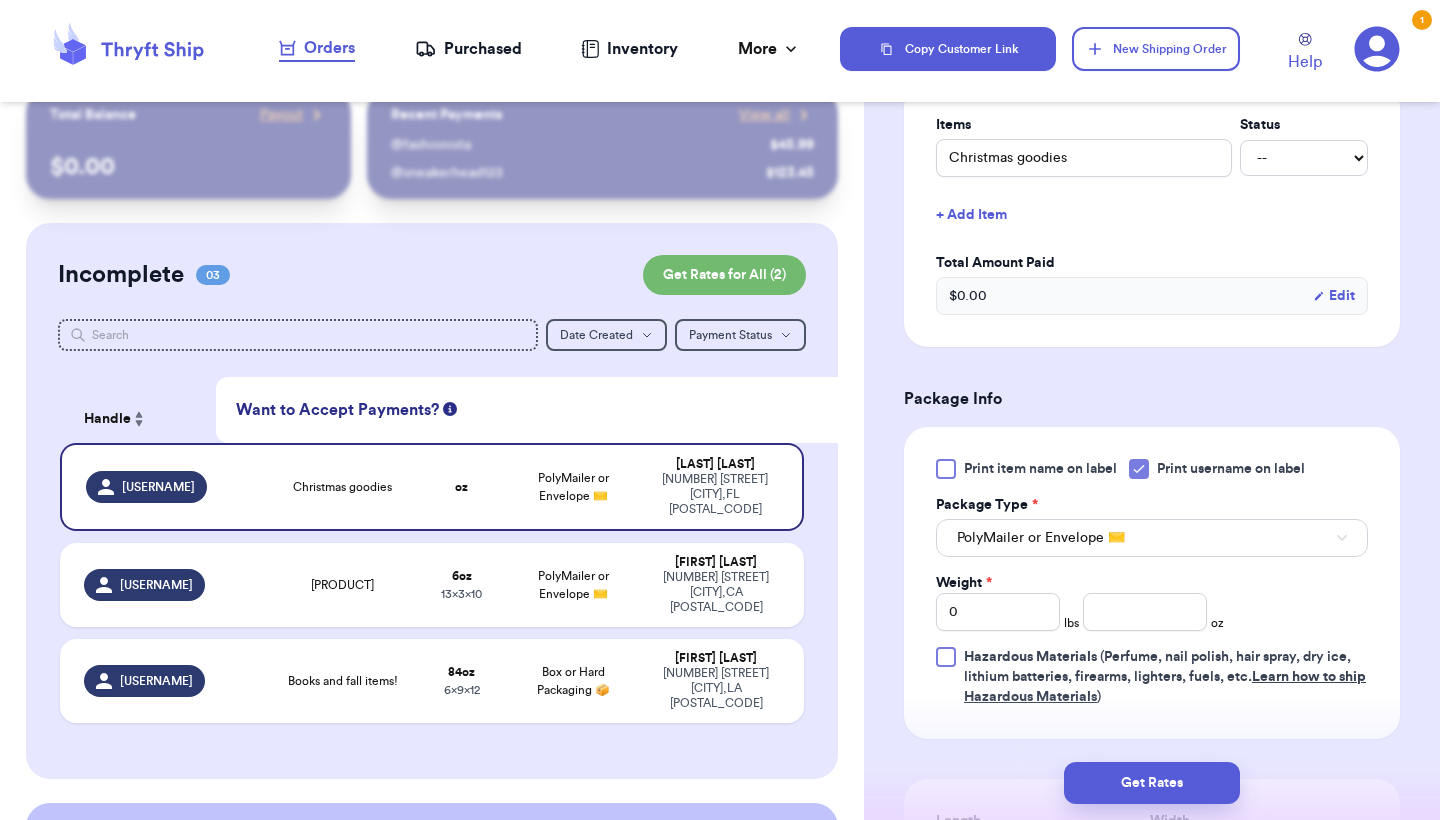 type 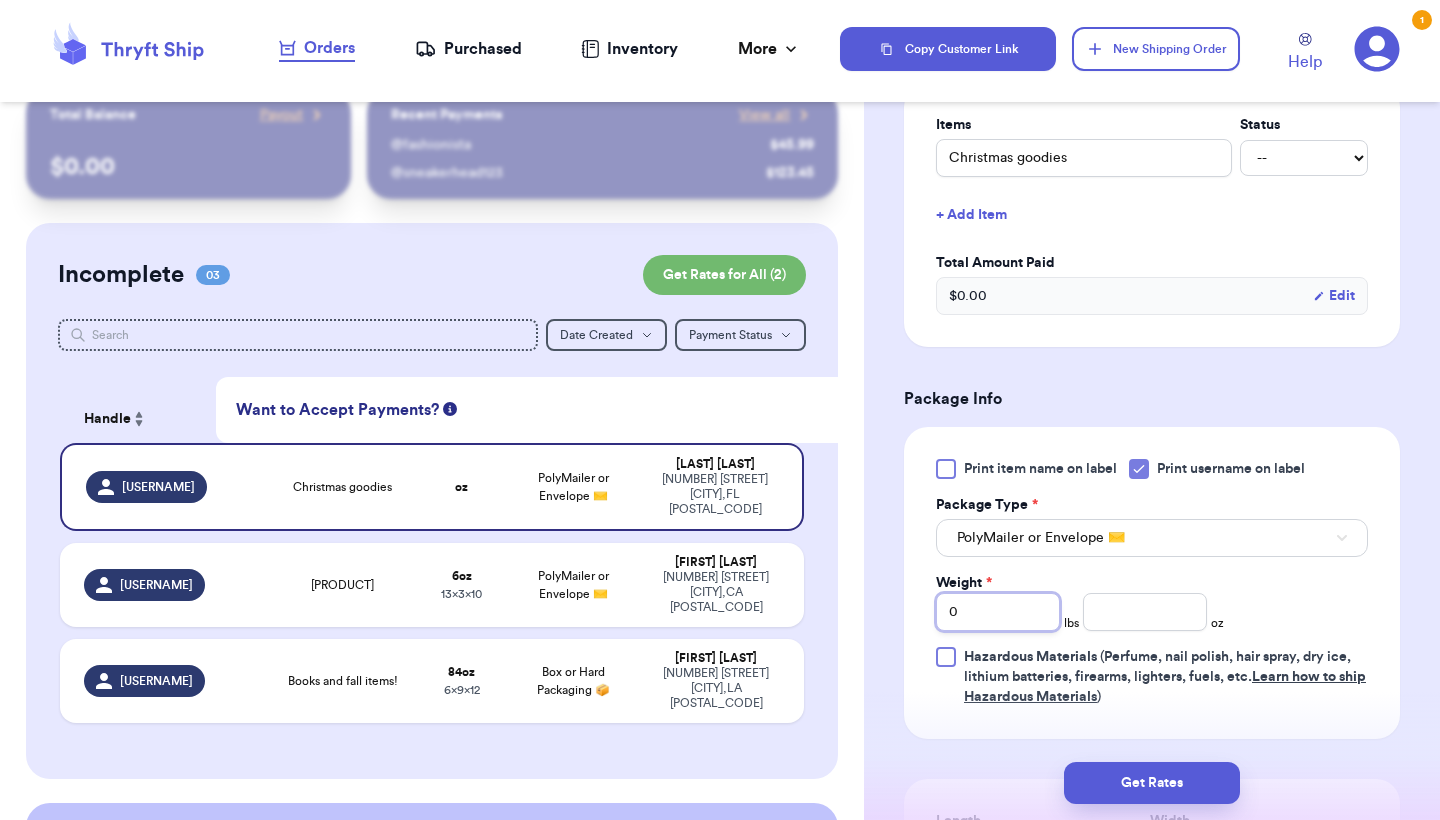 click on "0" at bounding box center (998, 612) 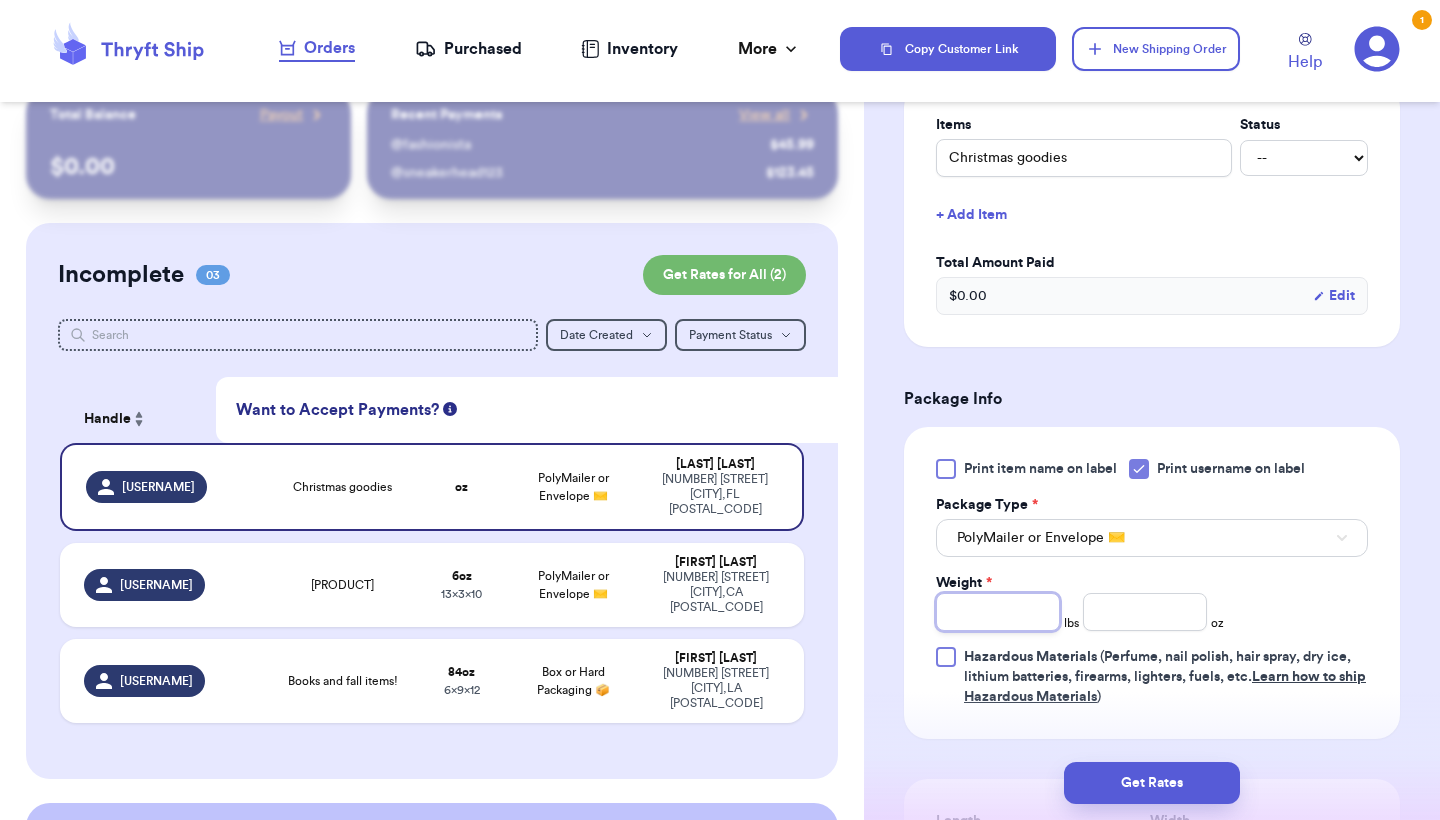 type on "1" 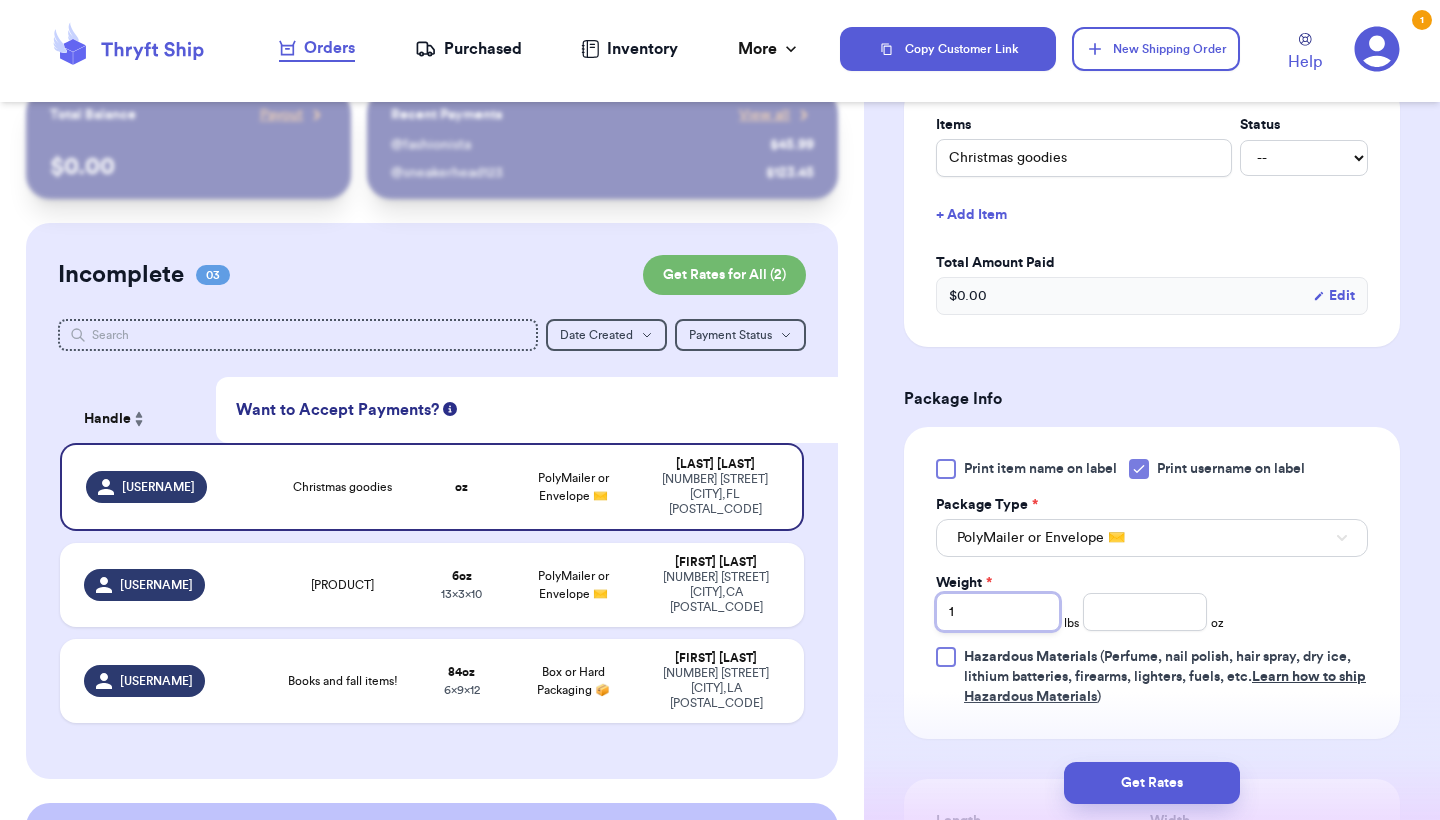 type 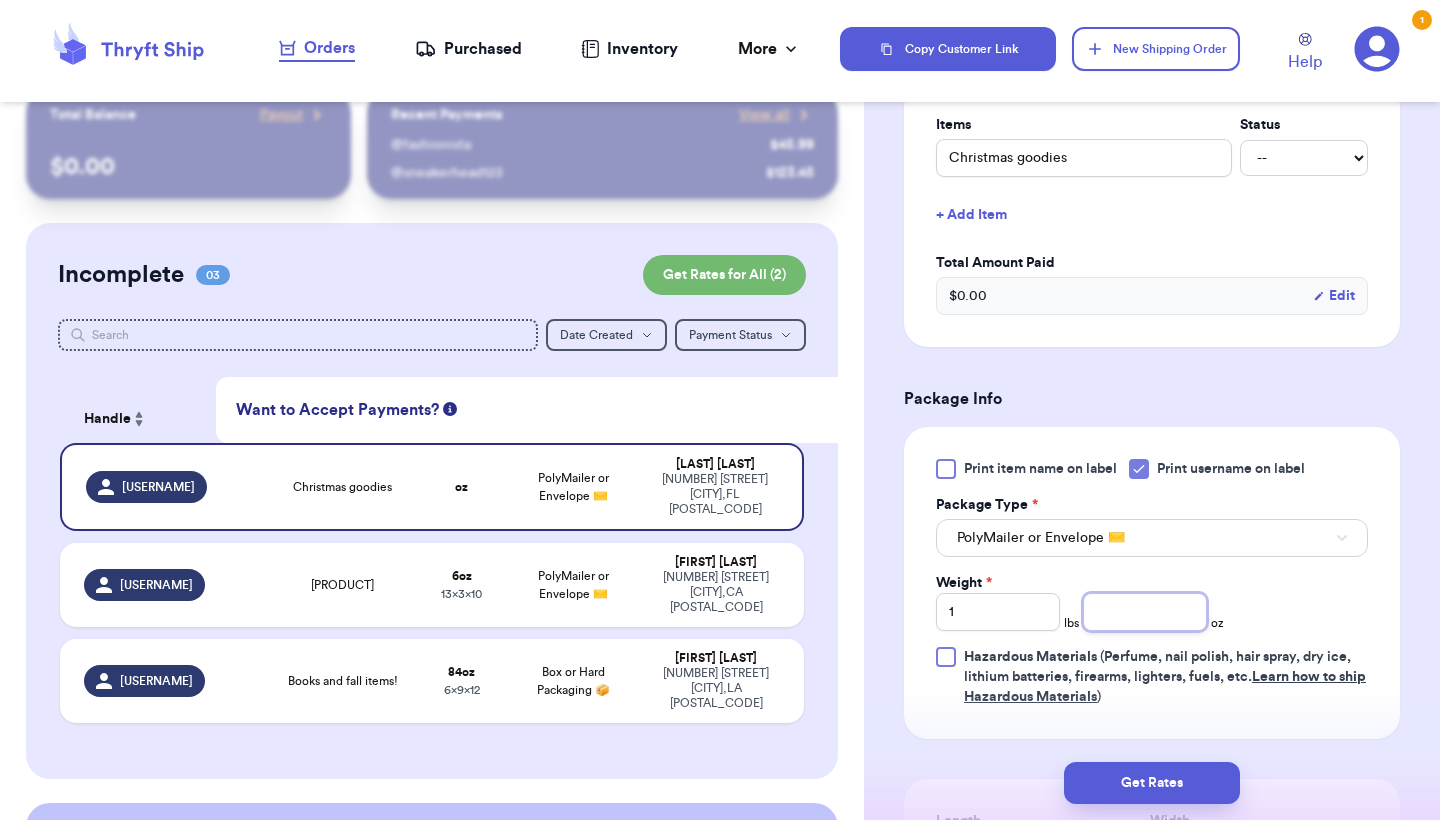 click at bounding box center [1145, 612] 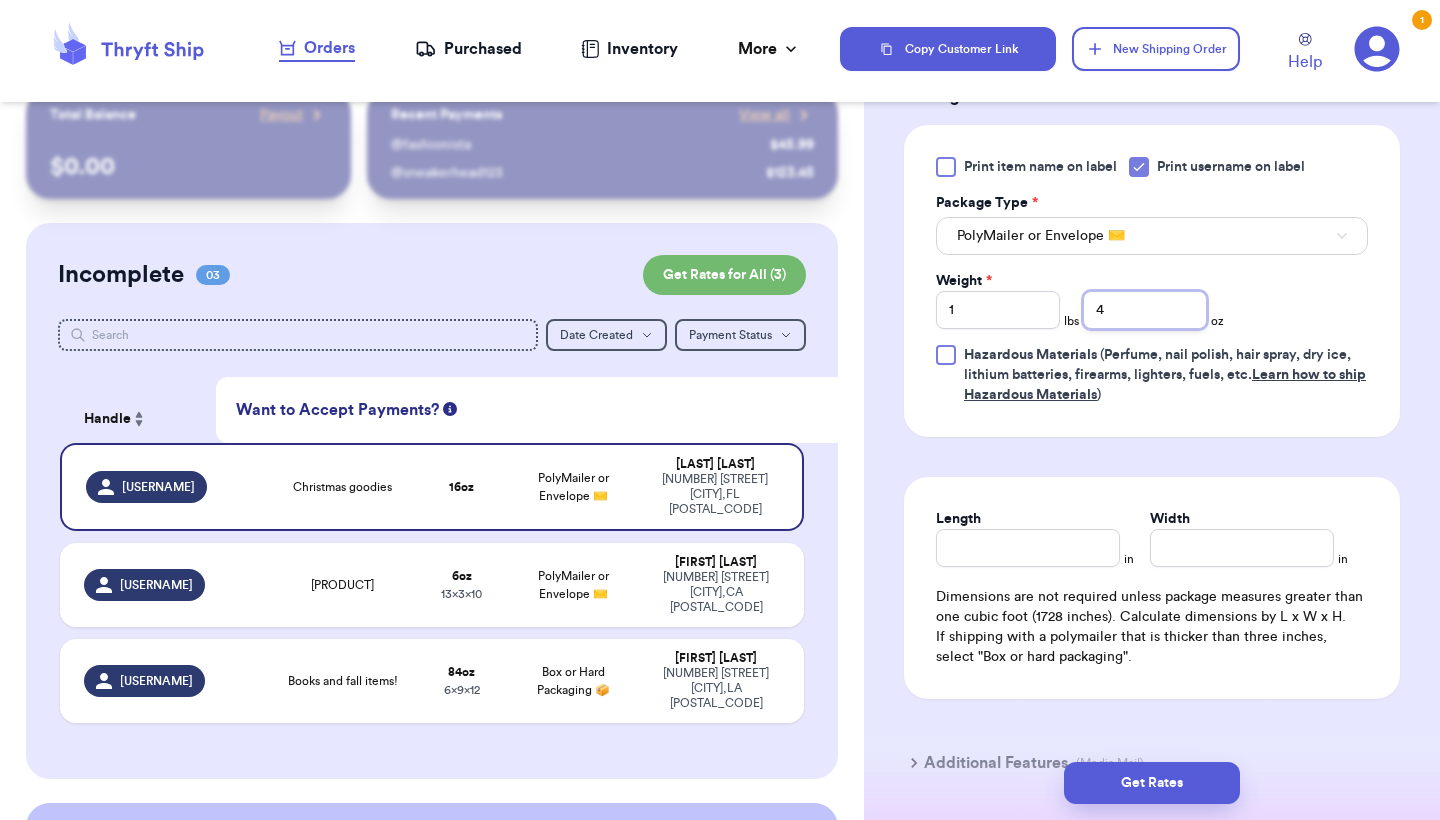 scroll, scrollTop: 870, scrollLeft: 0, axis: vertical 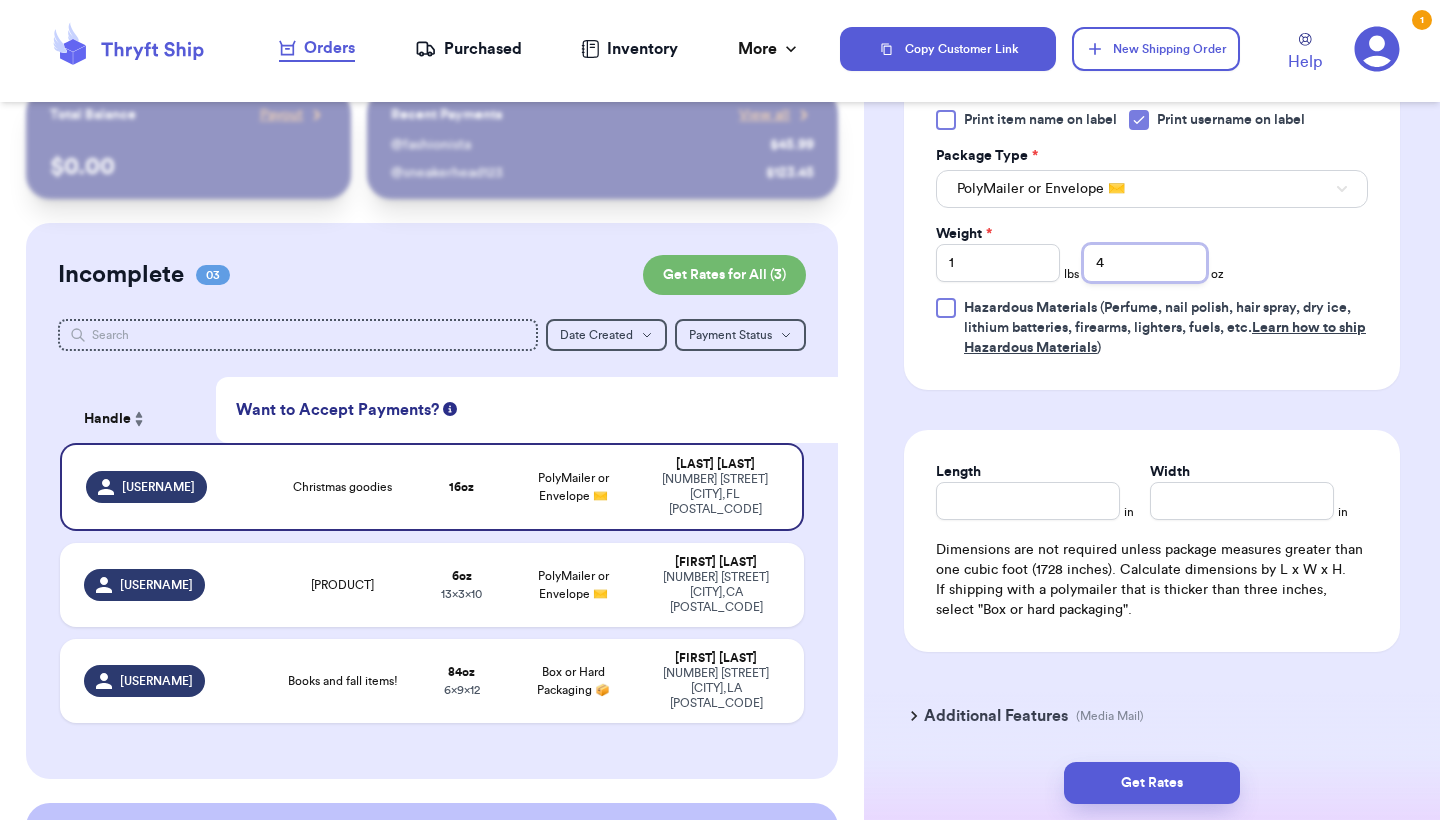 type on "4" 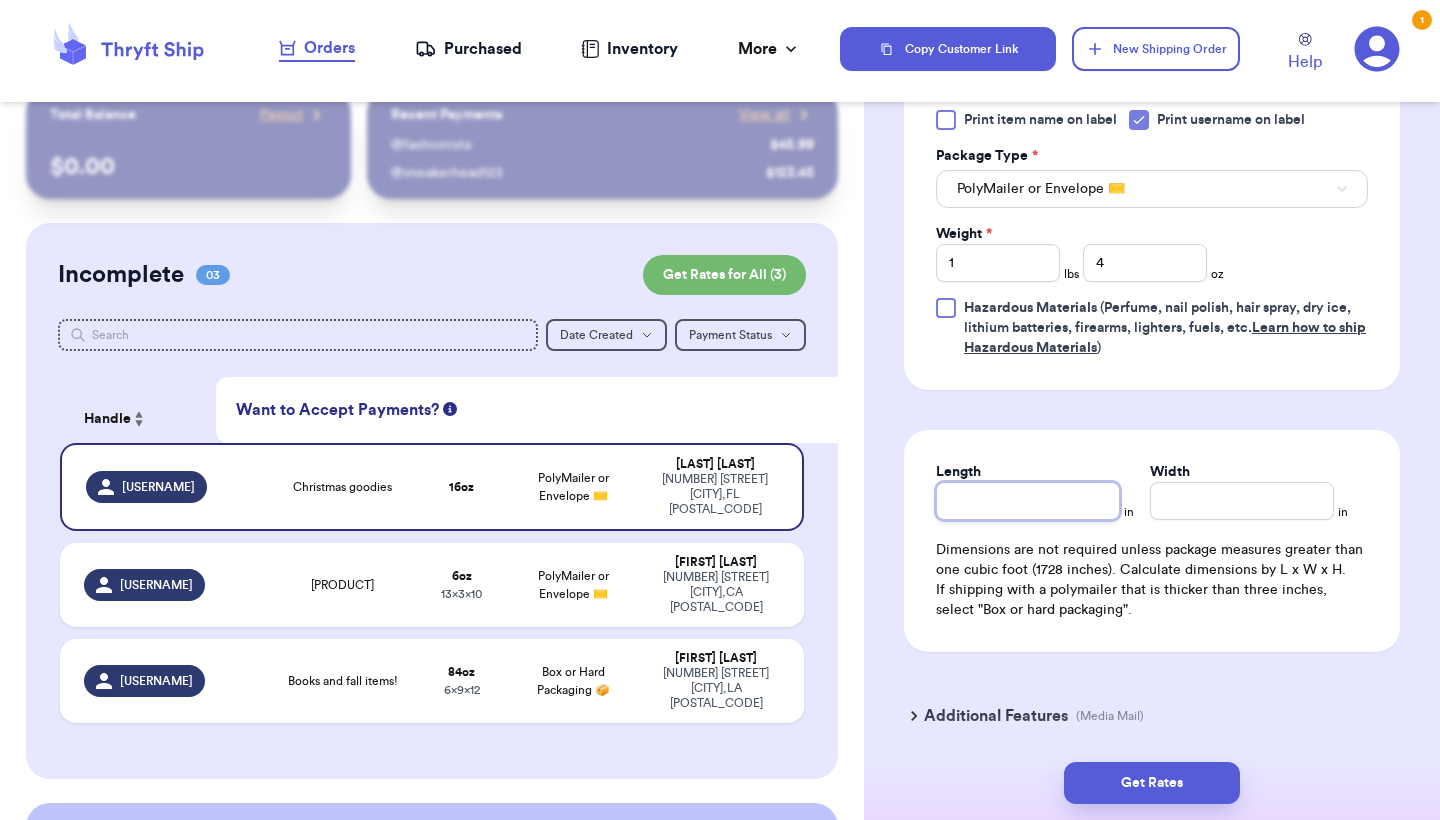 click on "Length" at bounding box center (1028, 501) 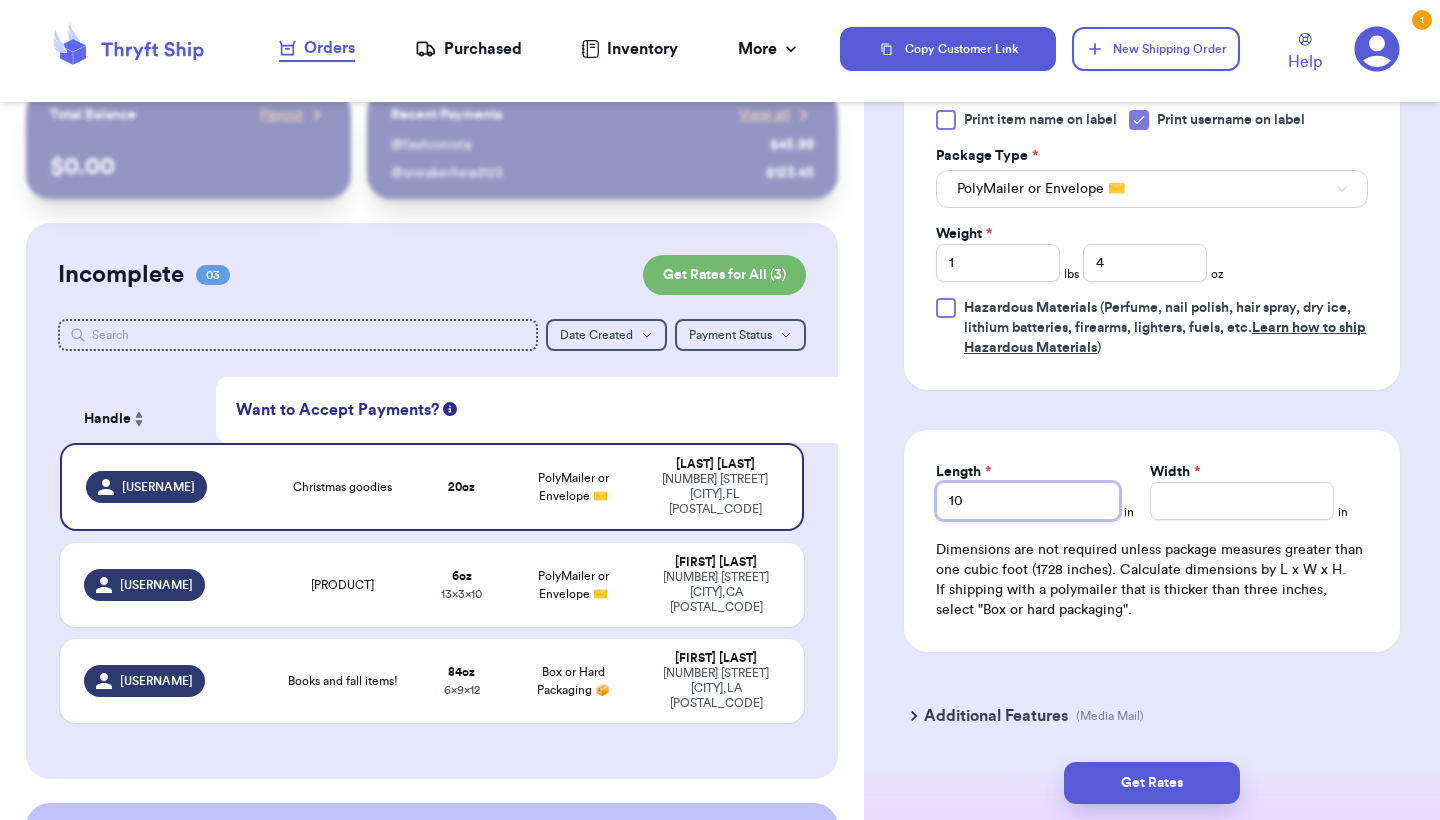 type on "10" 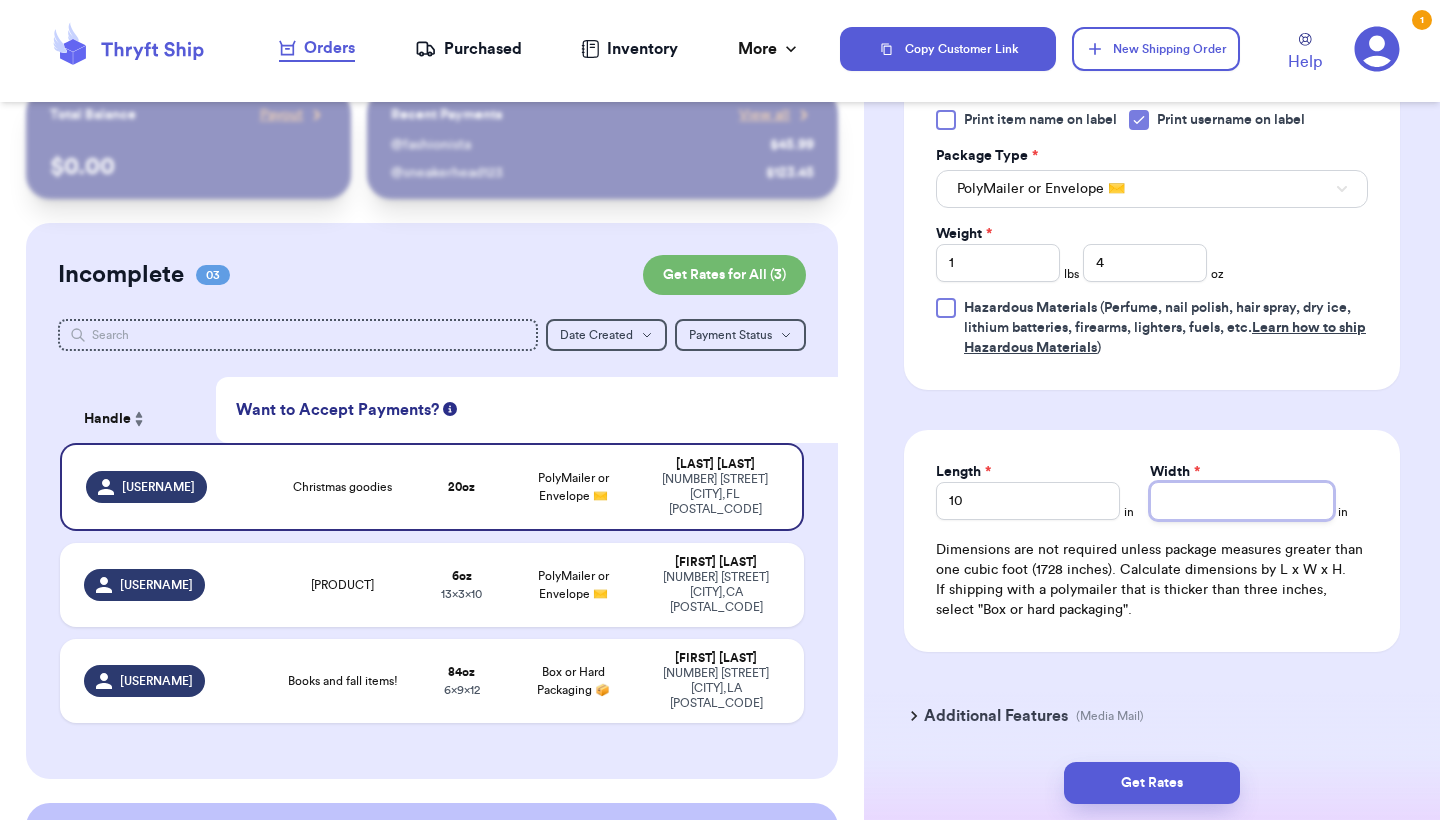 click on "Width *" at bounding box center [1242, 501] 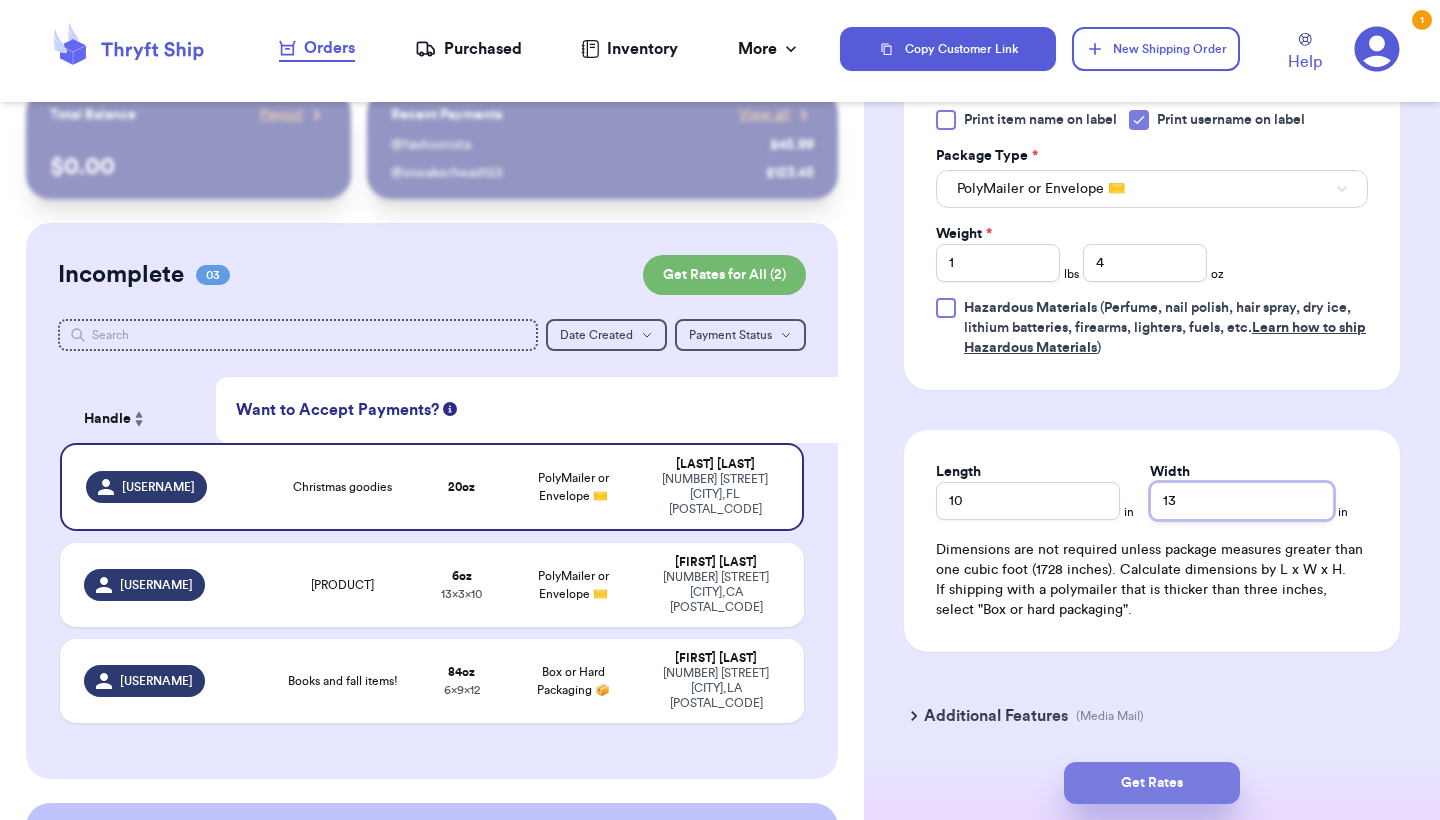type on "13" 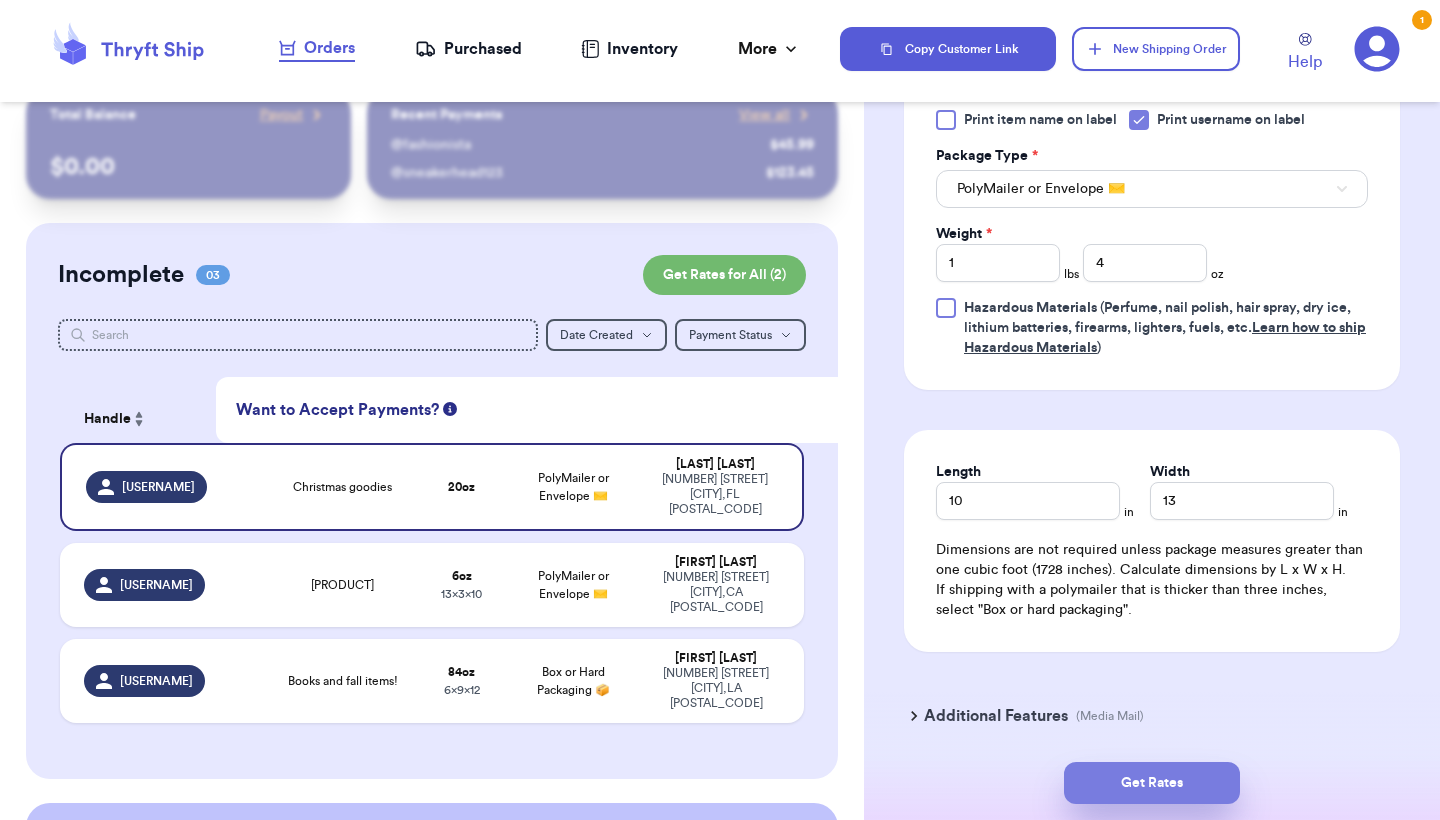 click on "Get Rates" at bounding box center (1152, 783) 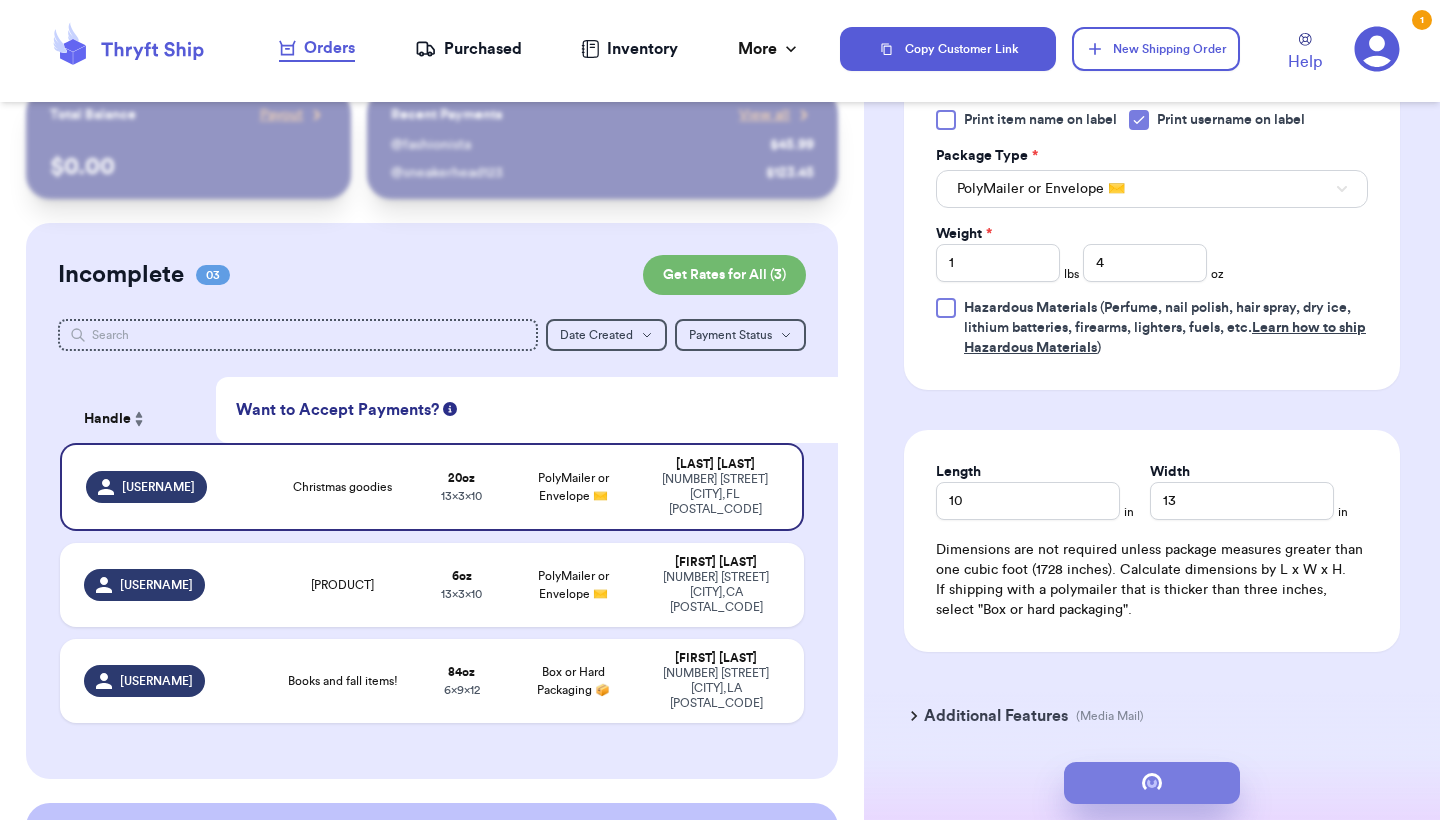 scroll, scrollTop: 0, scrollLeft: 0, axis: both 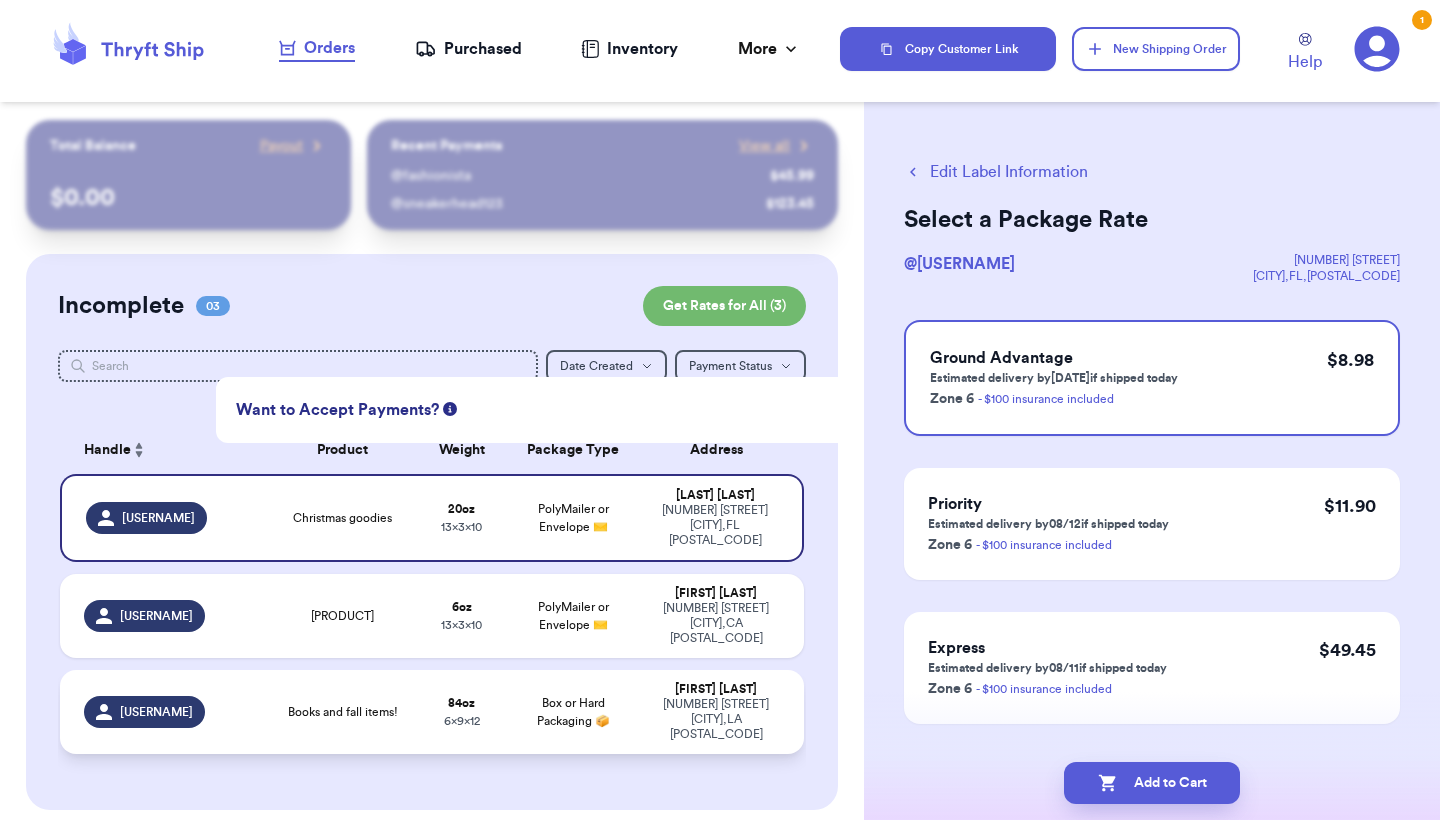 click on "131 Richlieu Circle   kaplan ,  LA   70548" at bounding box center (716, 719) 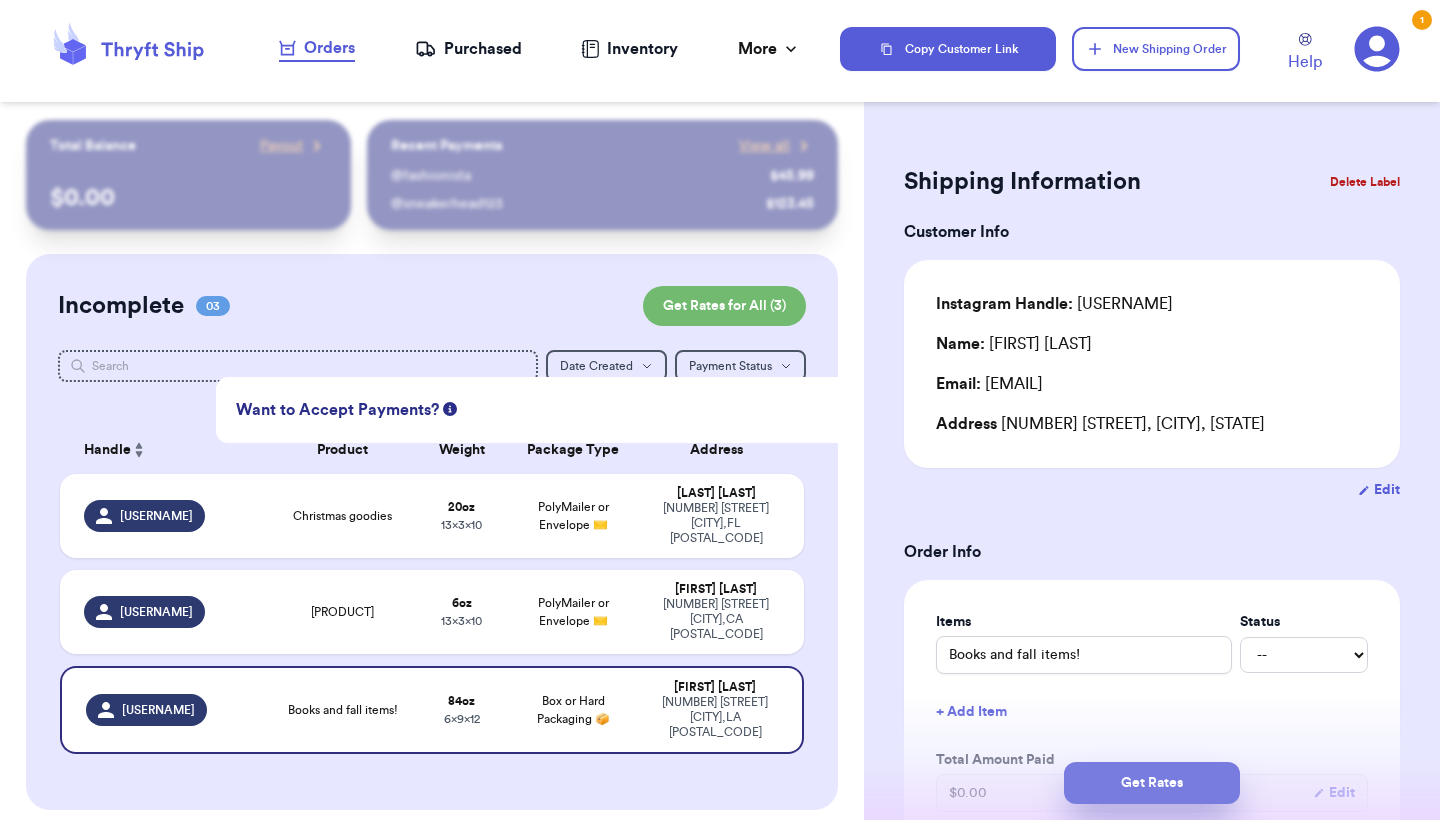 click on "Get Rates" at bounding box center [1152, 783] 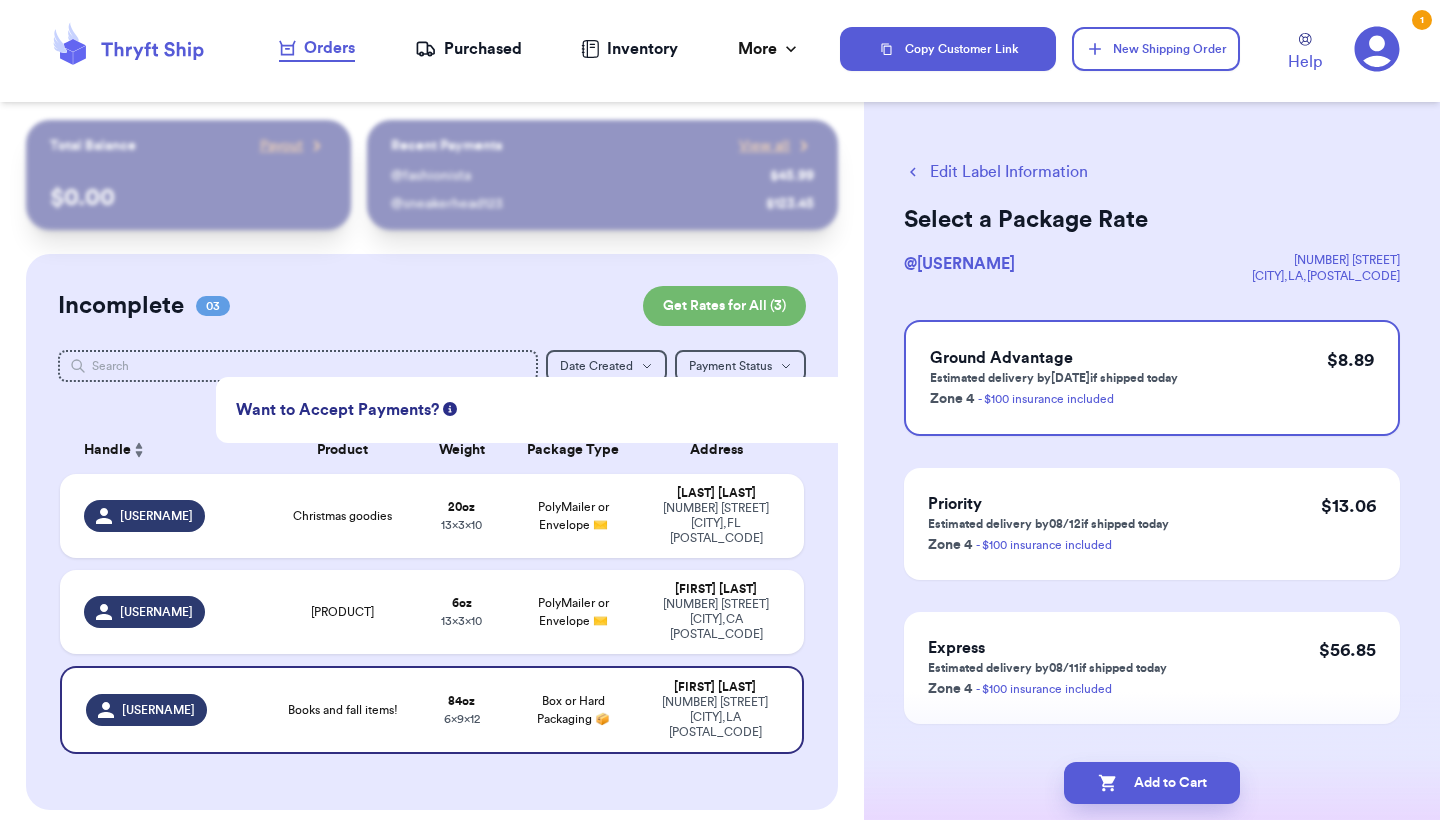 click on "Add to Cart" at bounding box center [1152, 783] 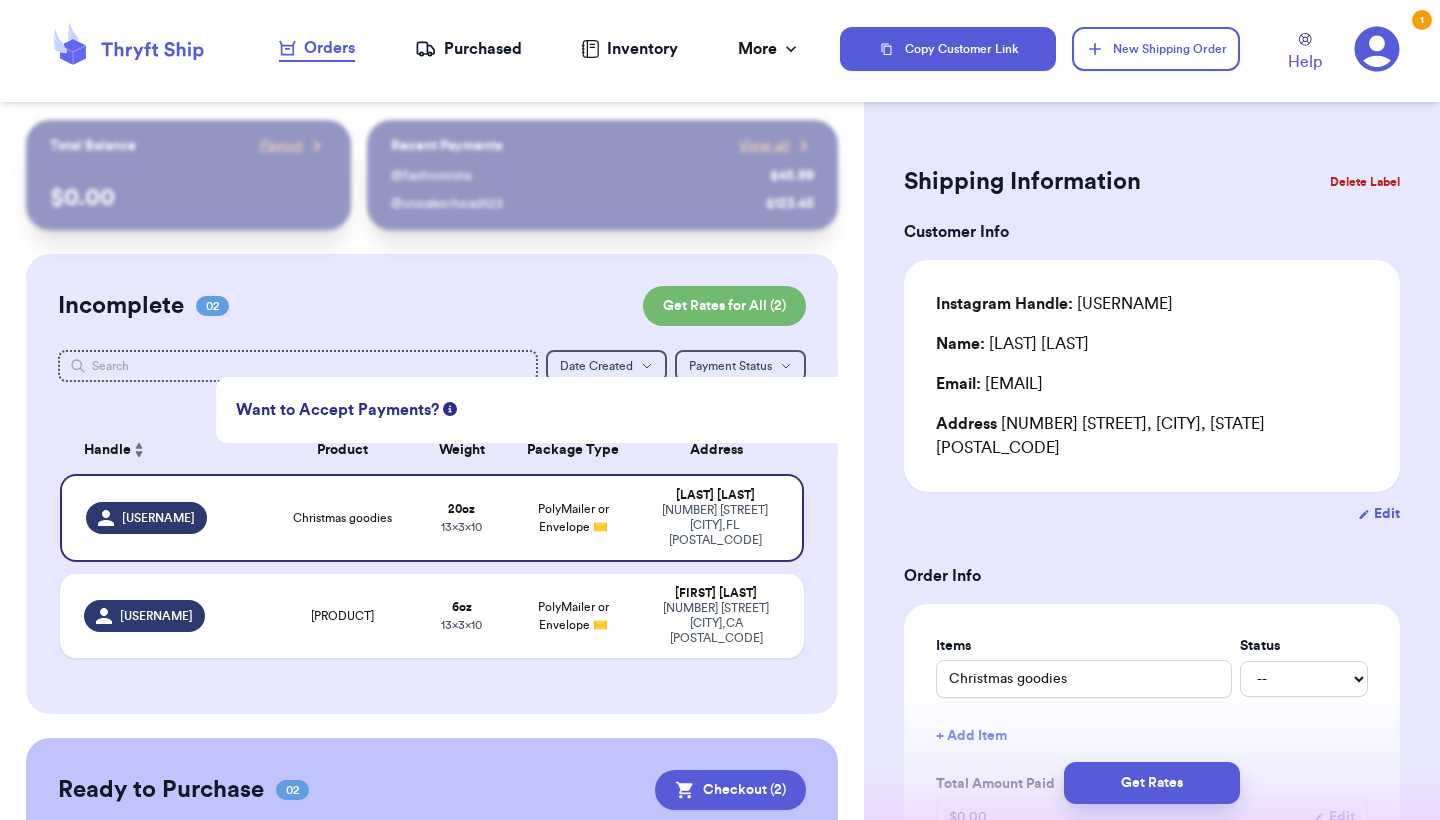 click on "1" at bounding box center (1422, 20) 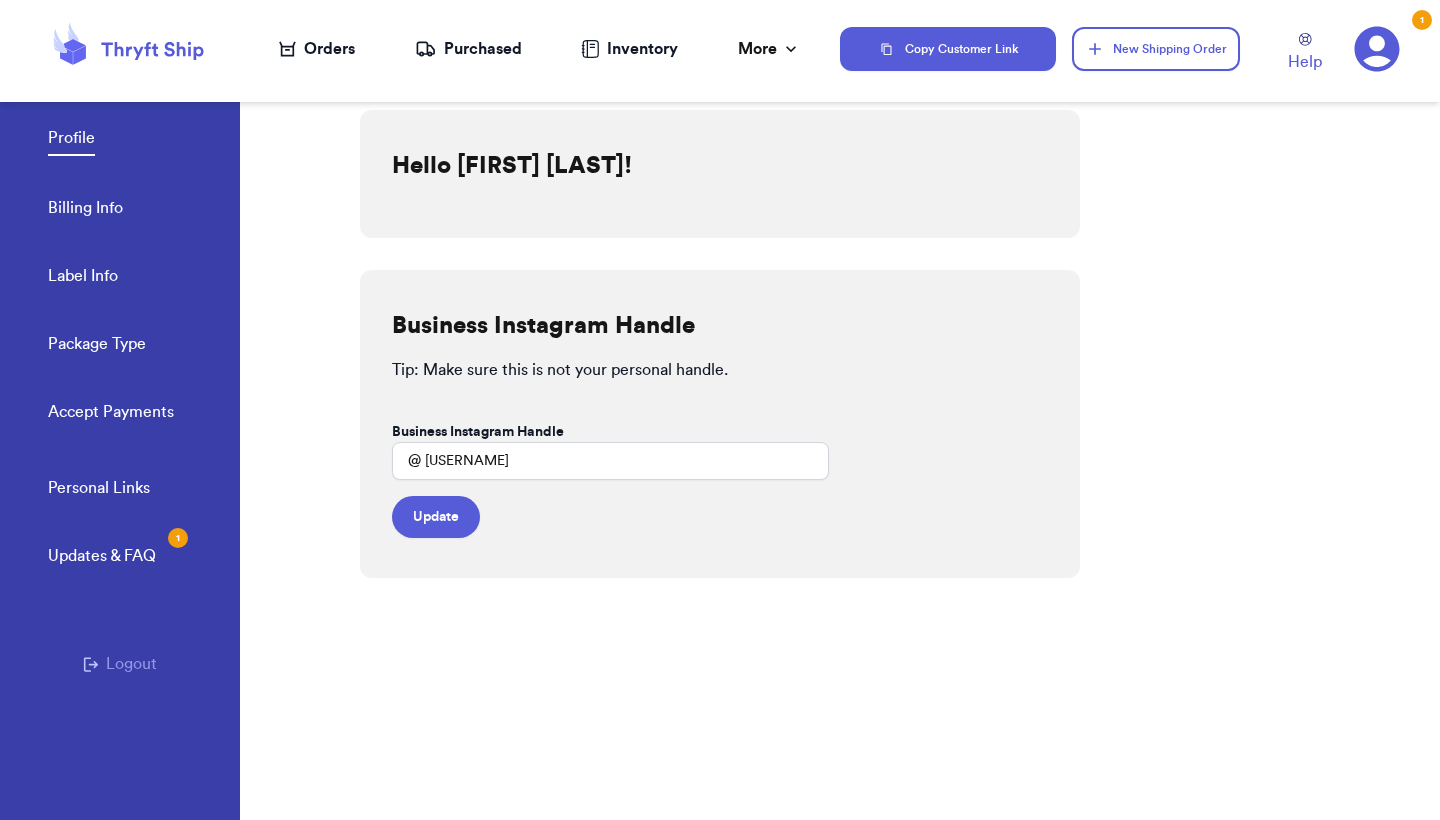 click on "Updates & FAQ 1" at bounding box center (102, 556) 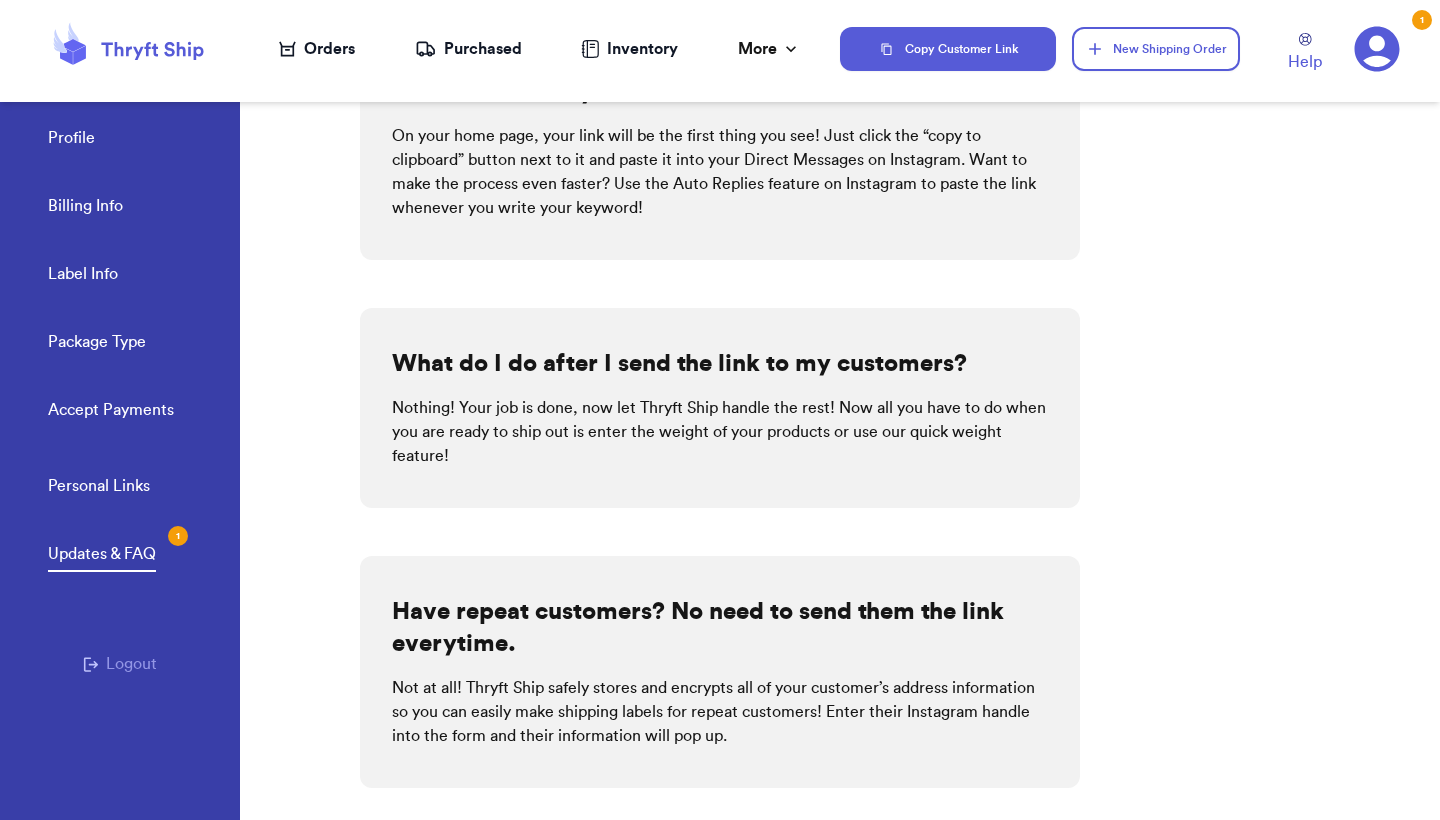 scroll, scrollTop: 538, scrollLeft: 0, axis: vertical 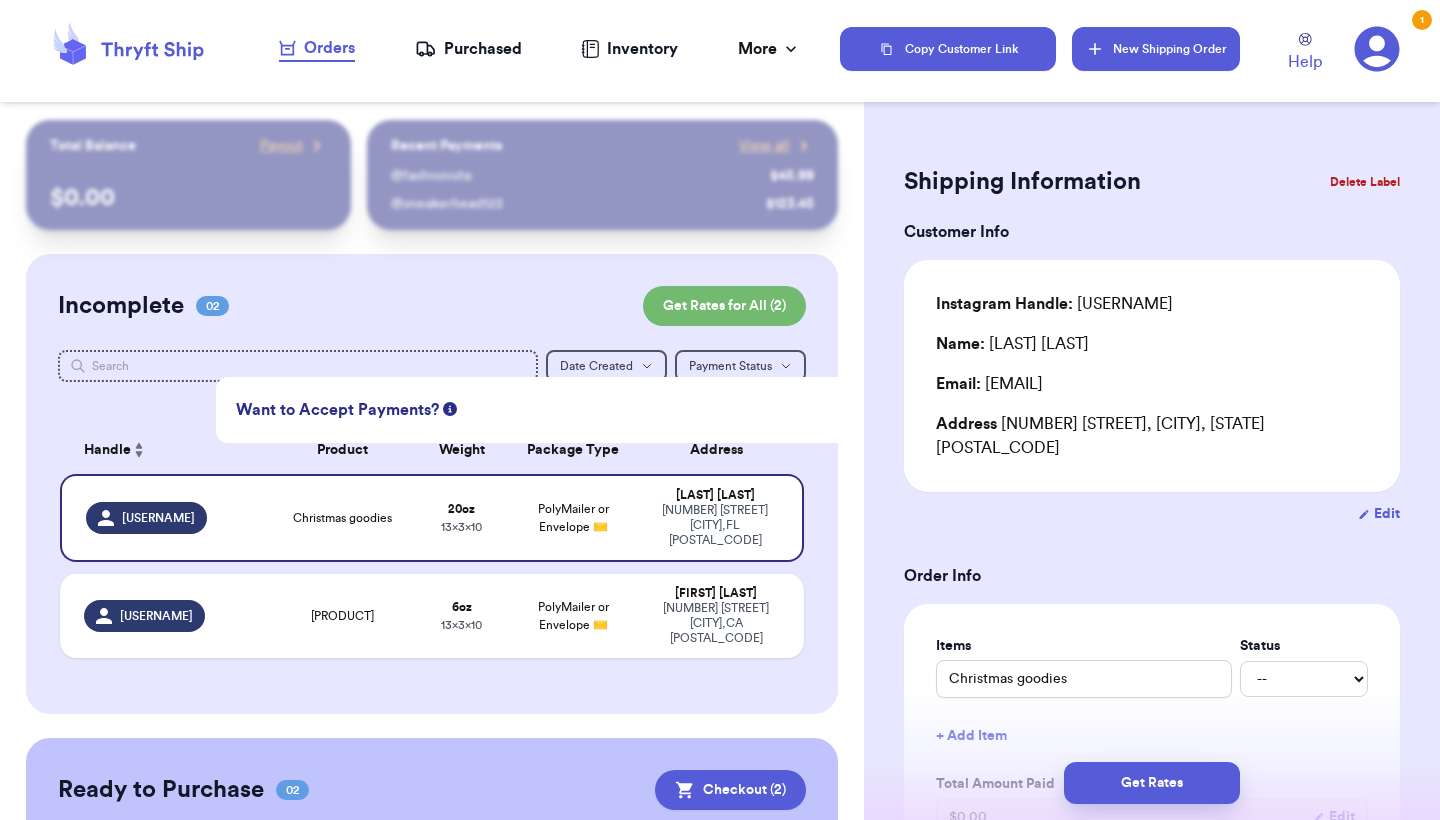 click on "New Shipping Order" at bounding box center [1156, 49] 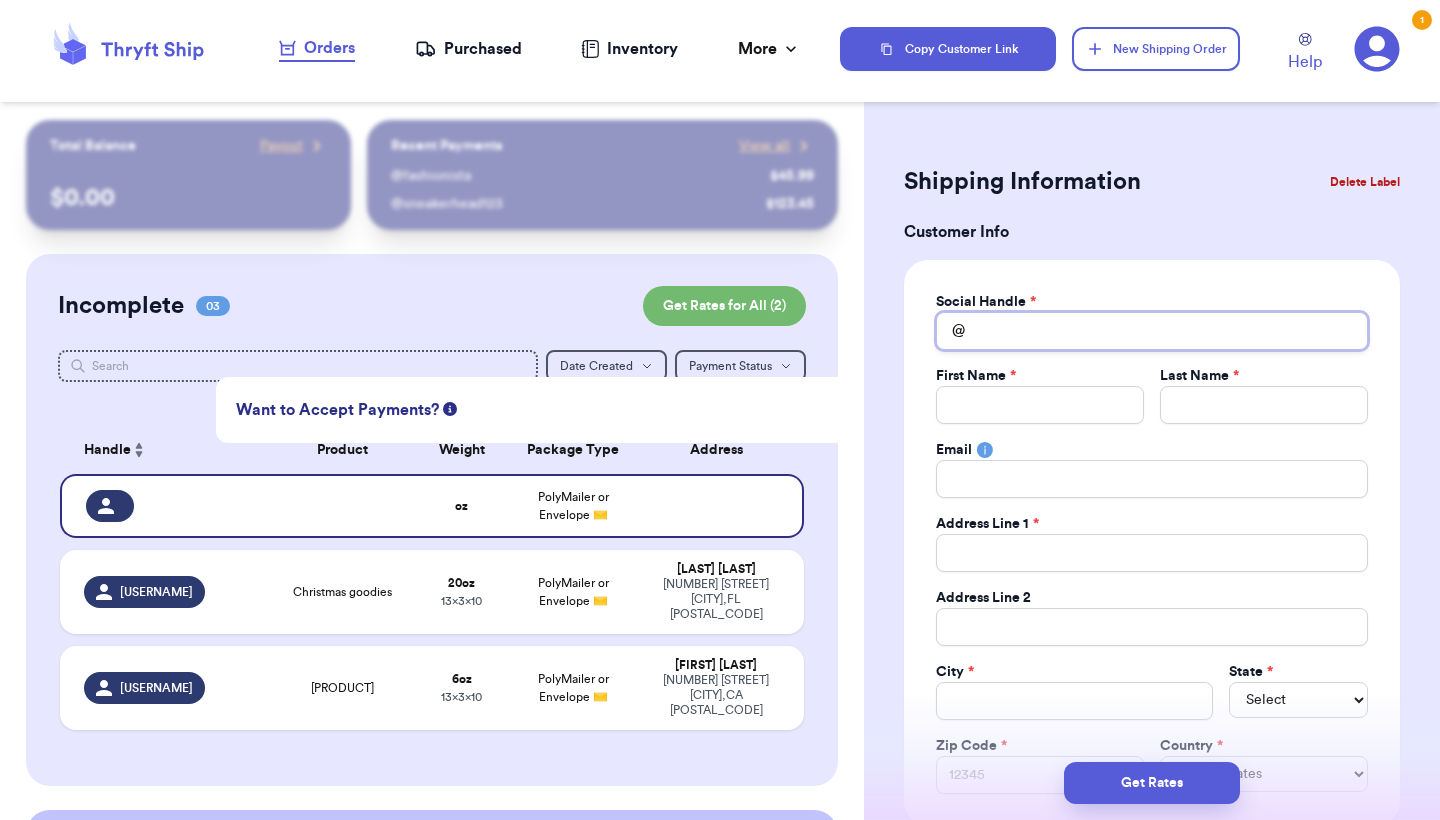 click on "Total Amount Paid" at bounding box center [1152, 331] 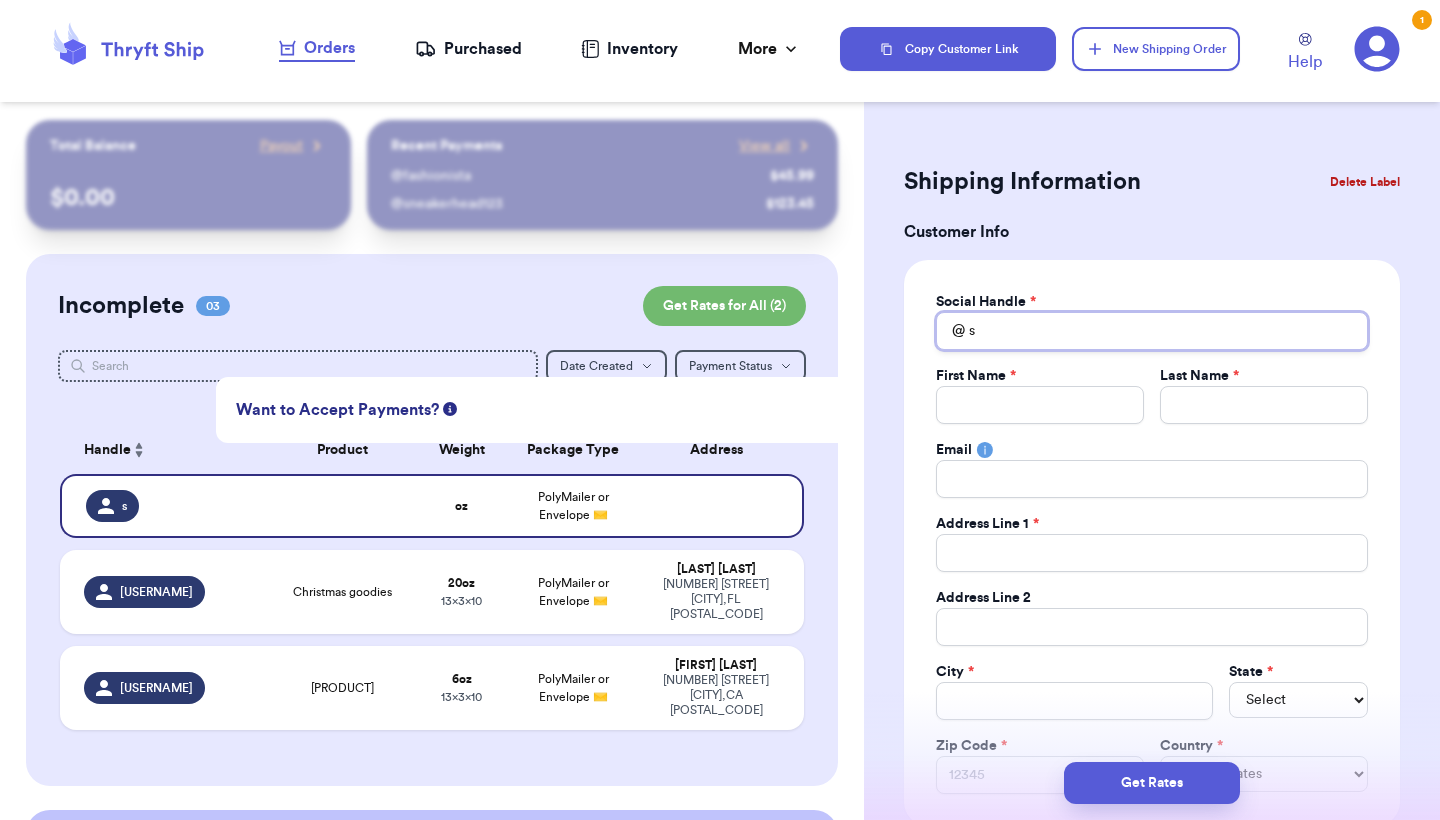 type 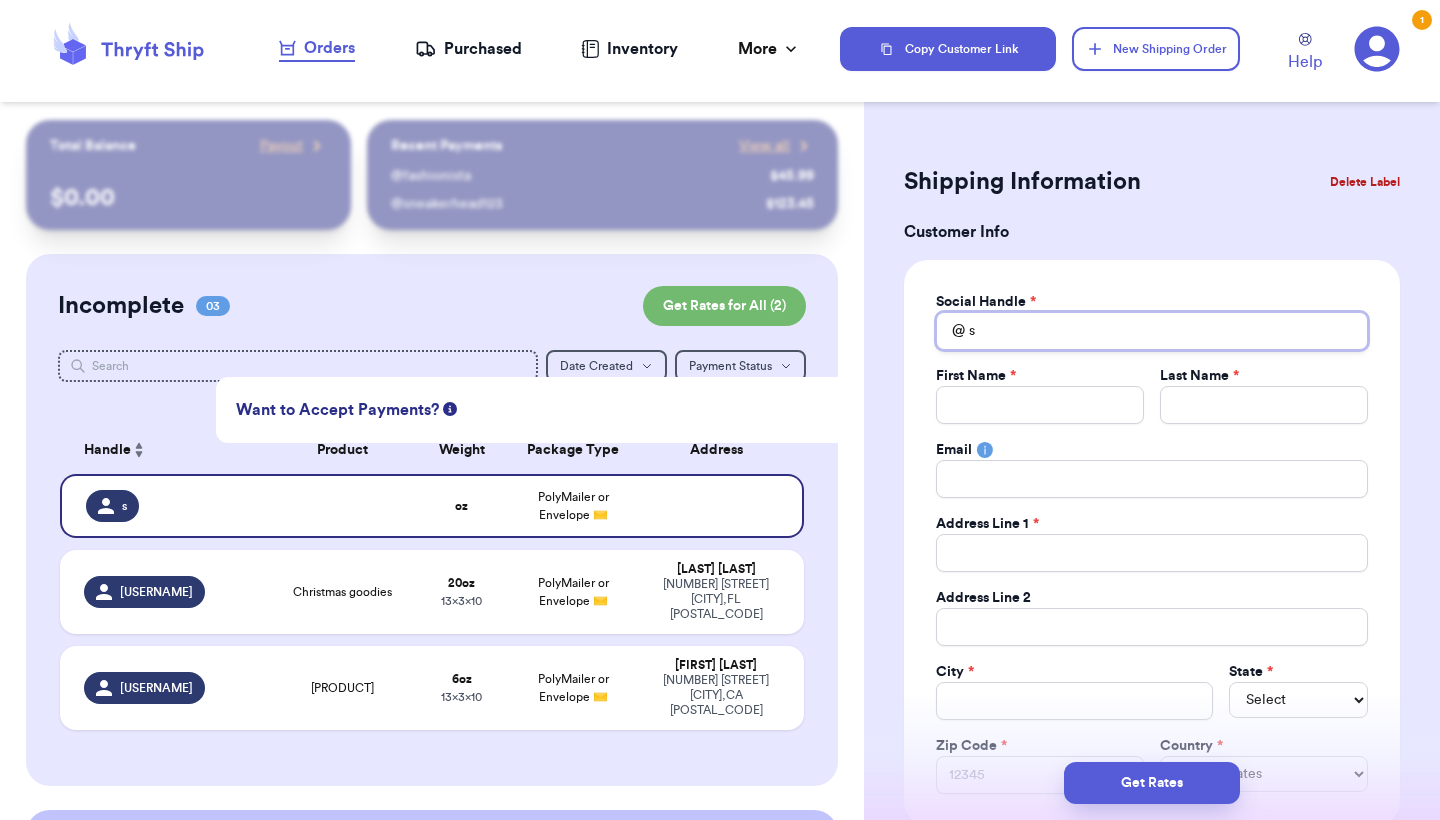 type on "st" 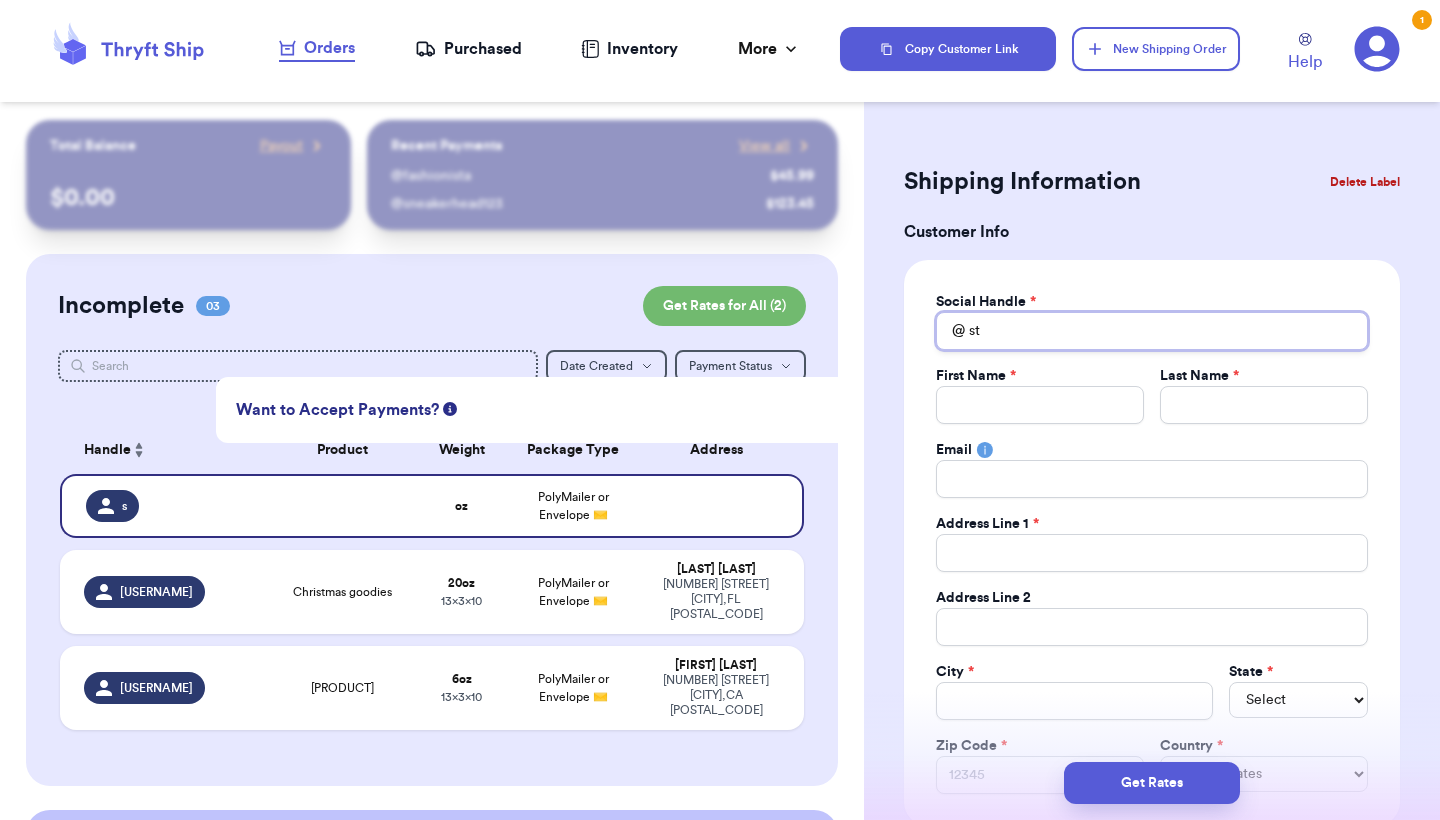 type 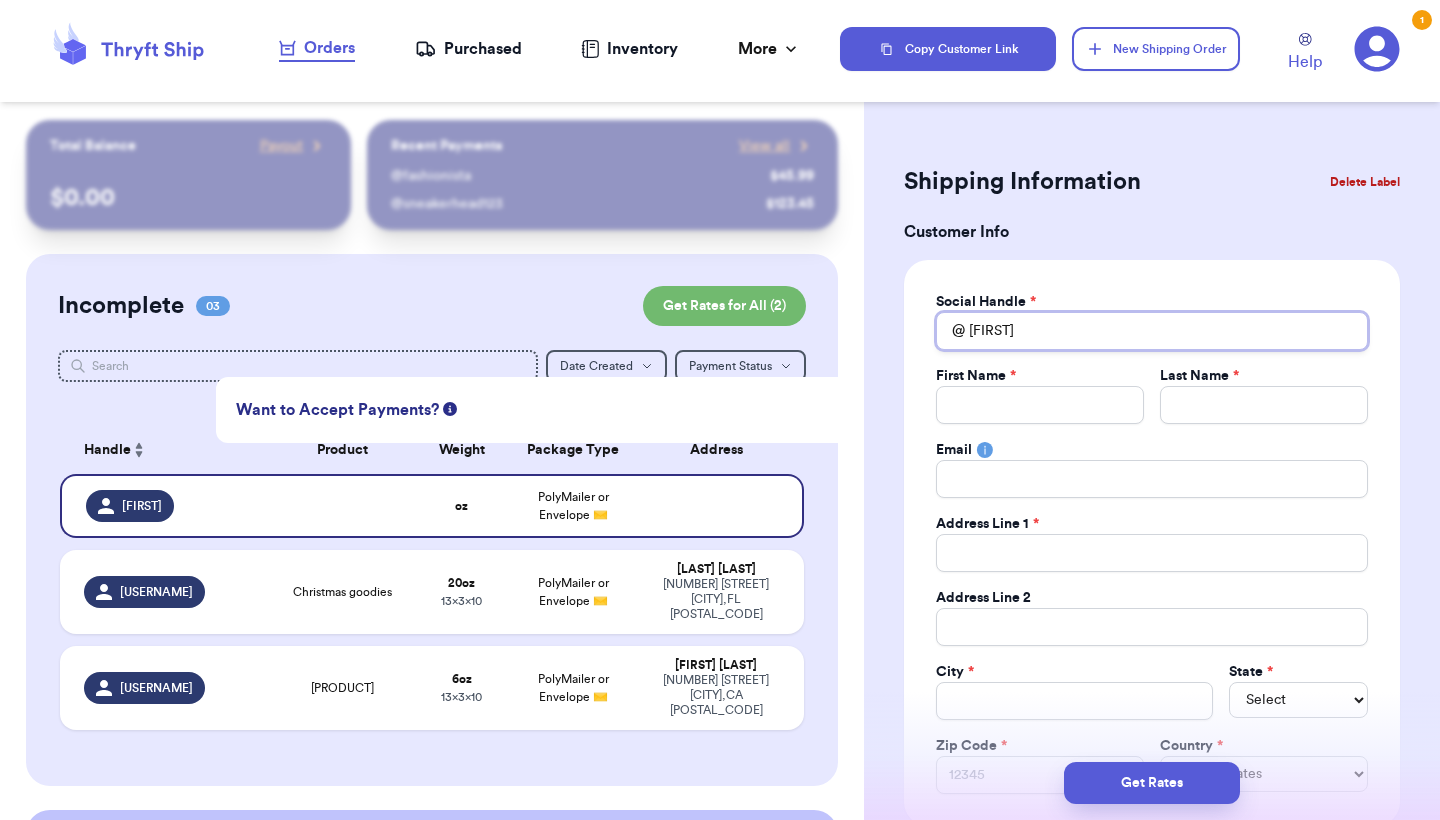 type 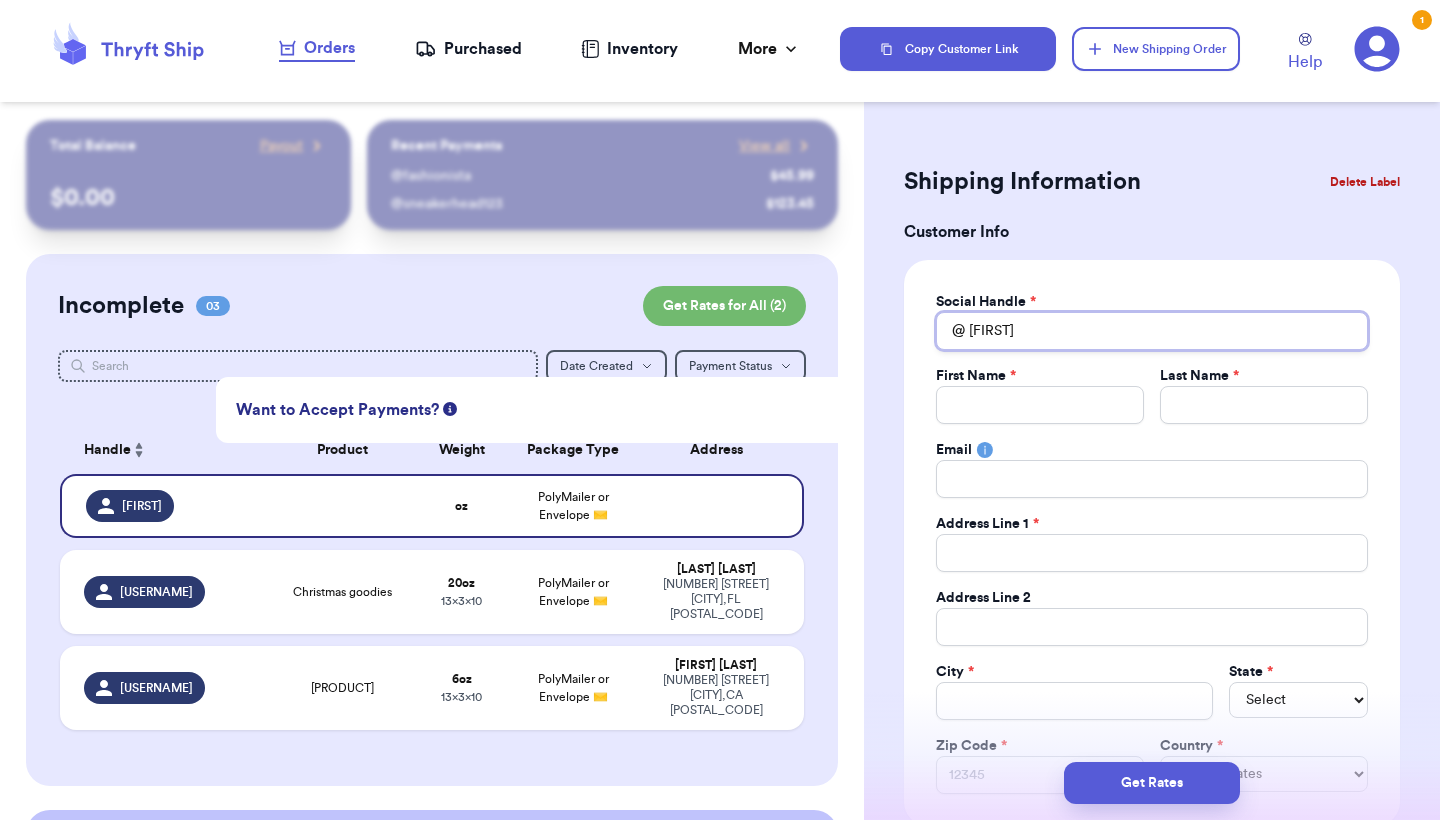 type on "step" 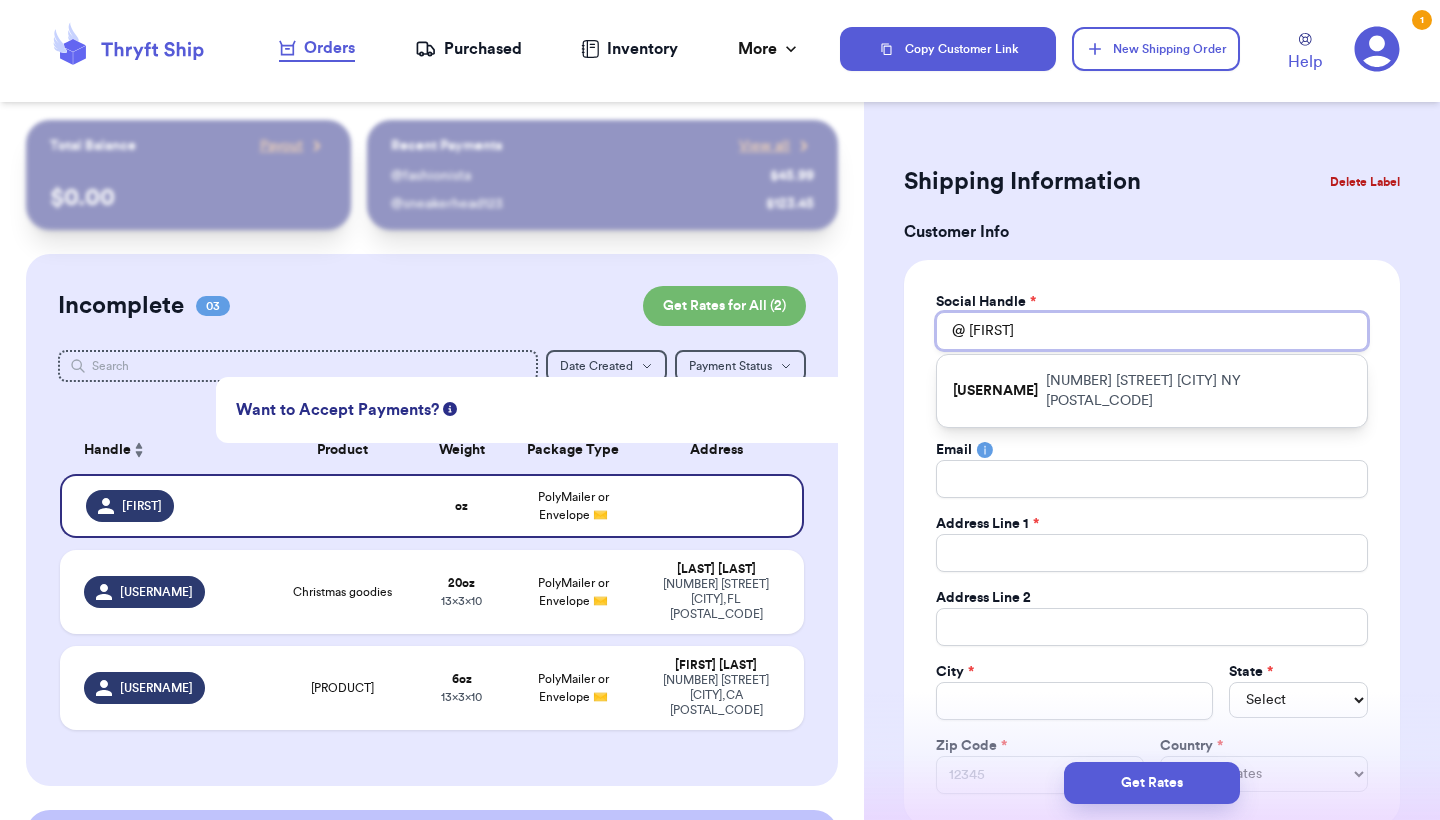 type 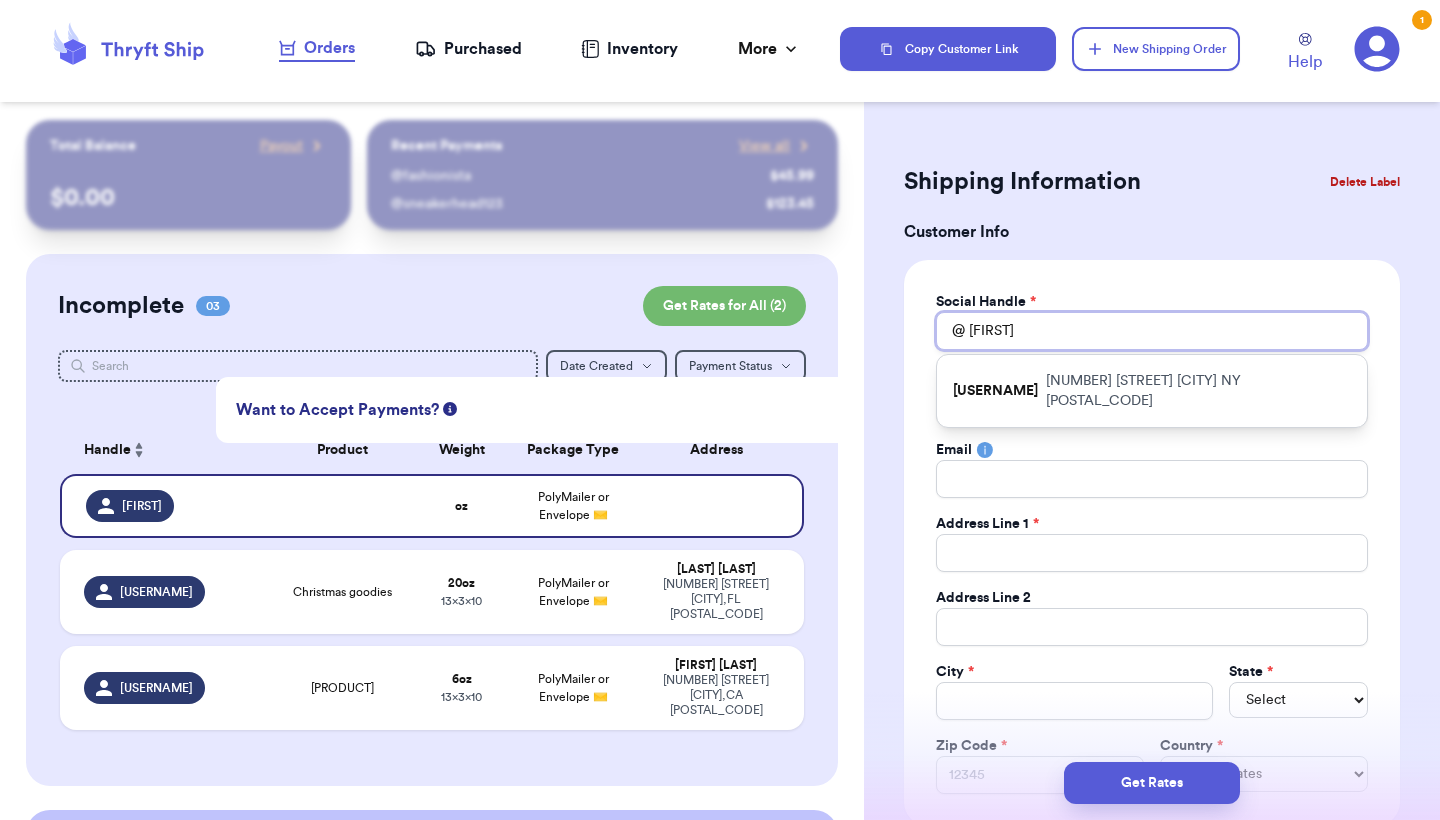 type on "Steph" 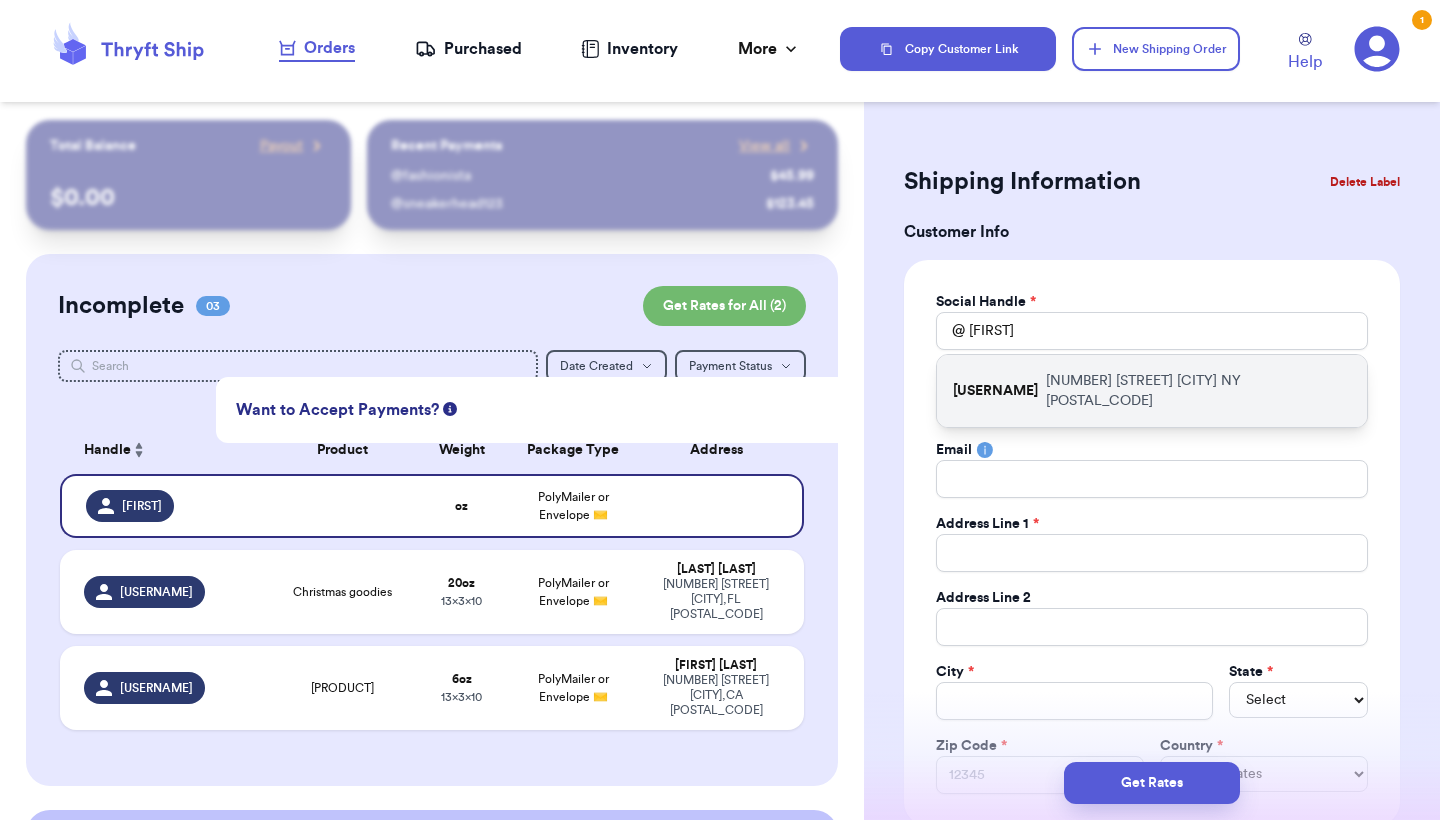 drag, startPoint x: 1056, startPoint y: 332, endPoint x: 1091, endPoint y: 387, distance: 65.192024 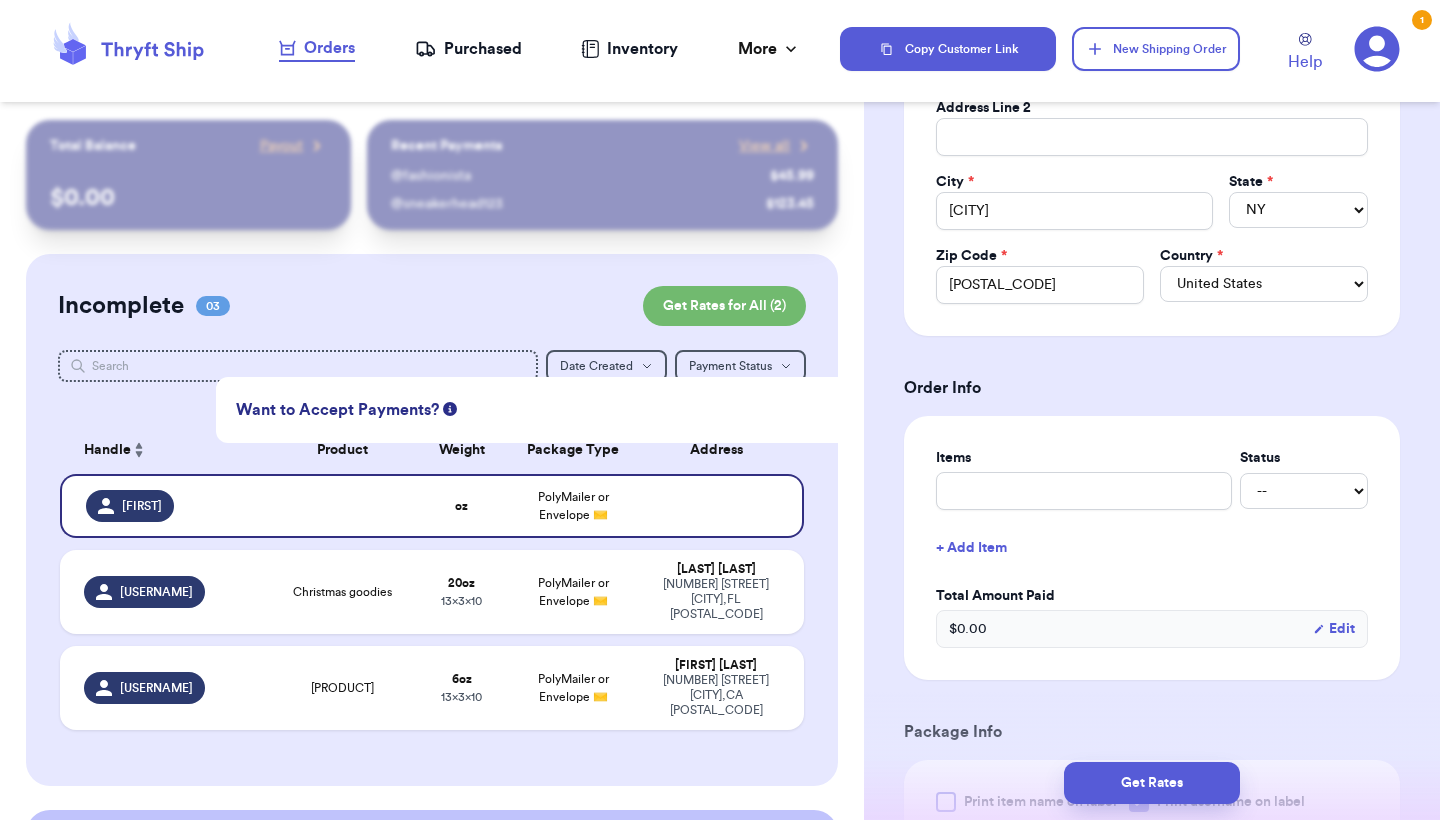 scroll, scrollTop: 492, scrollLeft: 0, axis: vertical 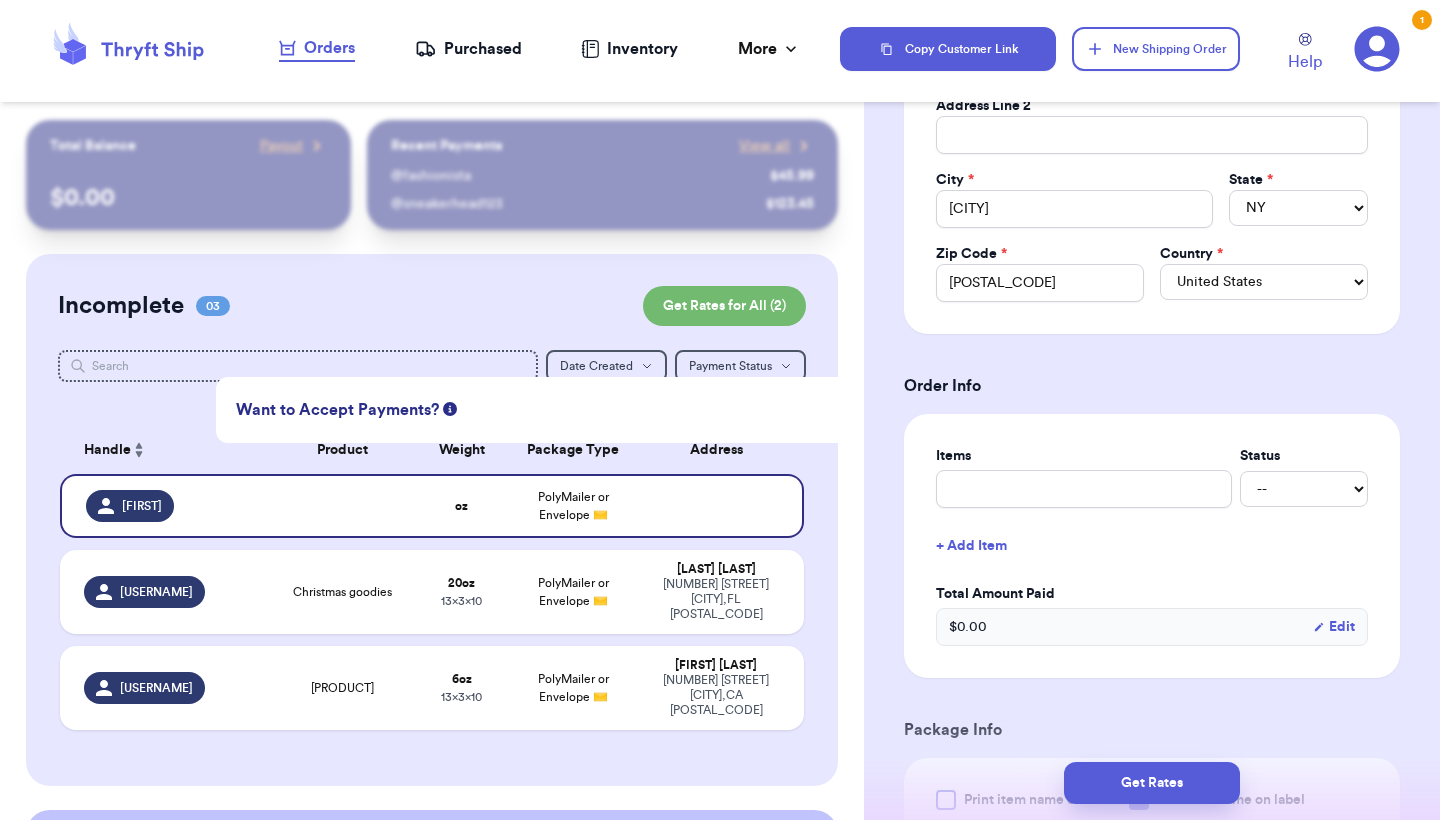 type 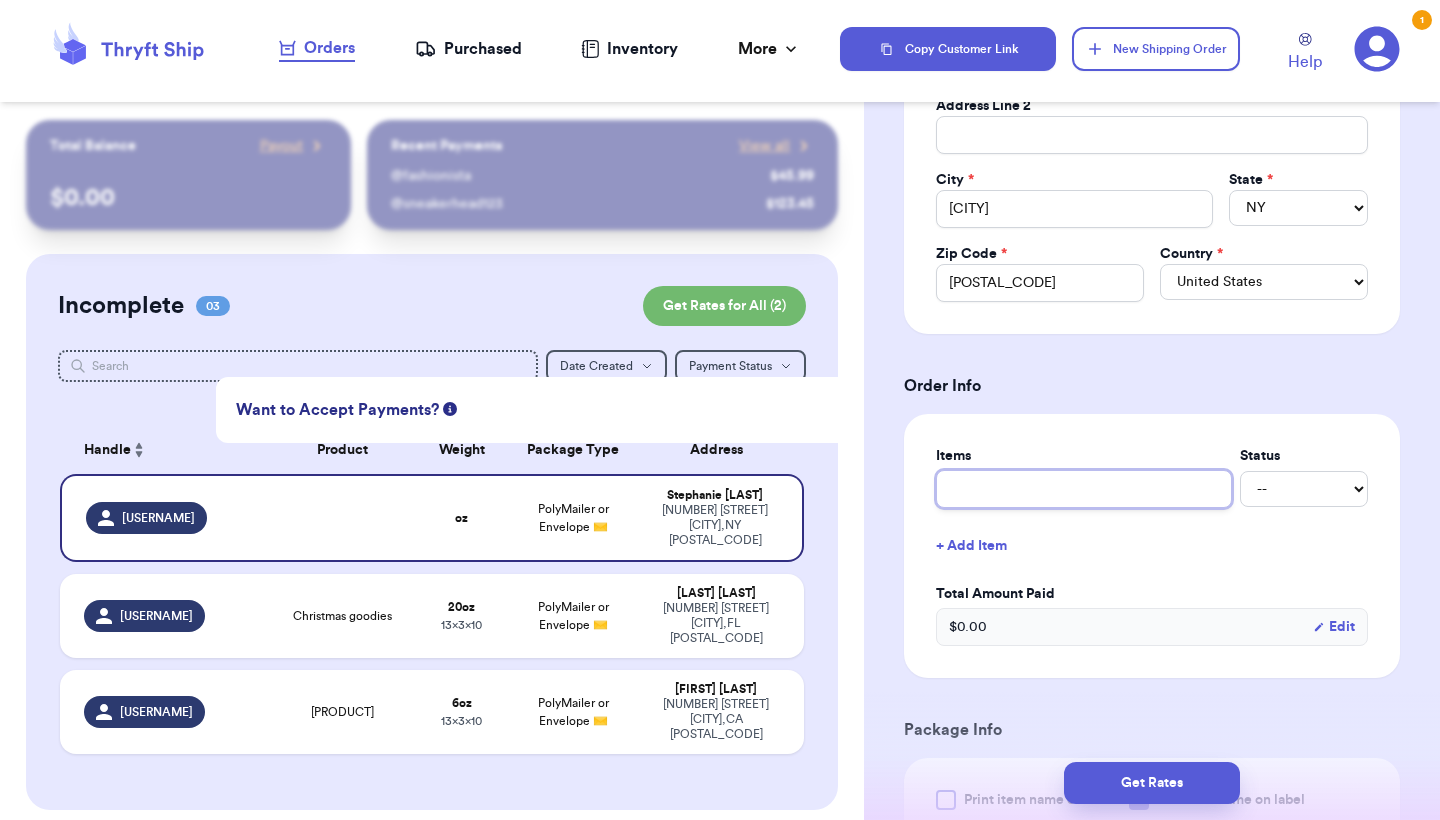 type on "b" 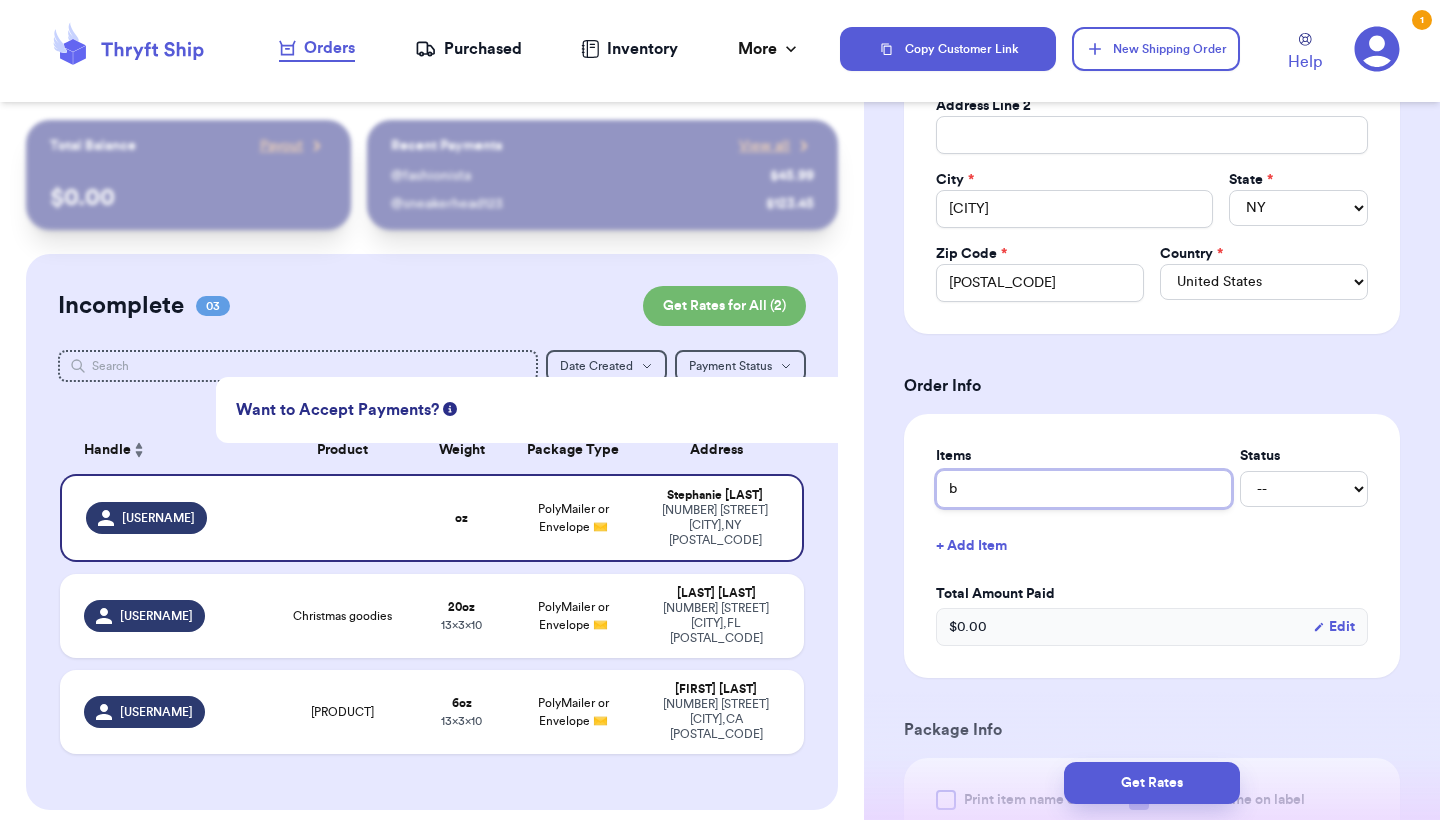 type 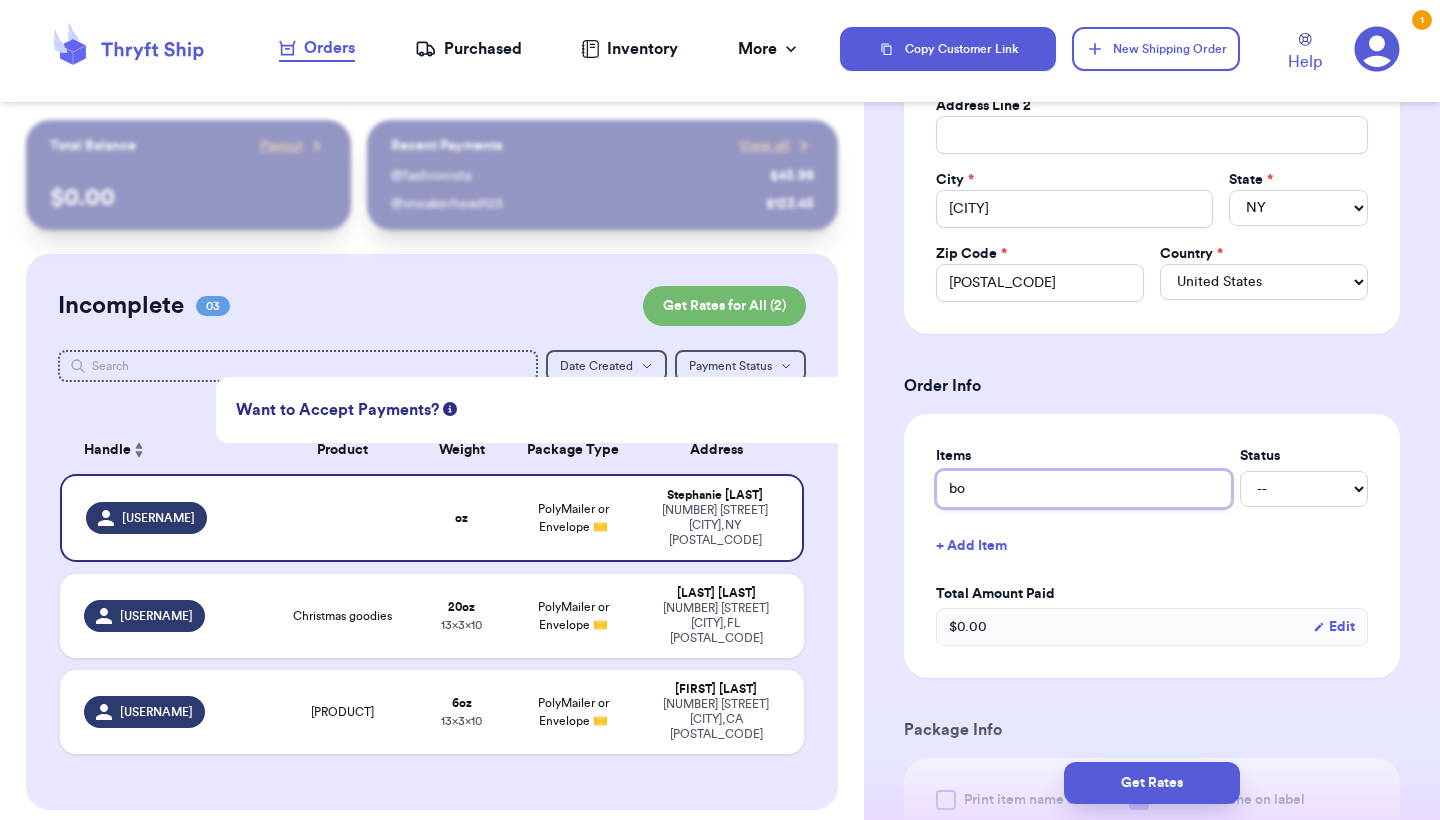 type 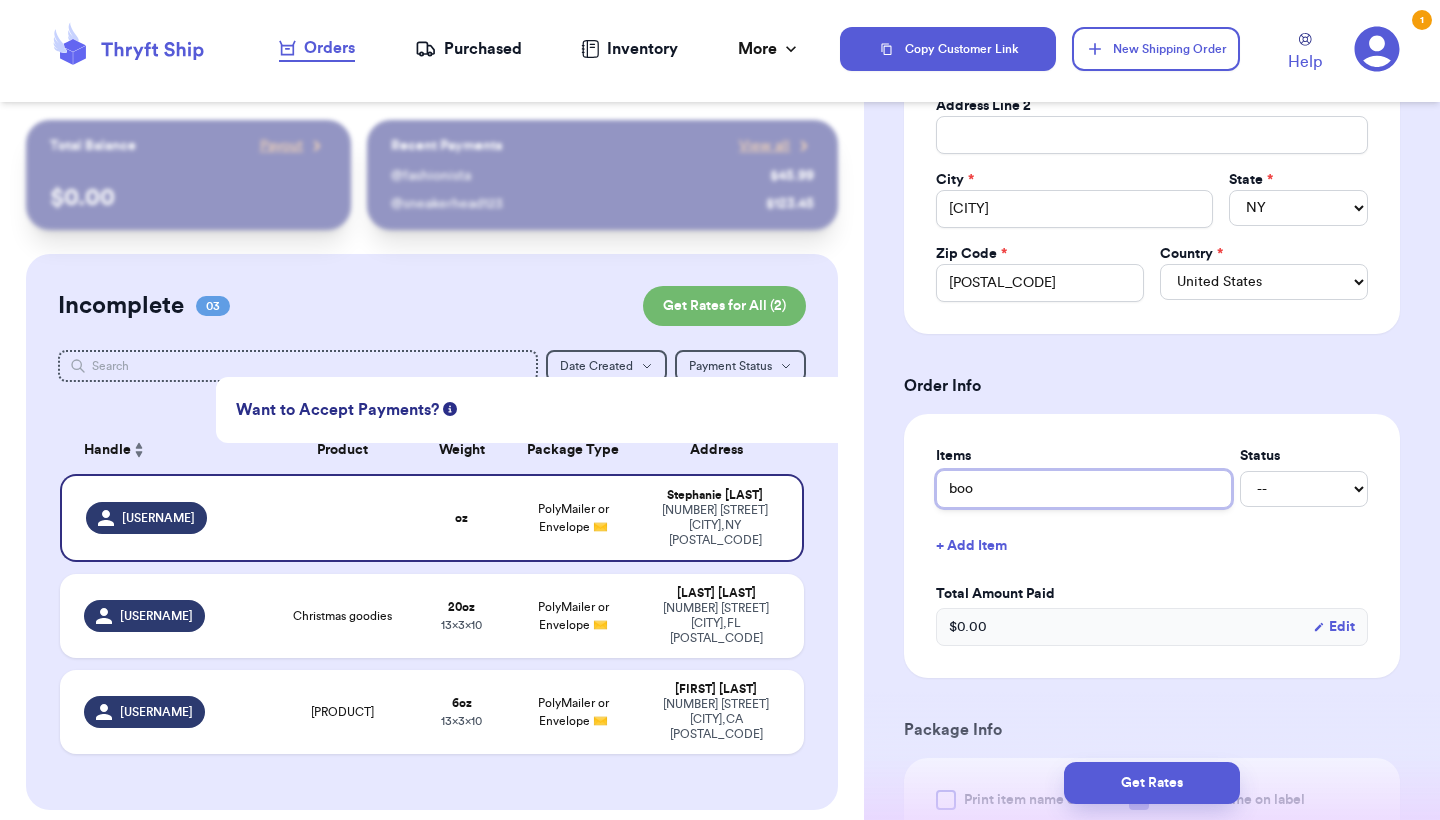 type 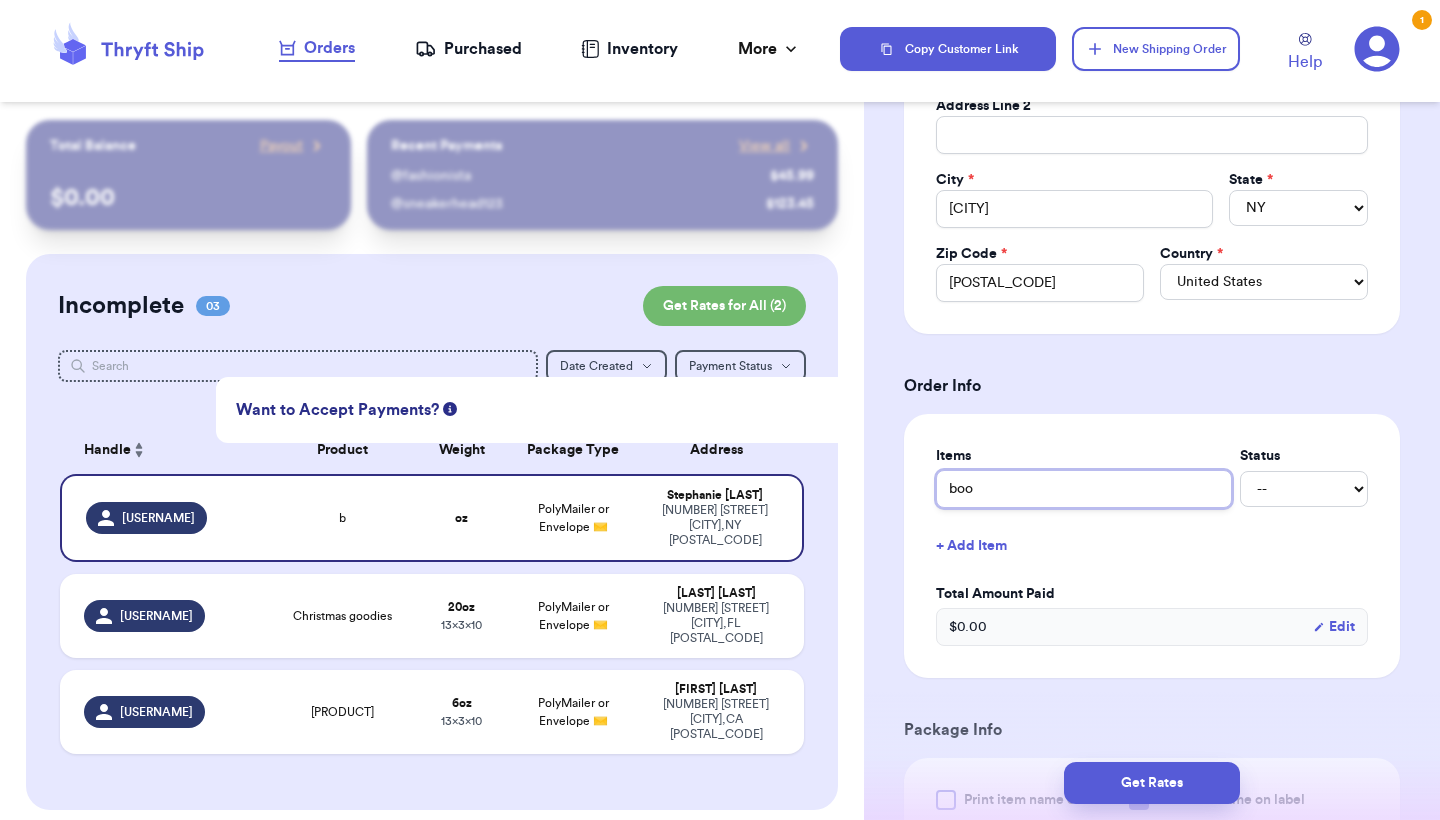type on "book" 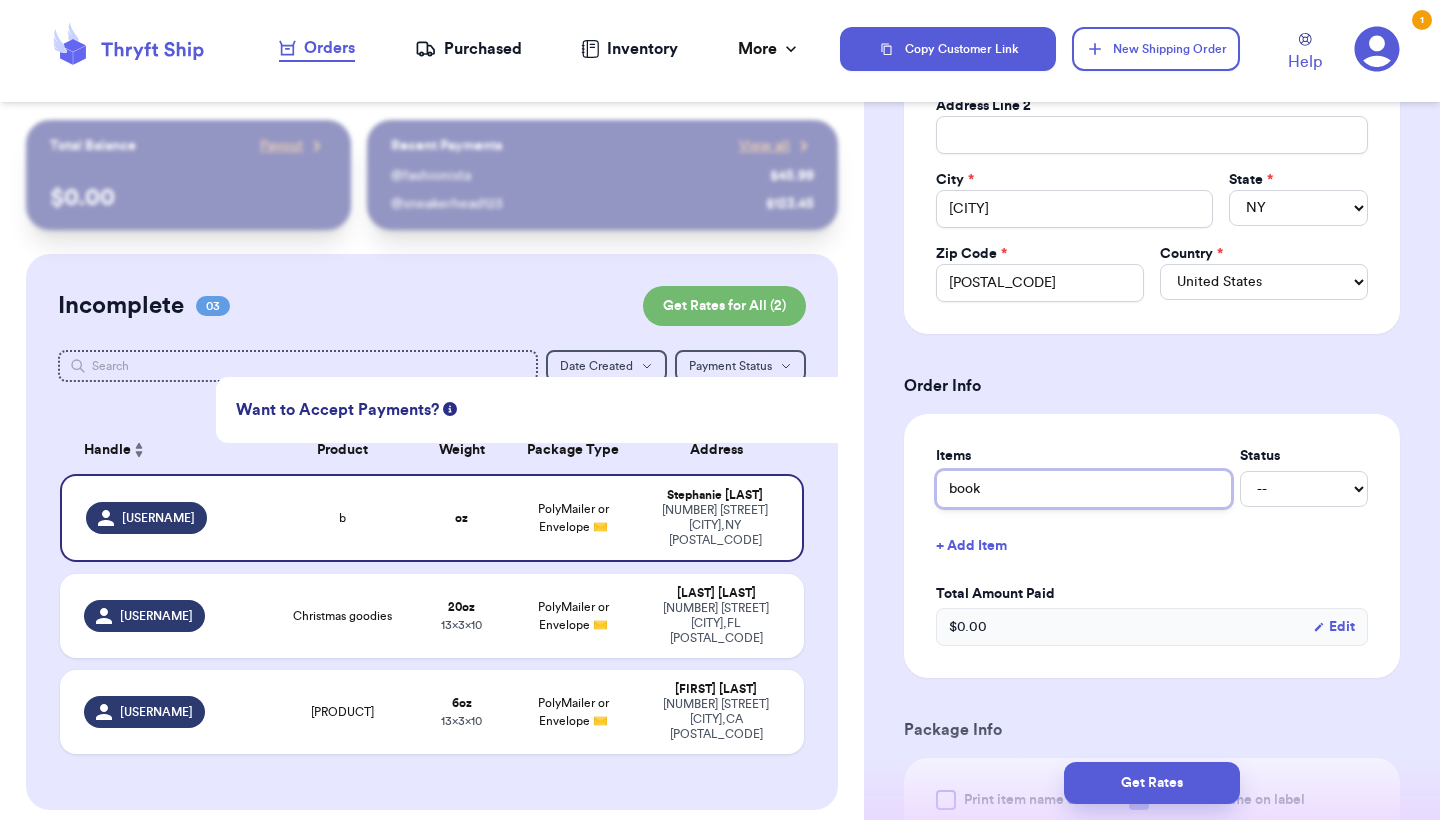 type 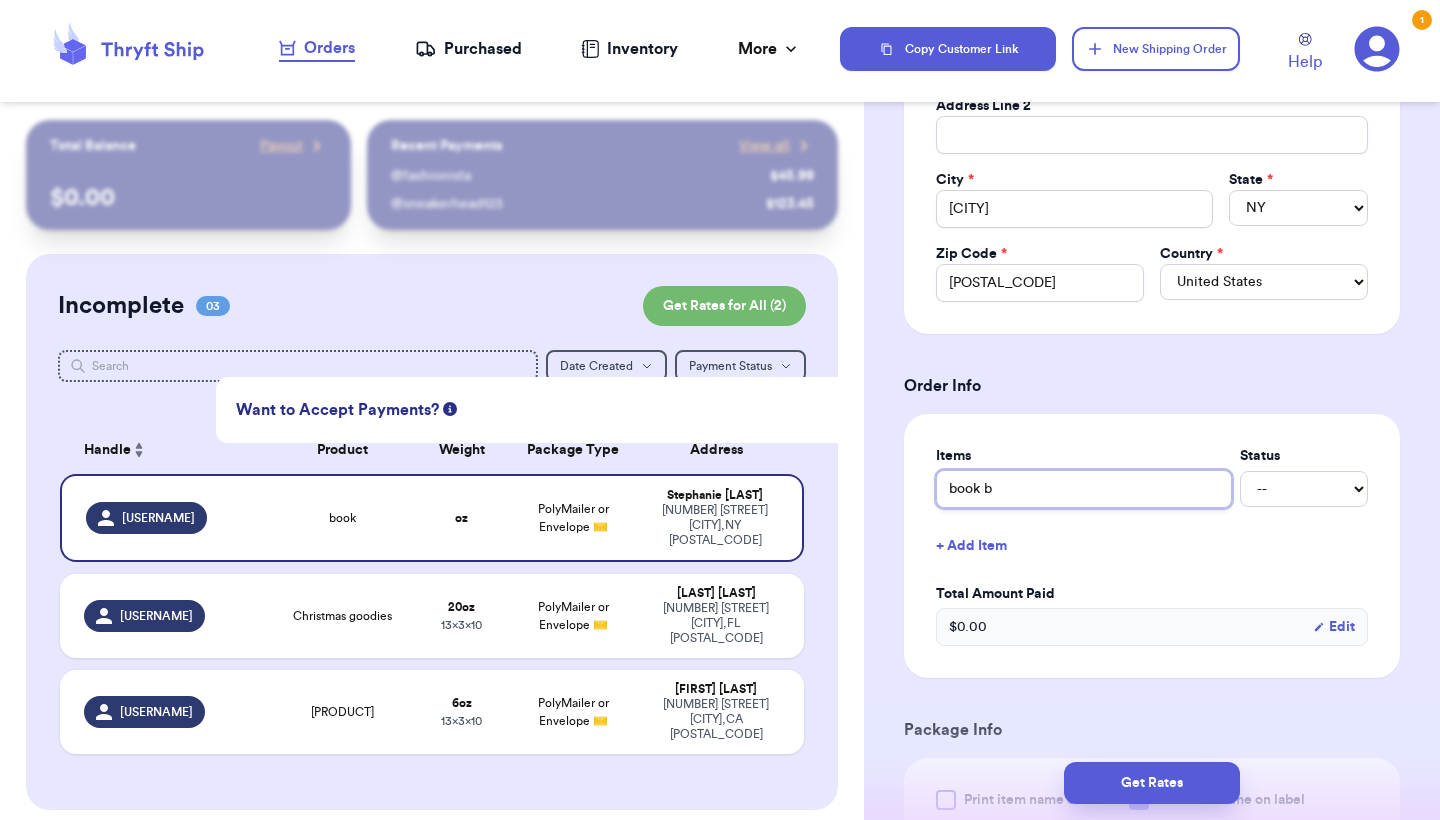 type 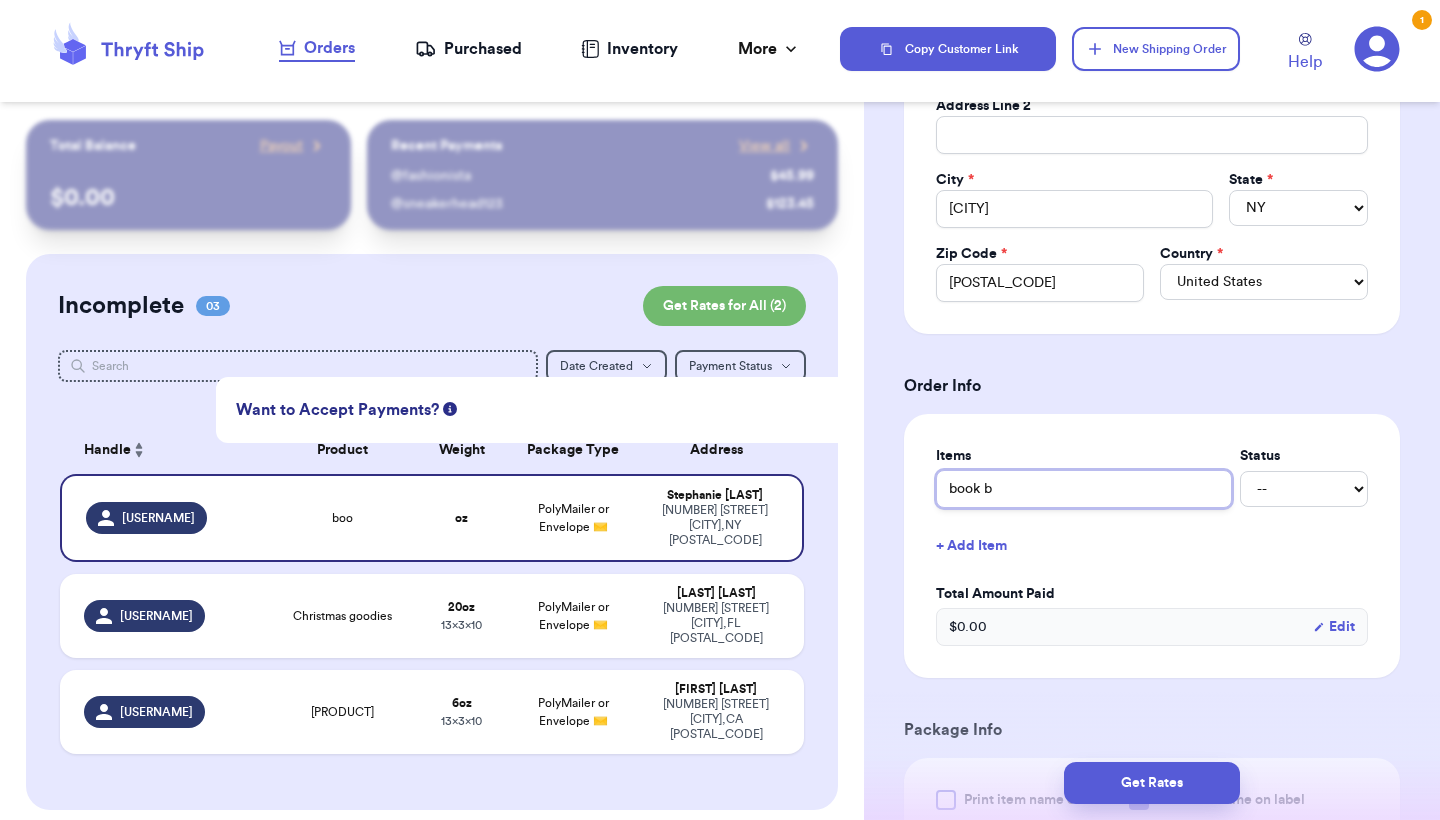 type on "book bu" 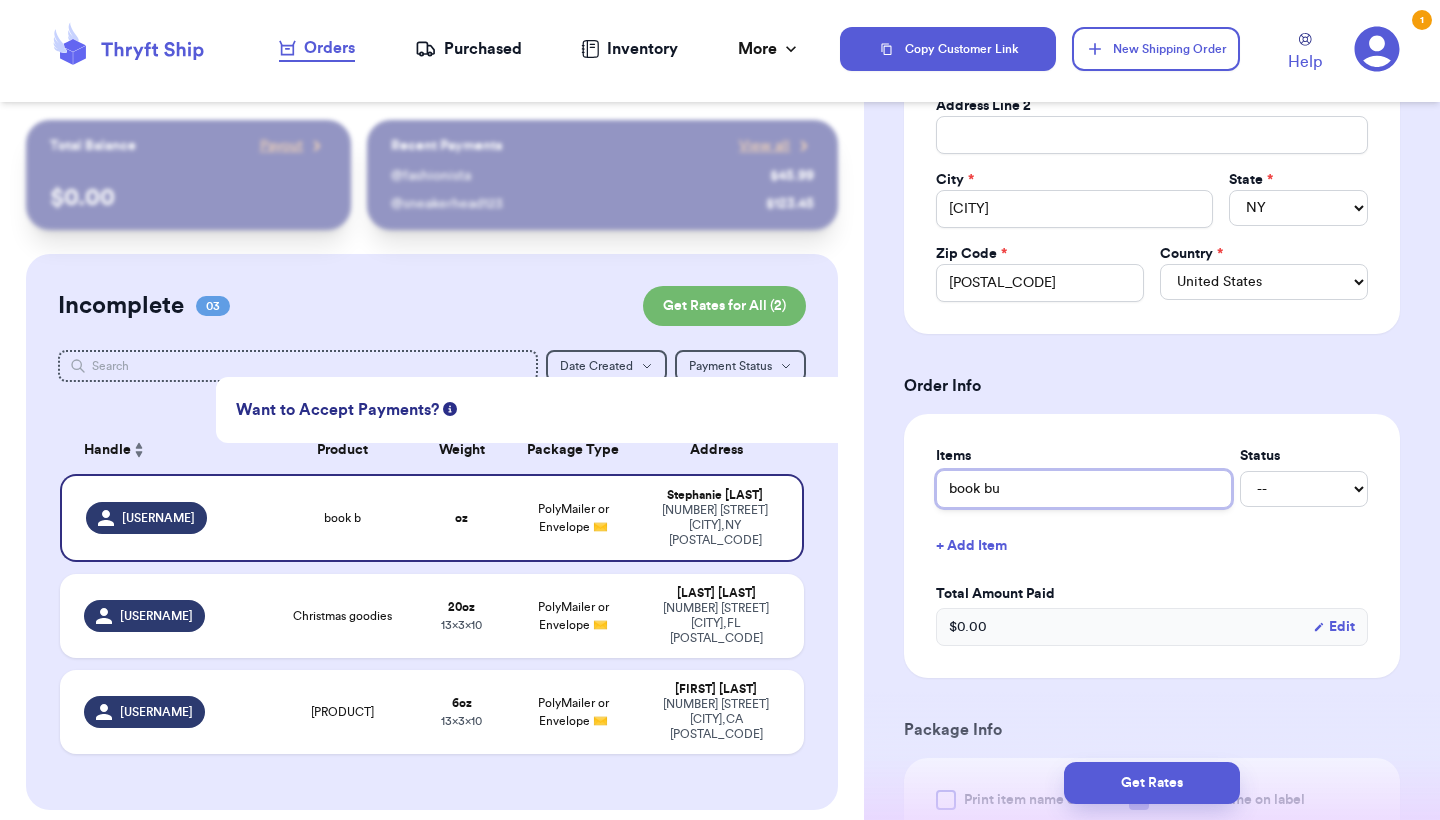 type 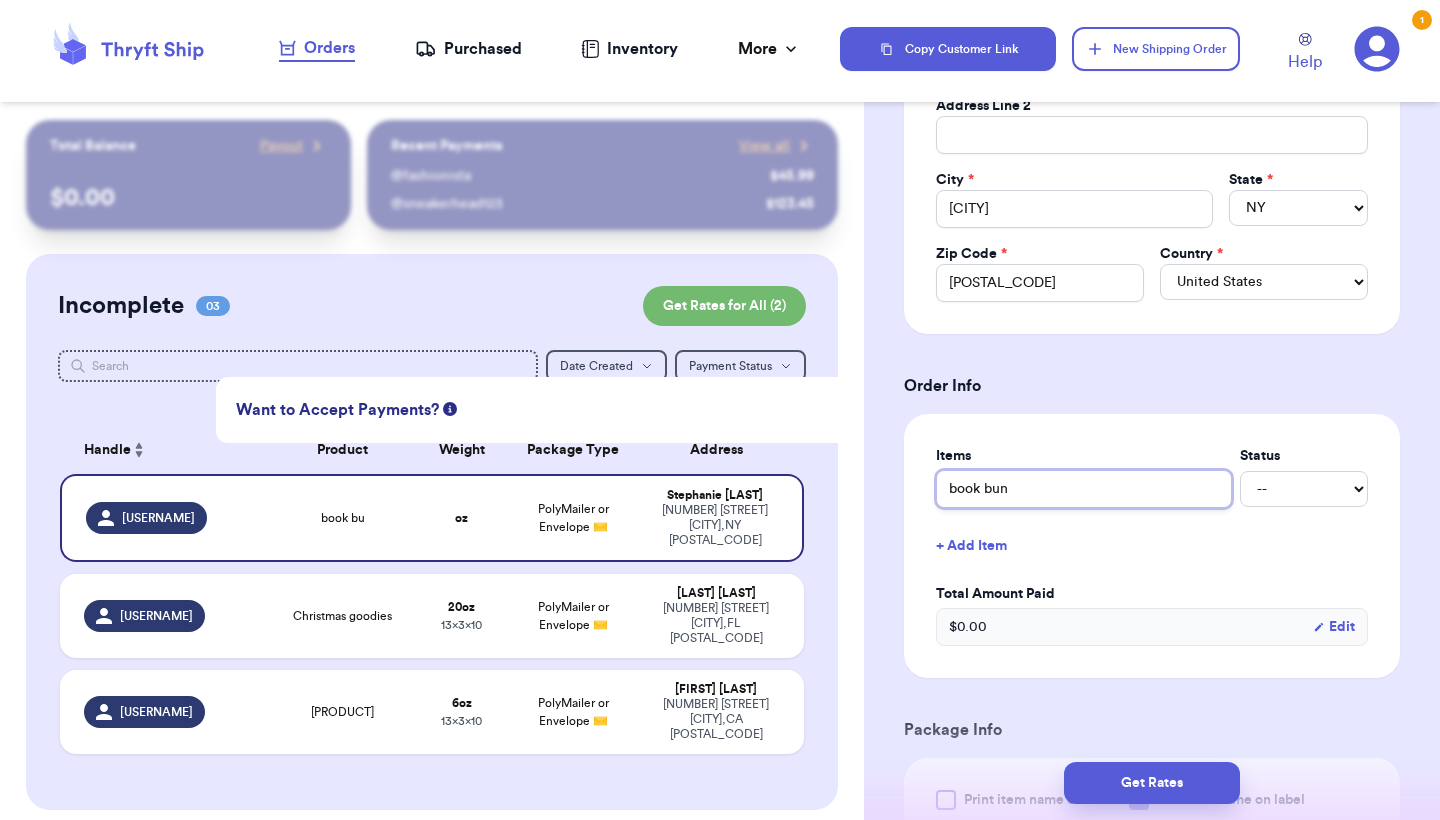 type on "book bund" 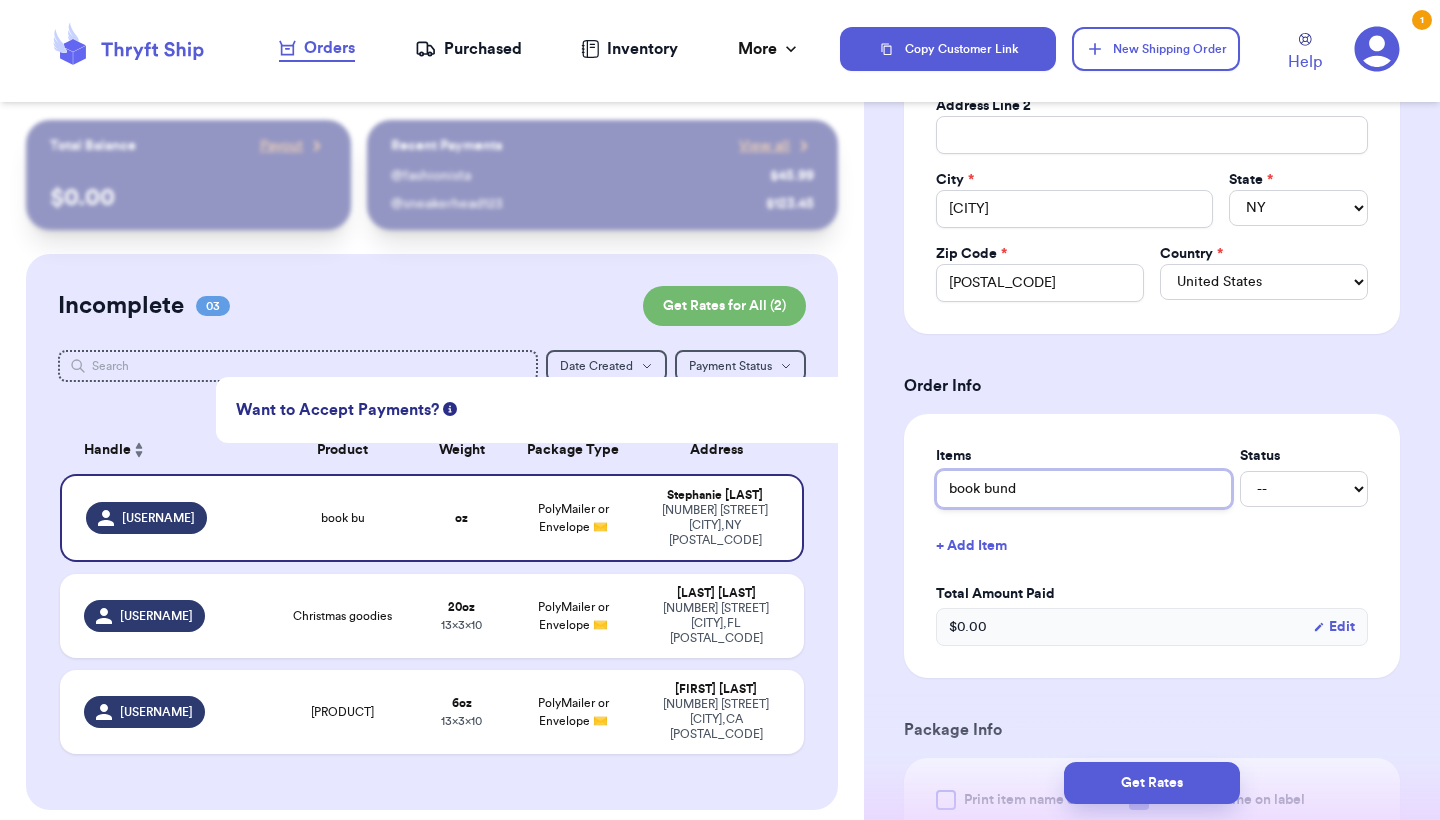 type 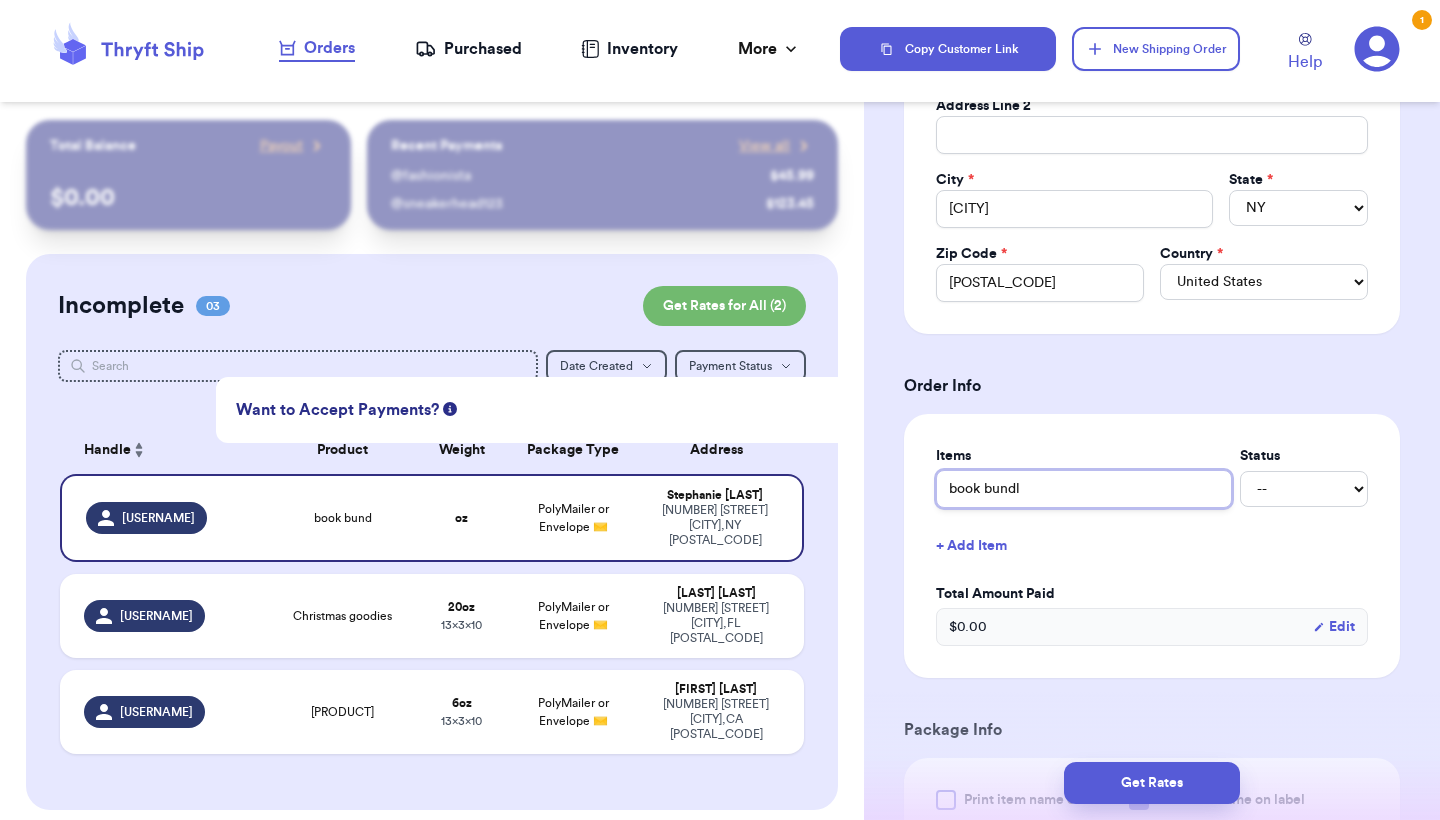 type 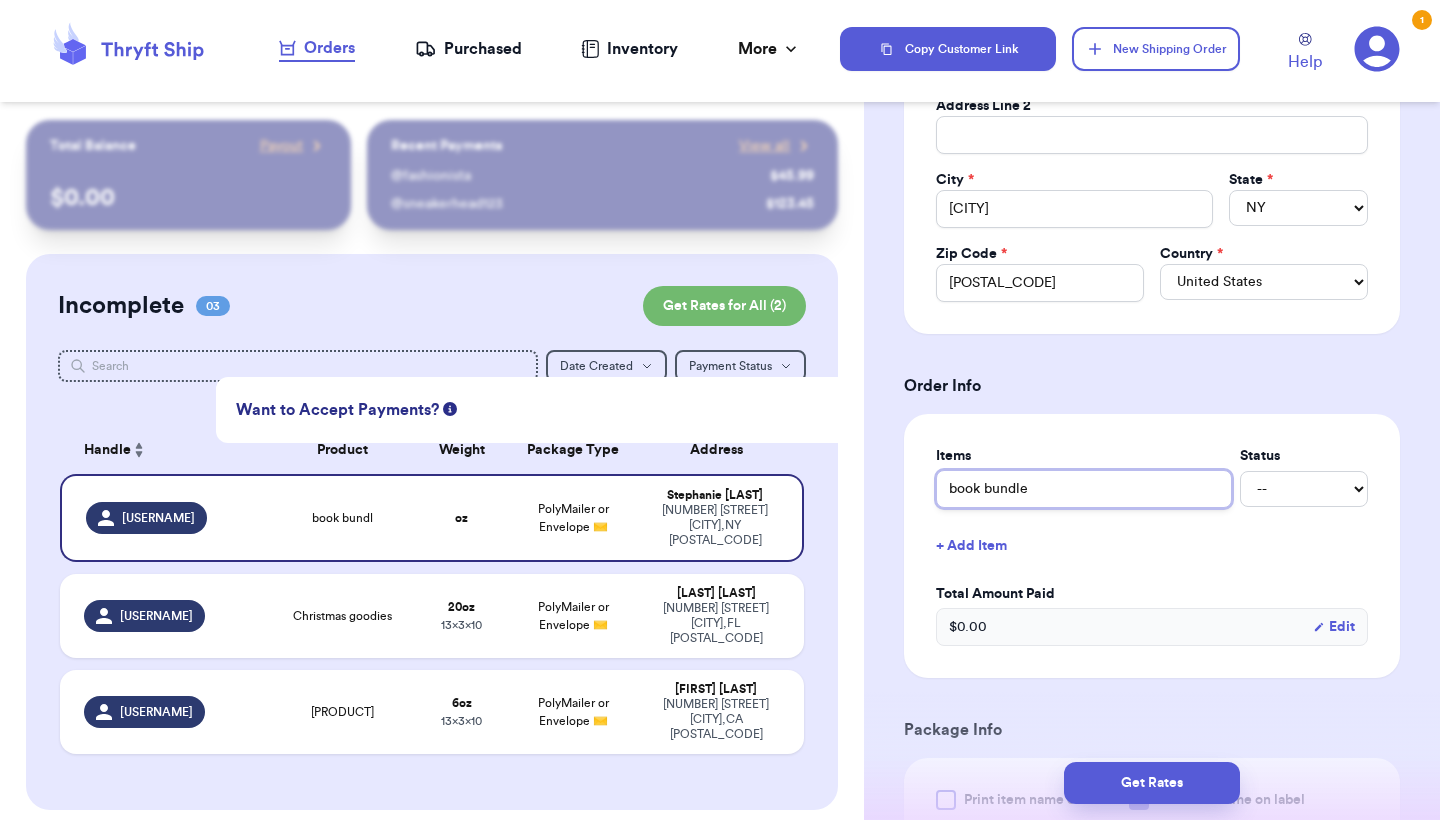 type 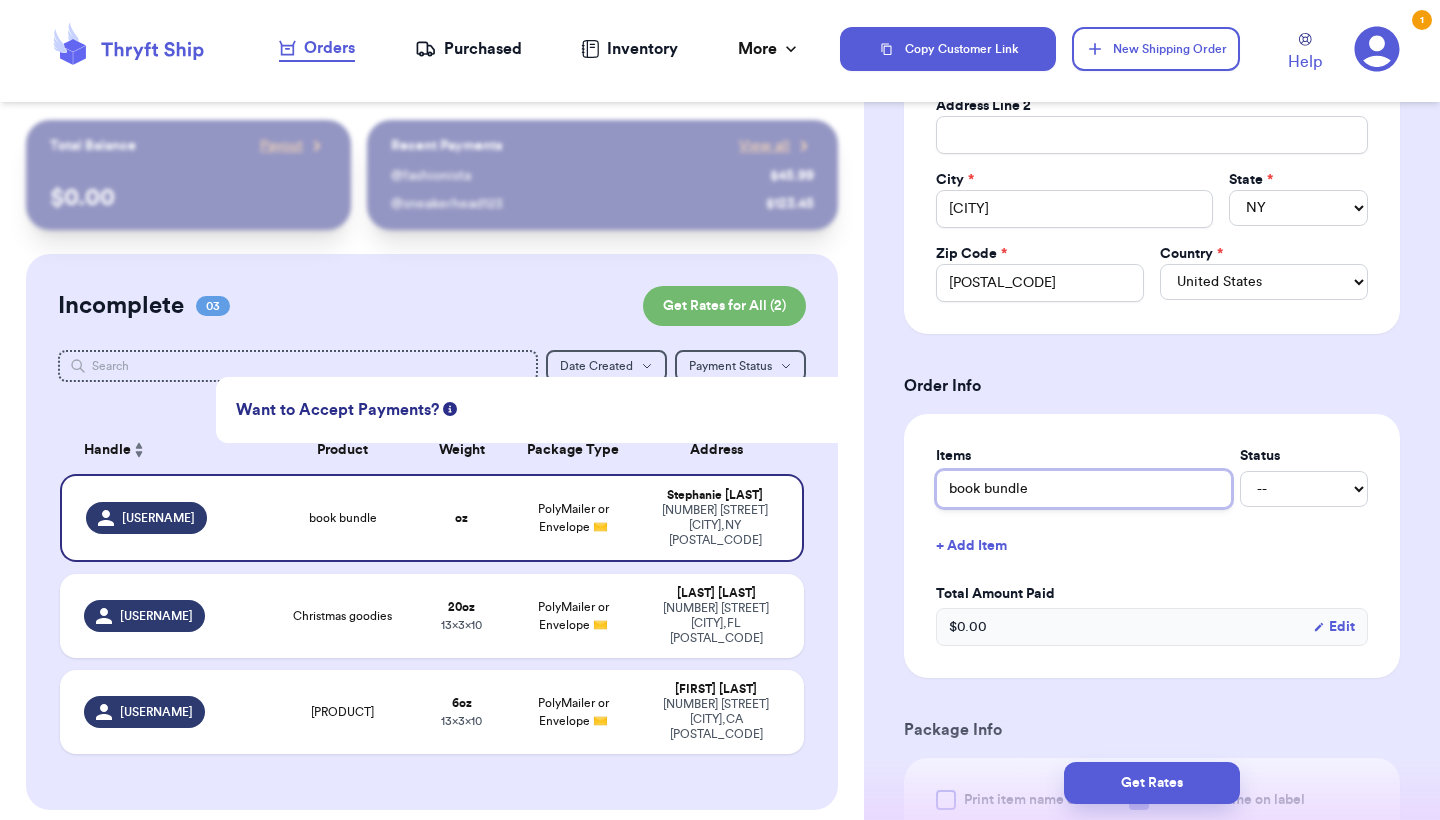 type on "book bundle" 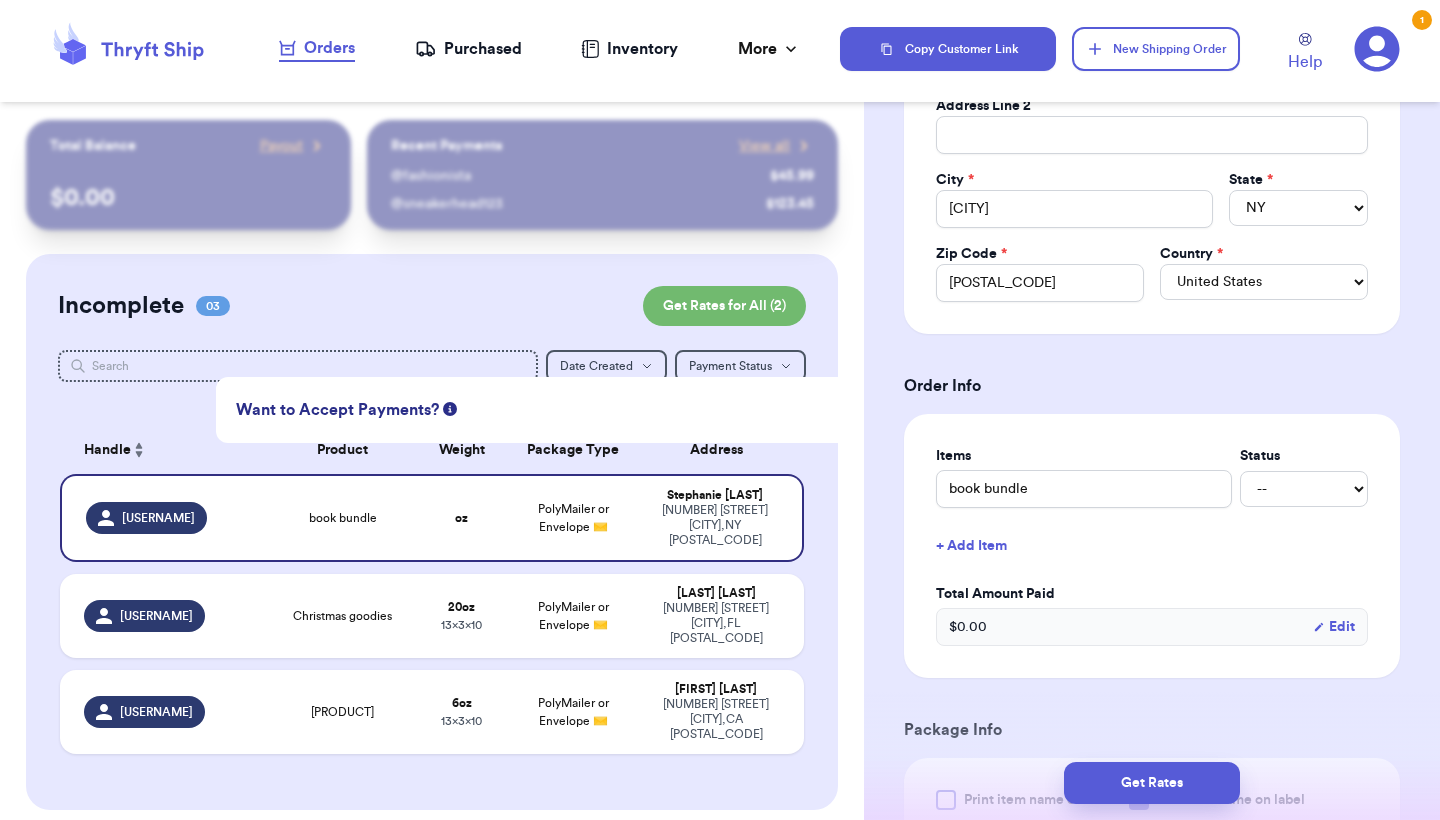 click on "+ Add Item" at bounding box center [1152, 546] 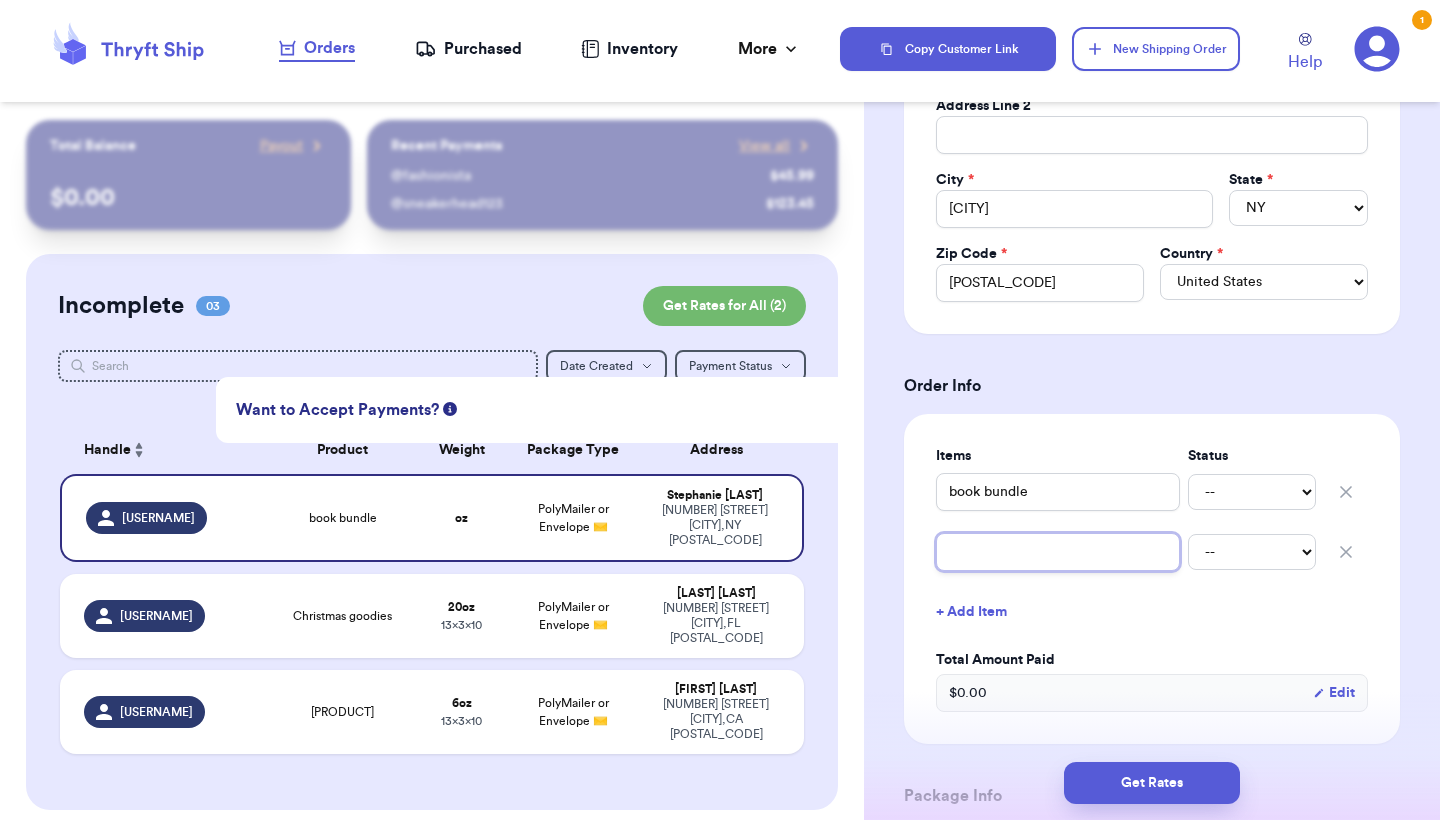 type 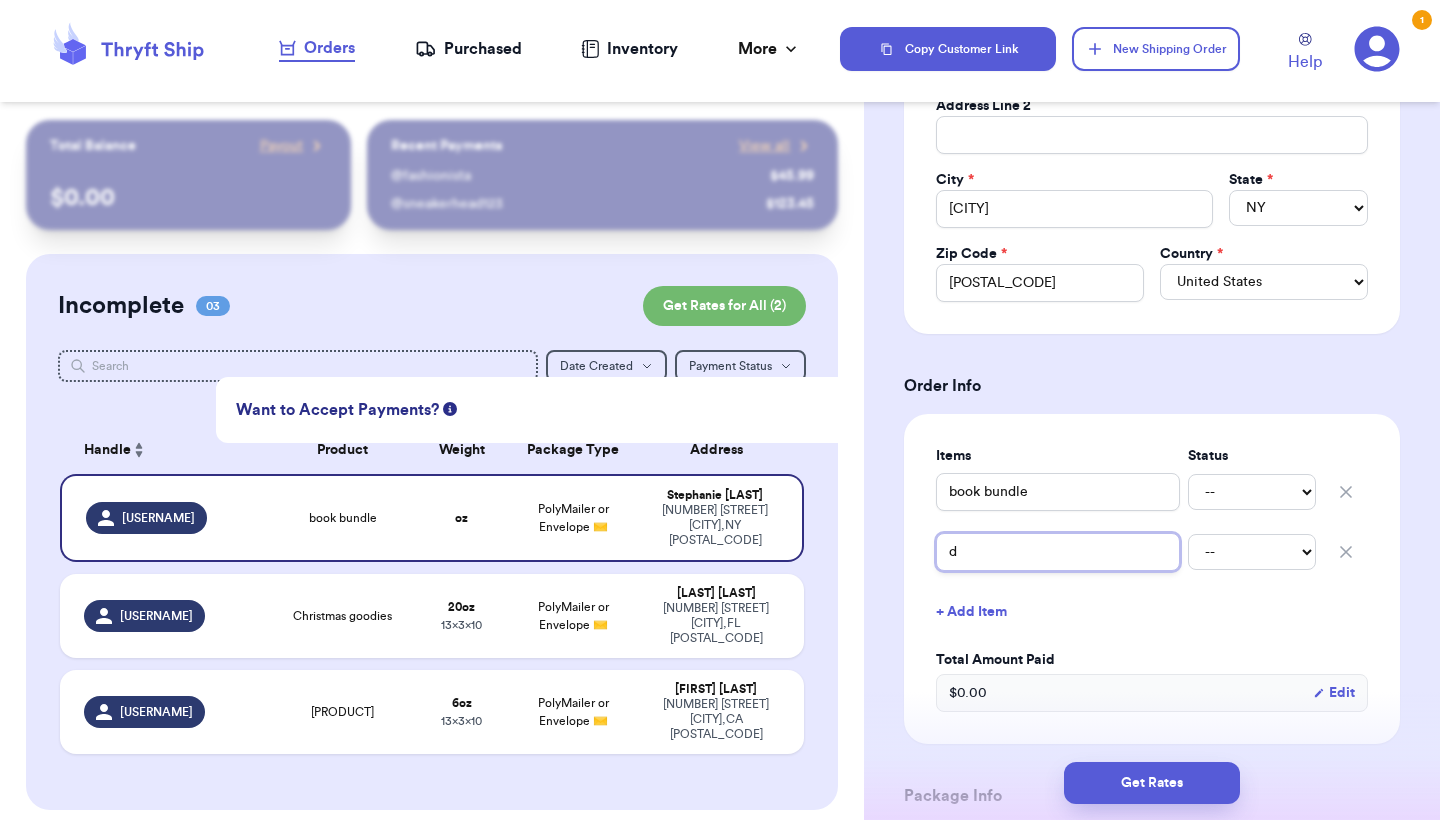 type 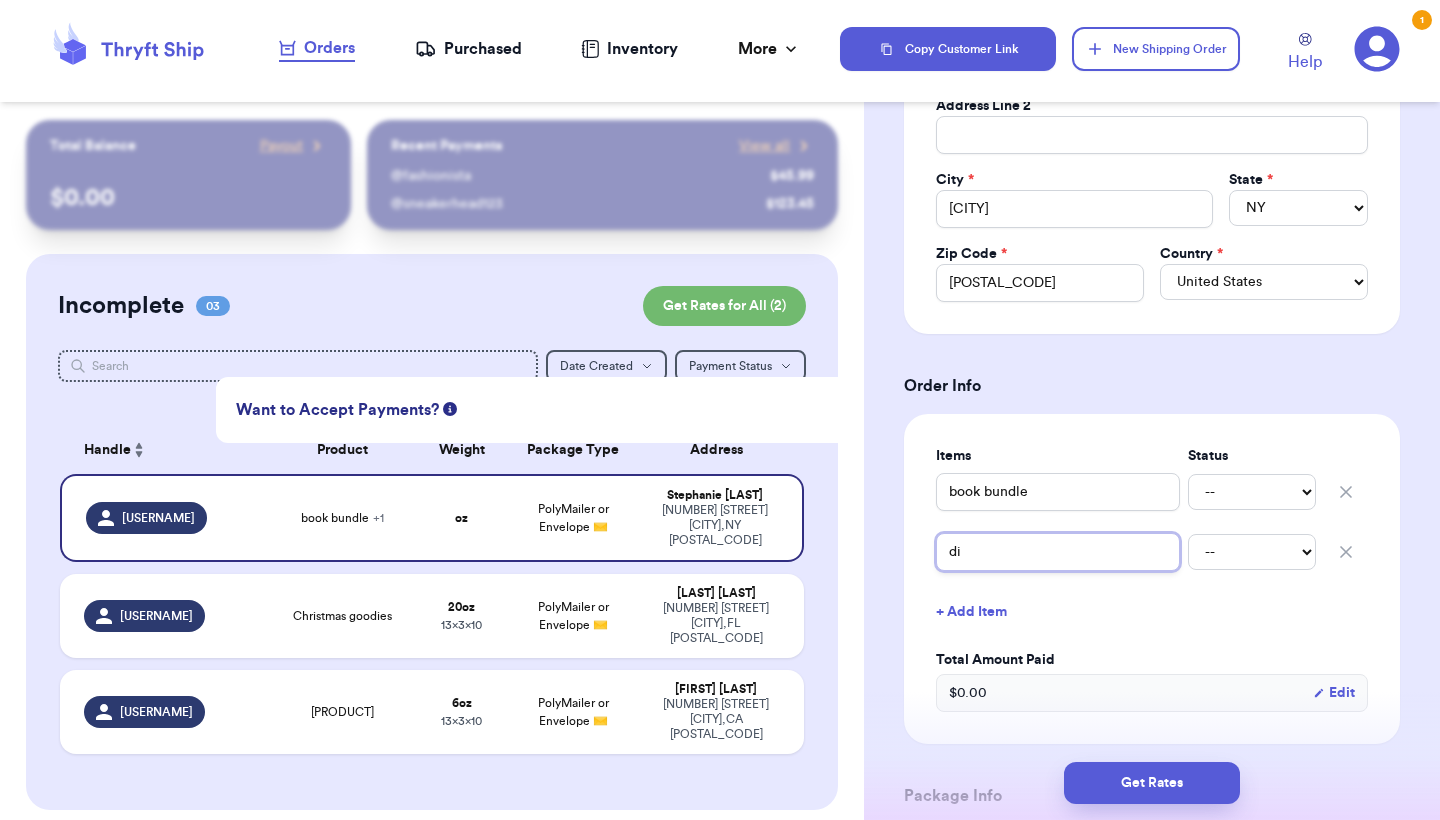 type 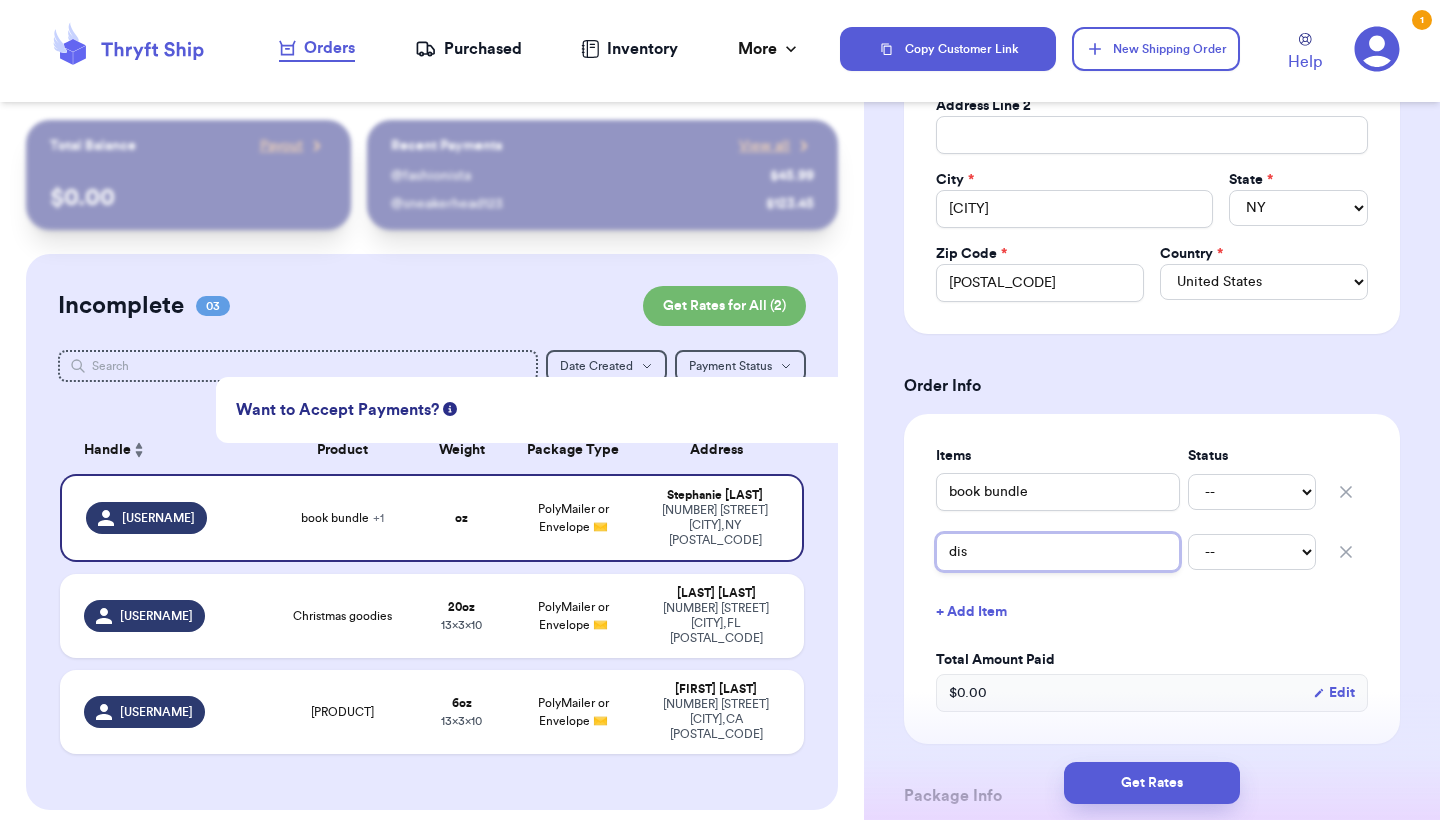 type 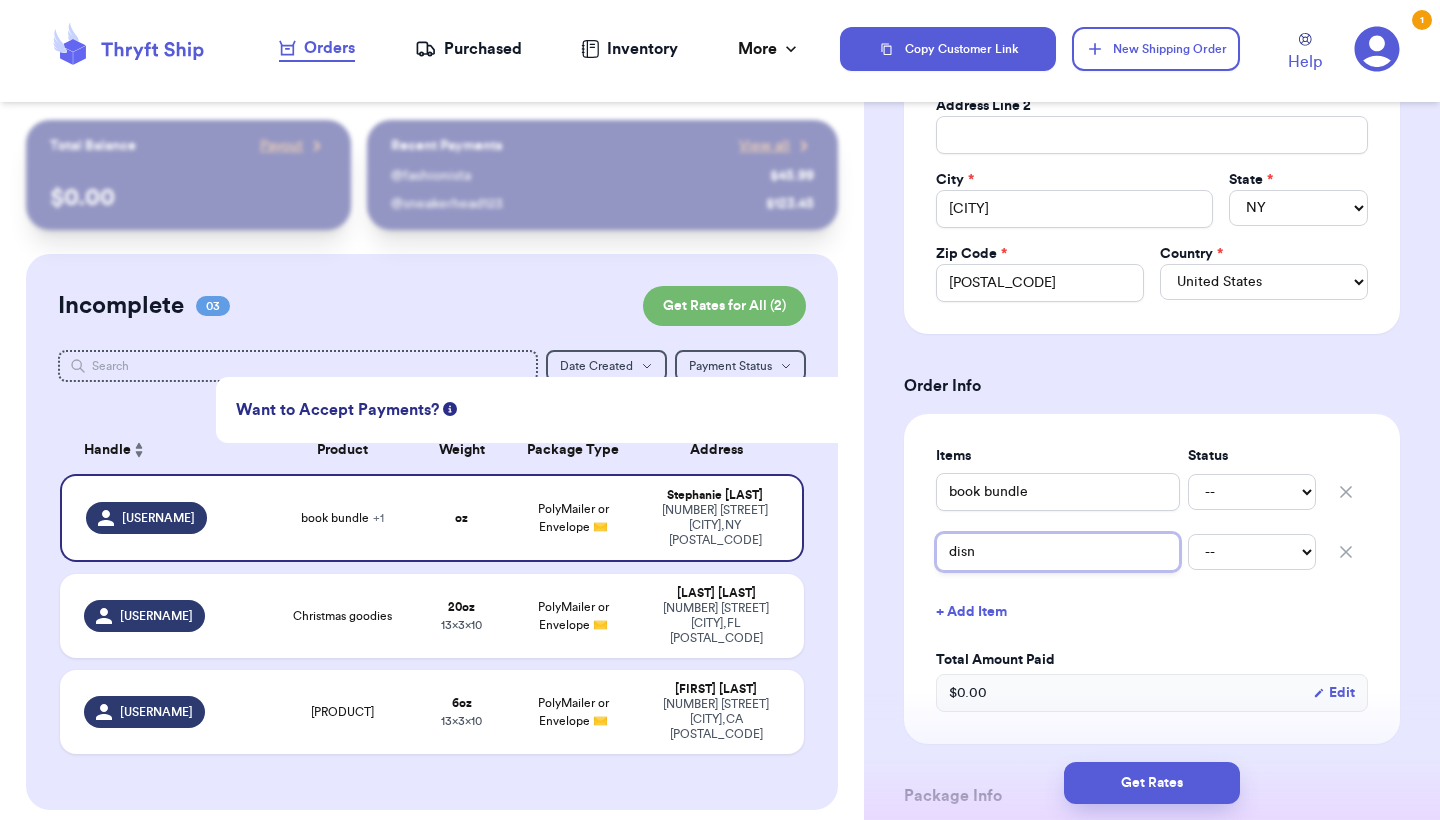 type 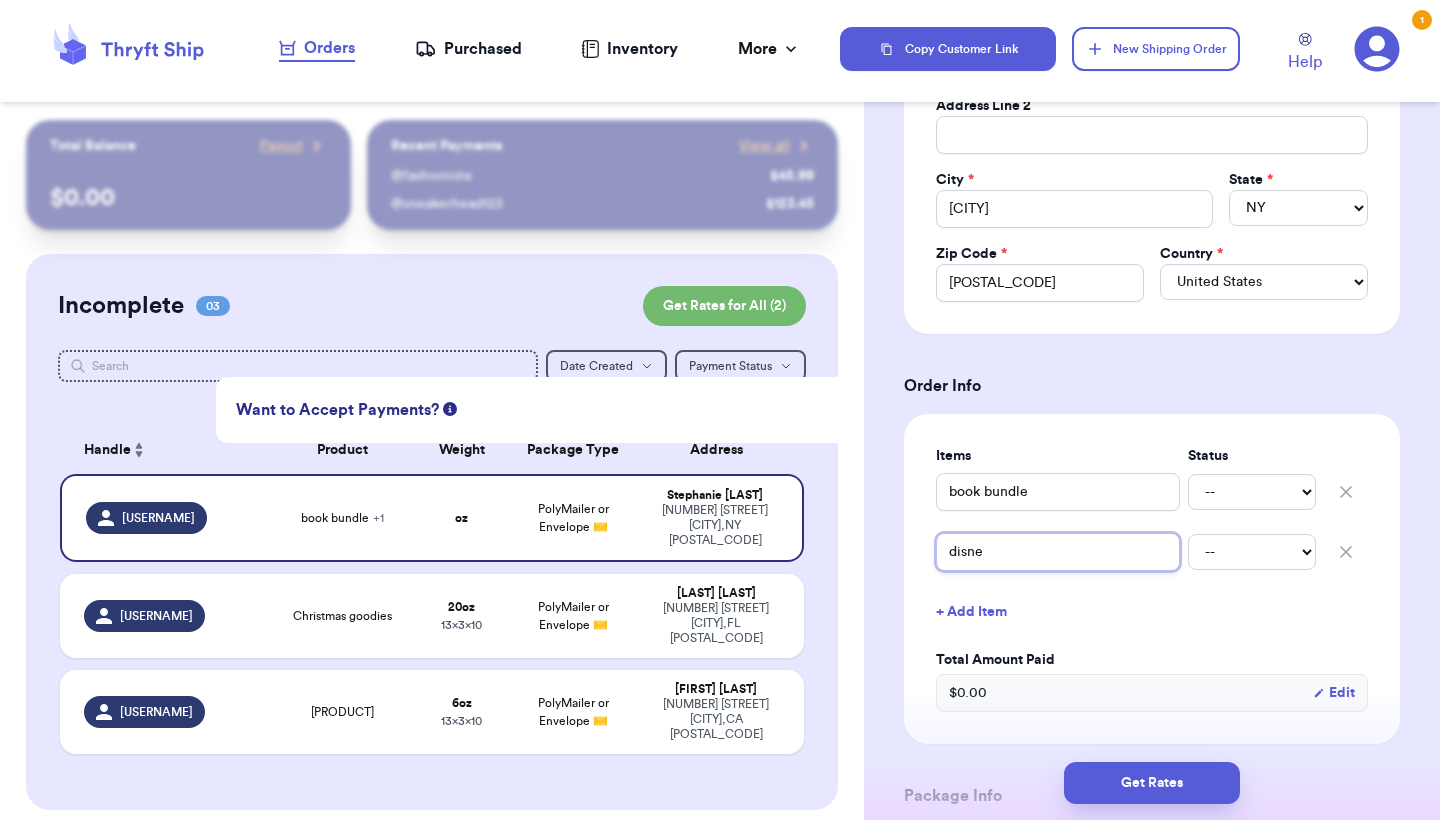 type 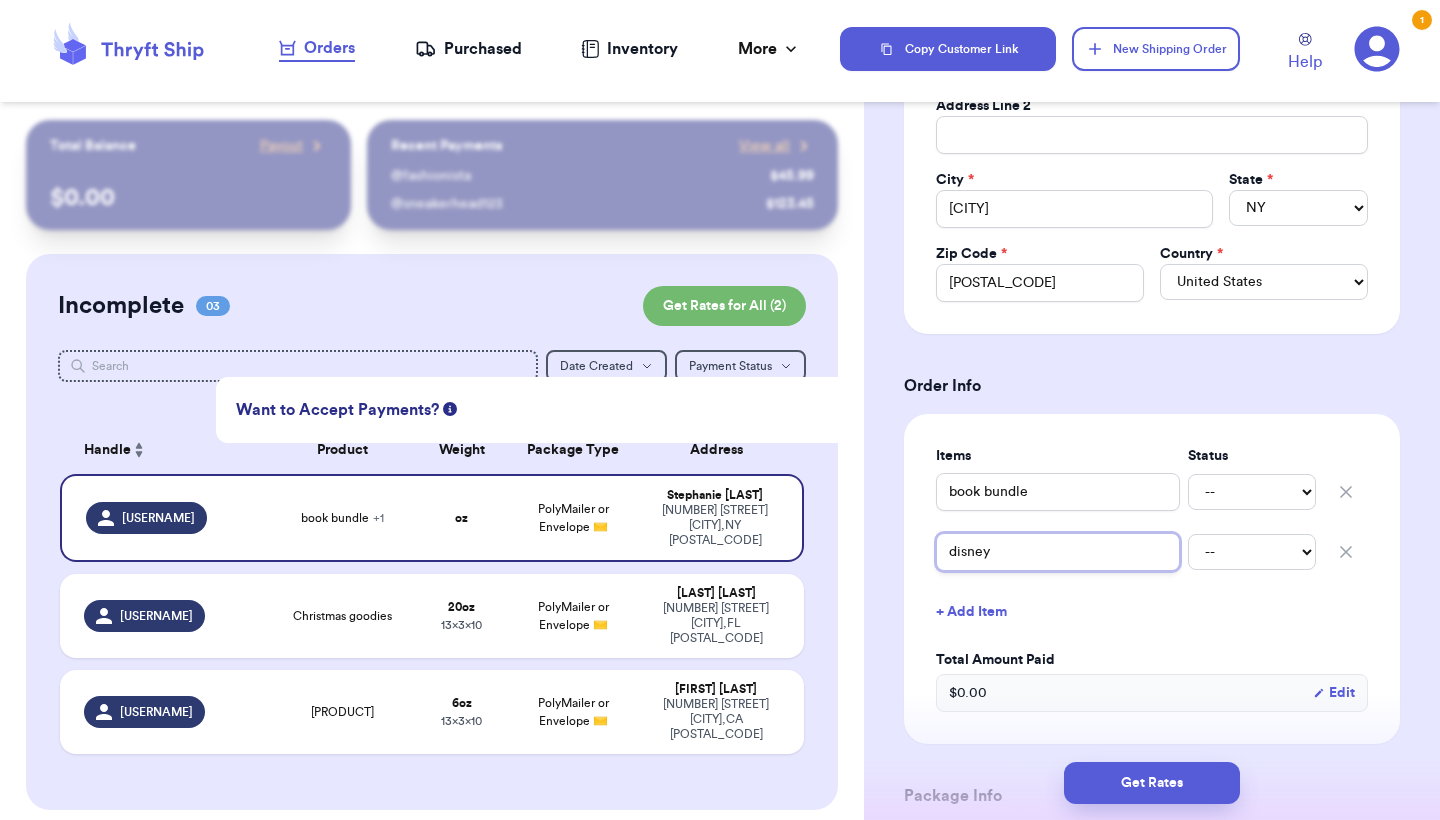 type 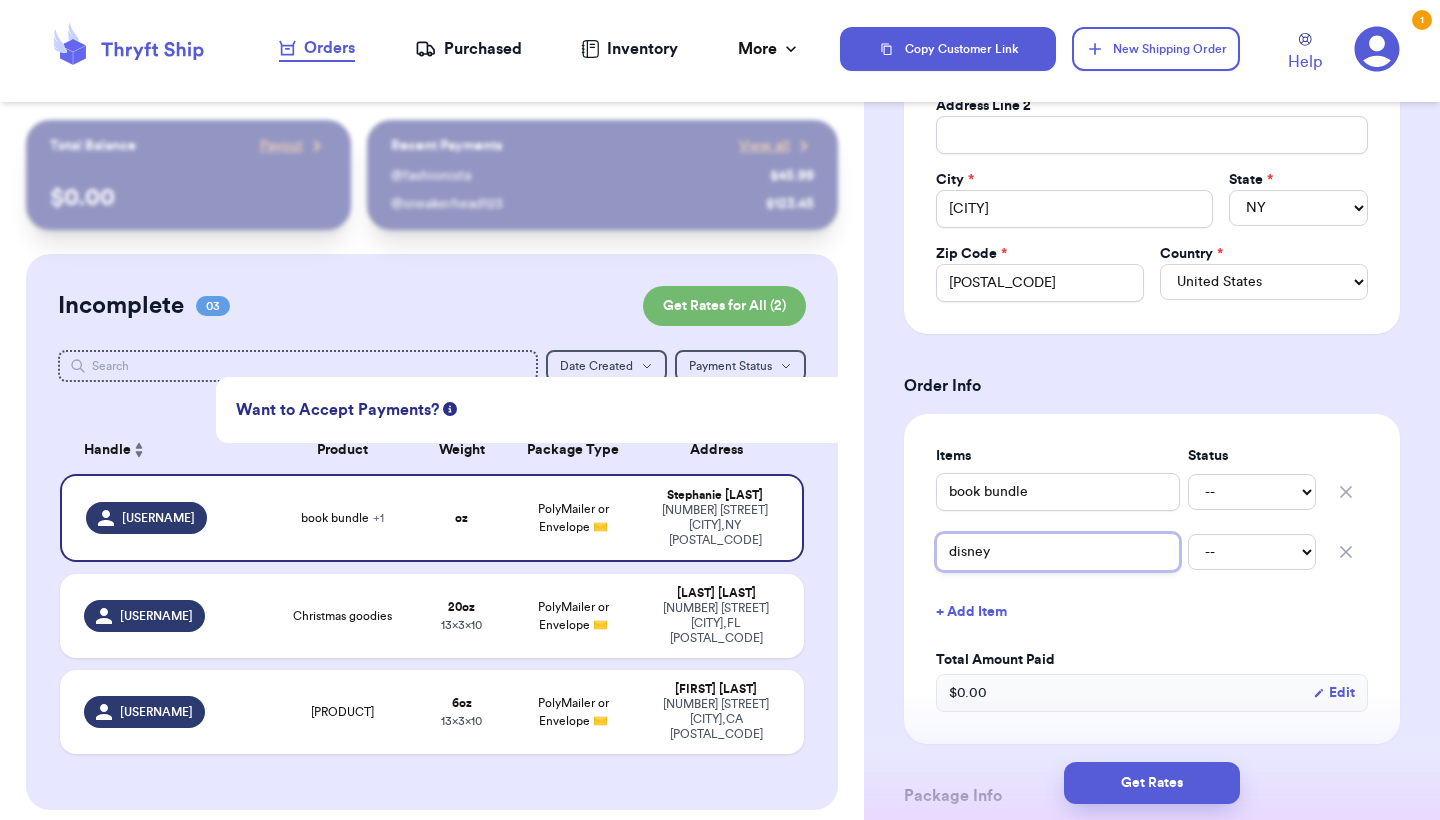 type on "disney" 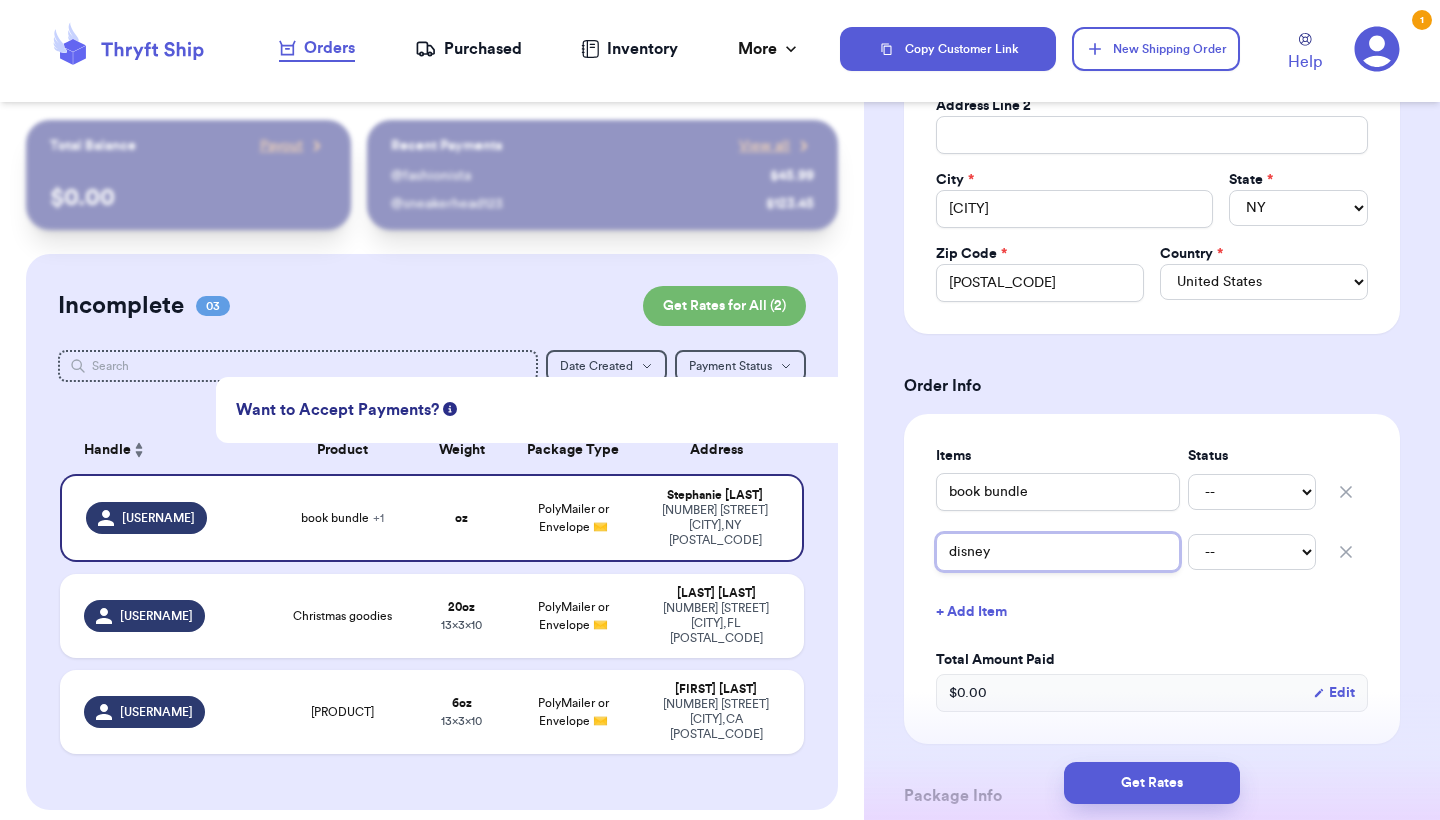 type 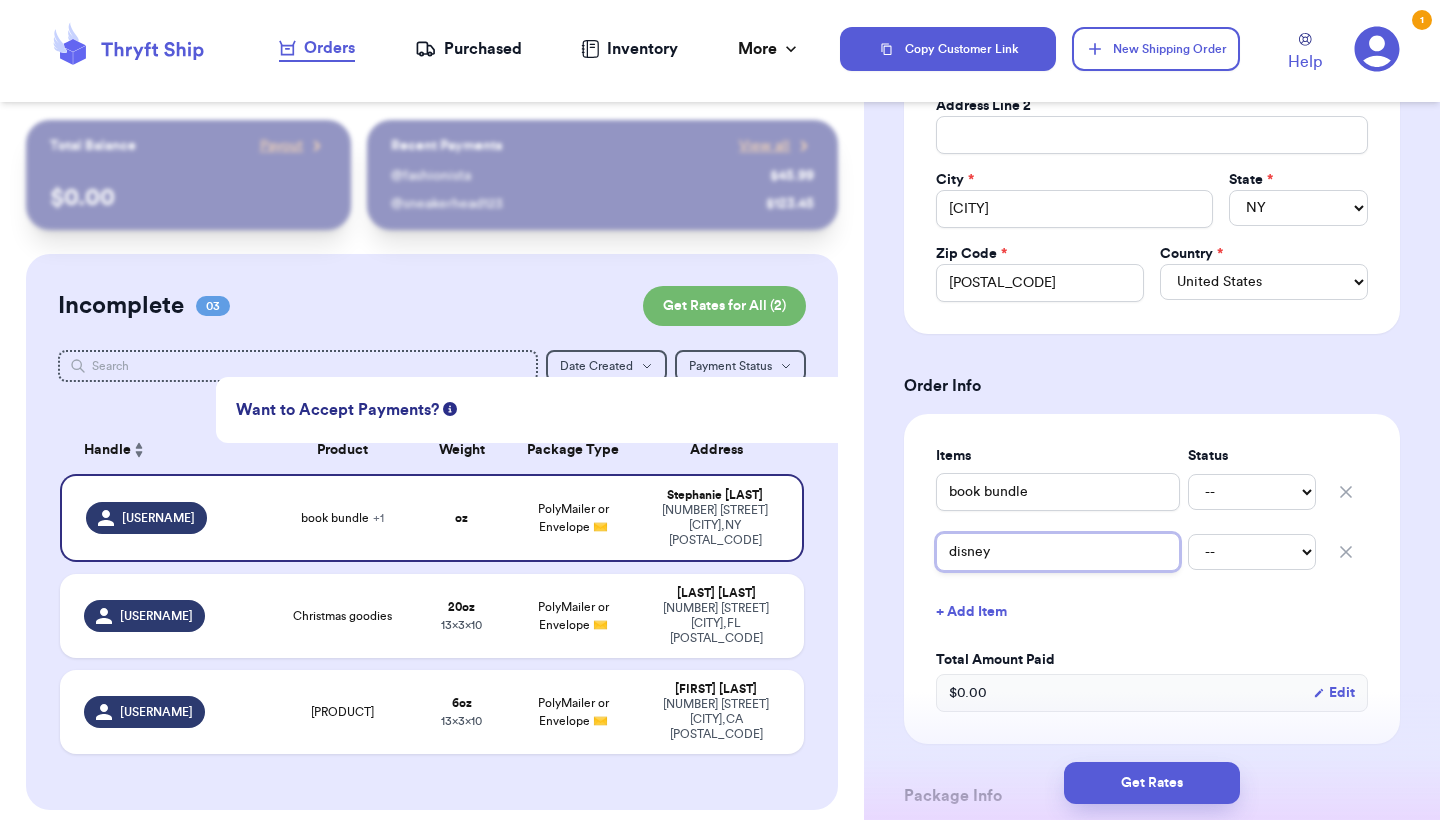 type on "disney 7" 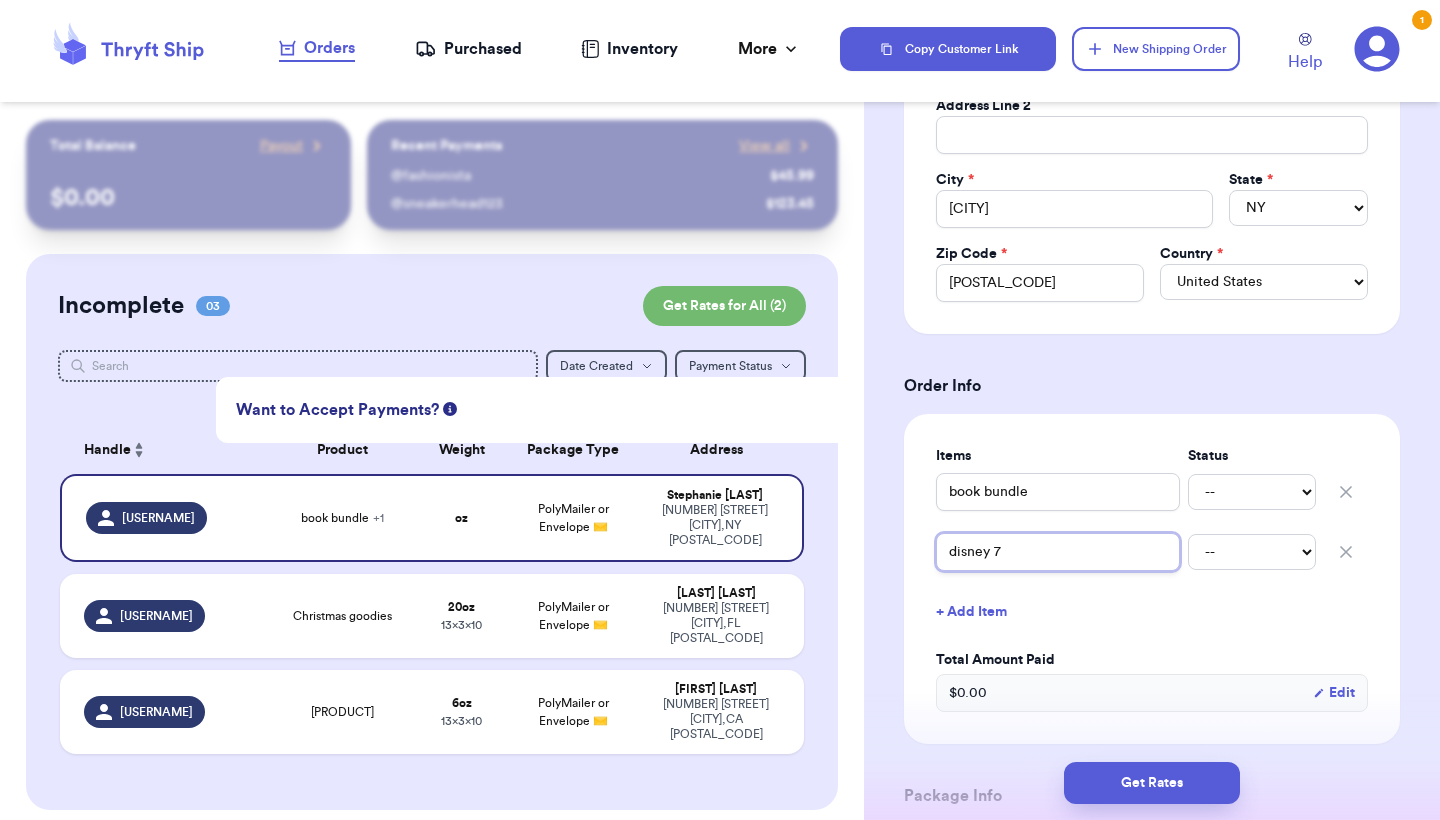 type 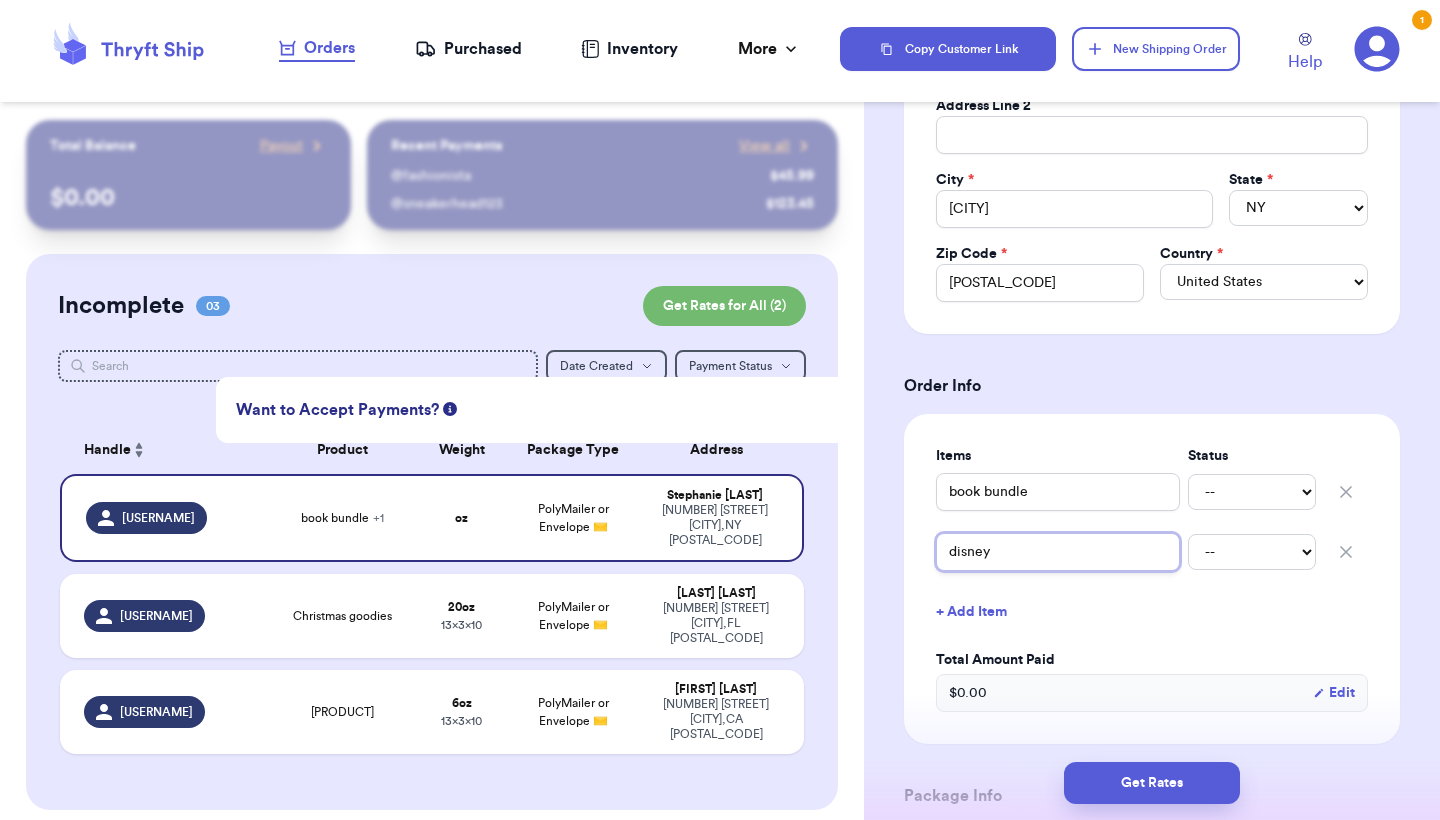 type 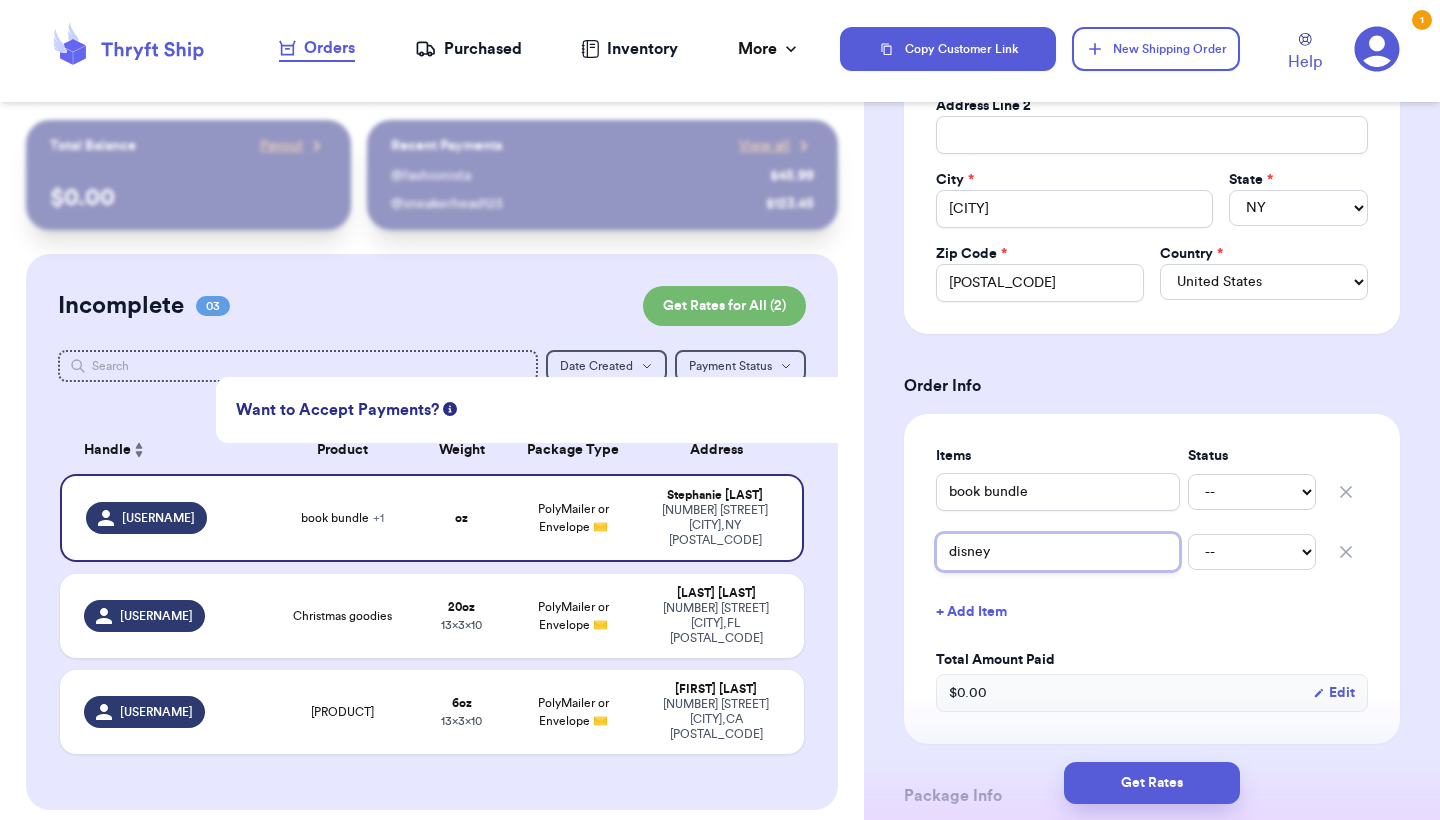 type on "disney 7" 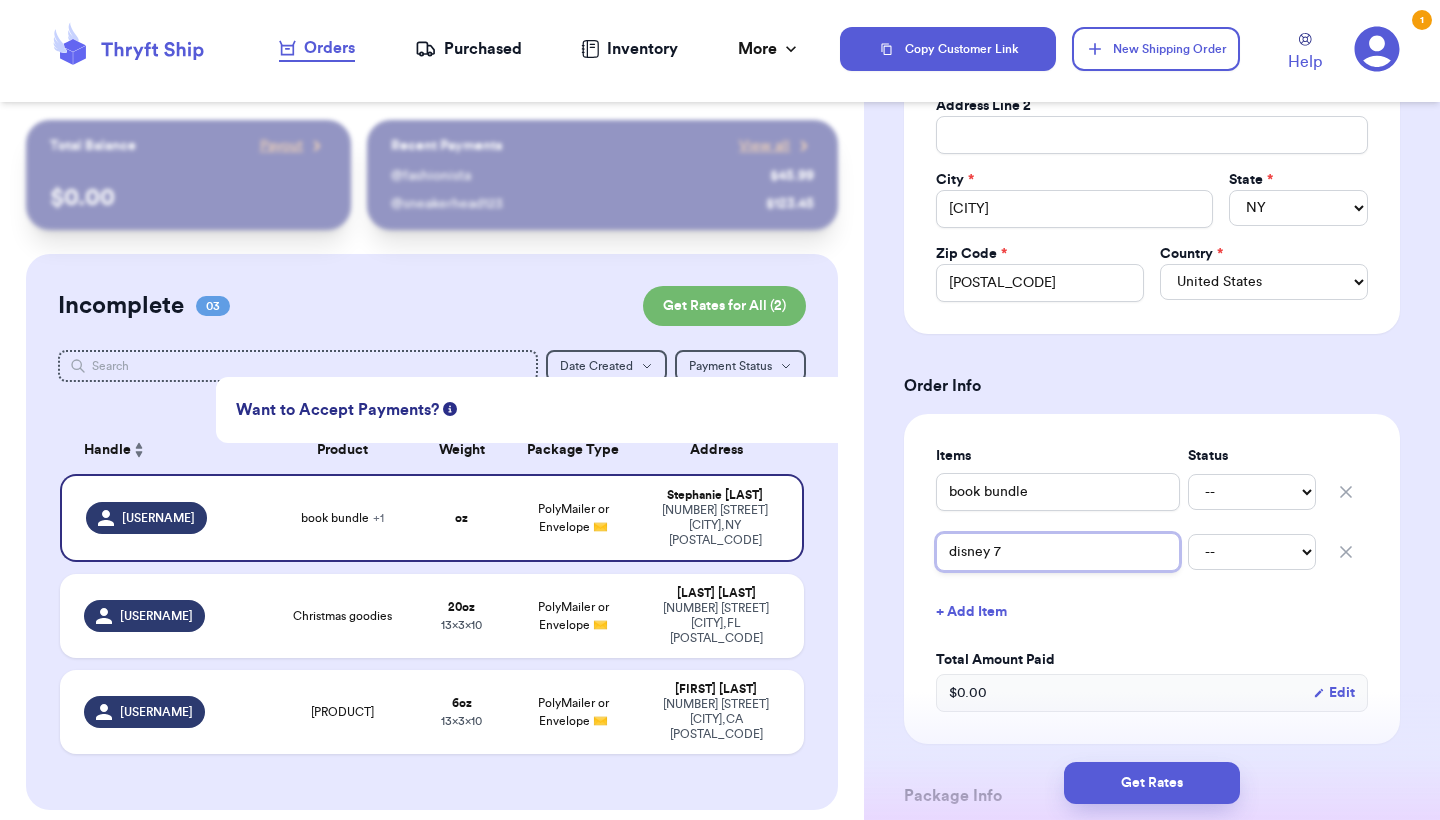 type 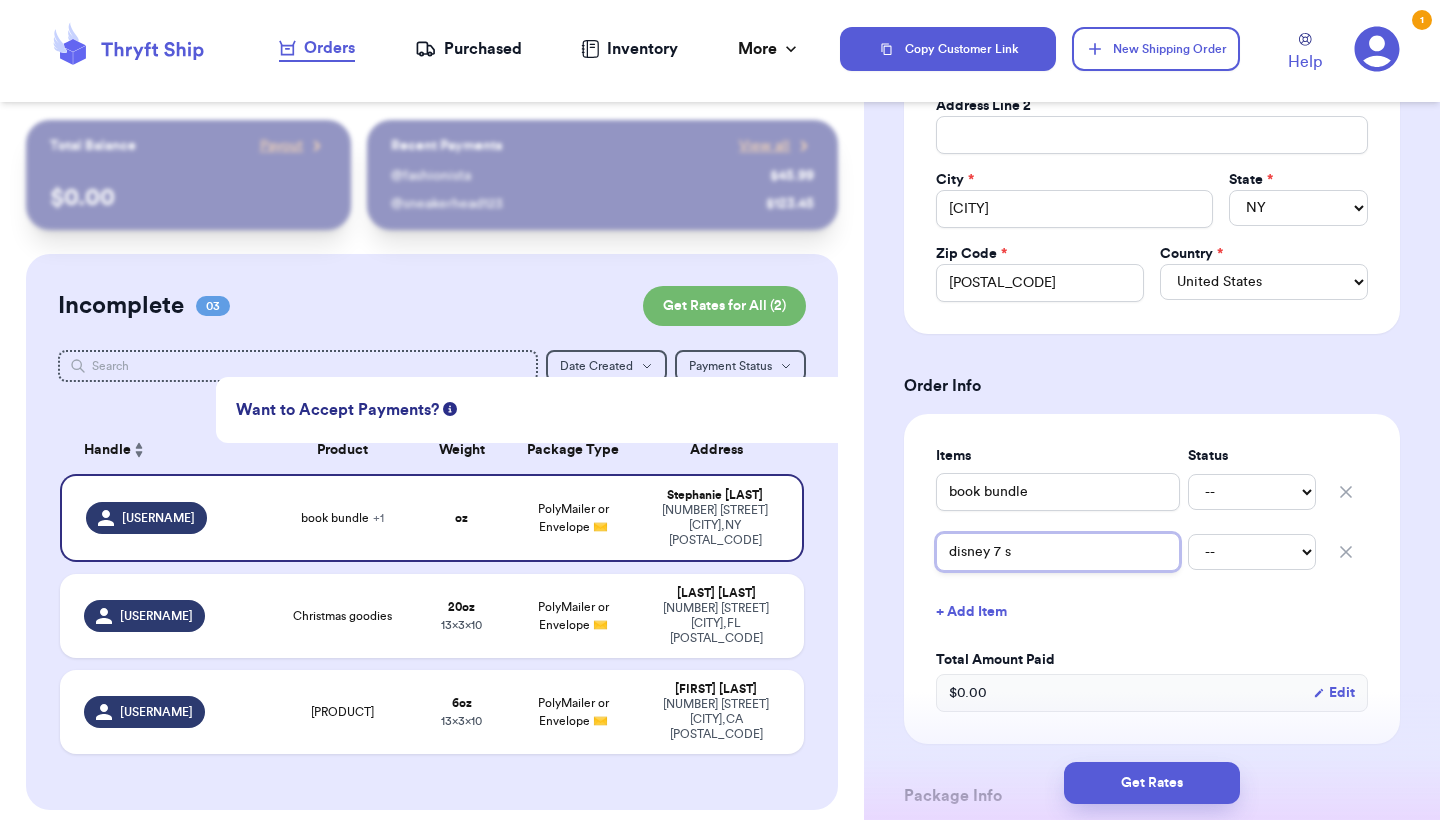 type 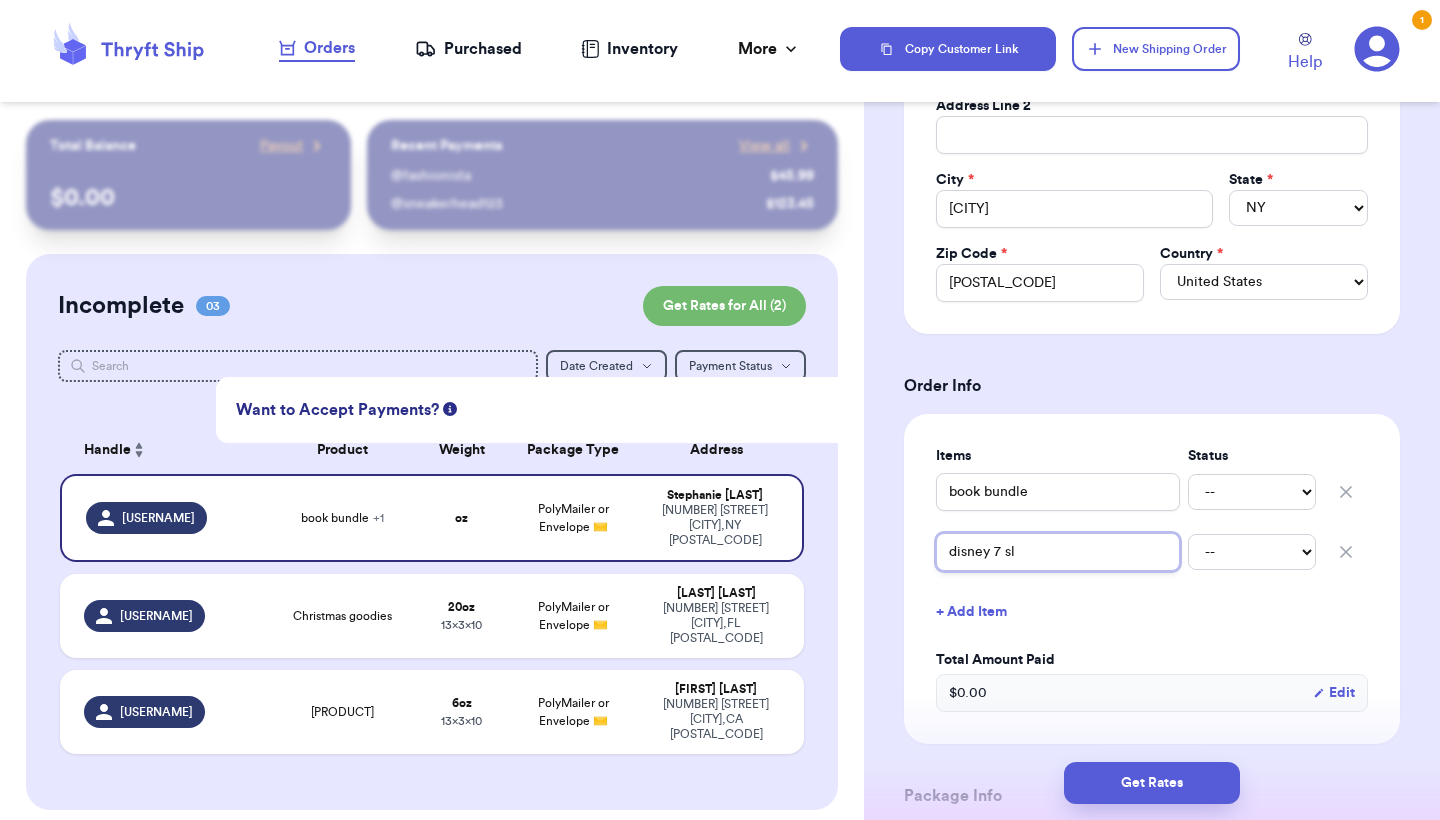 type 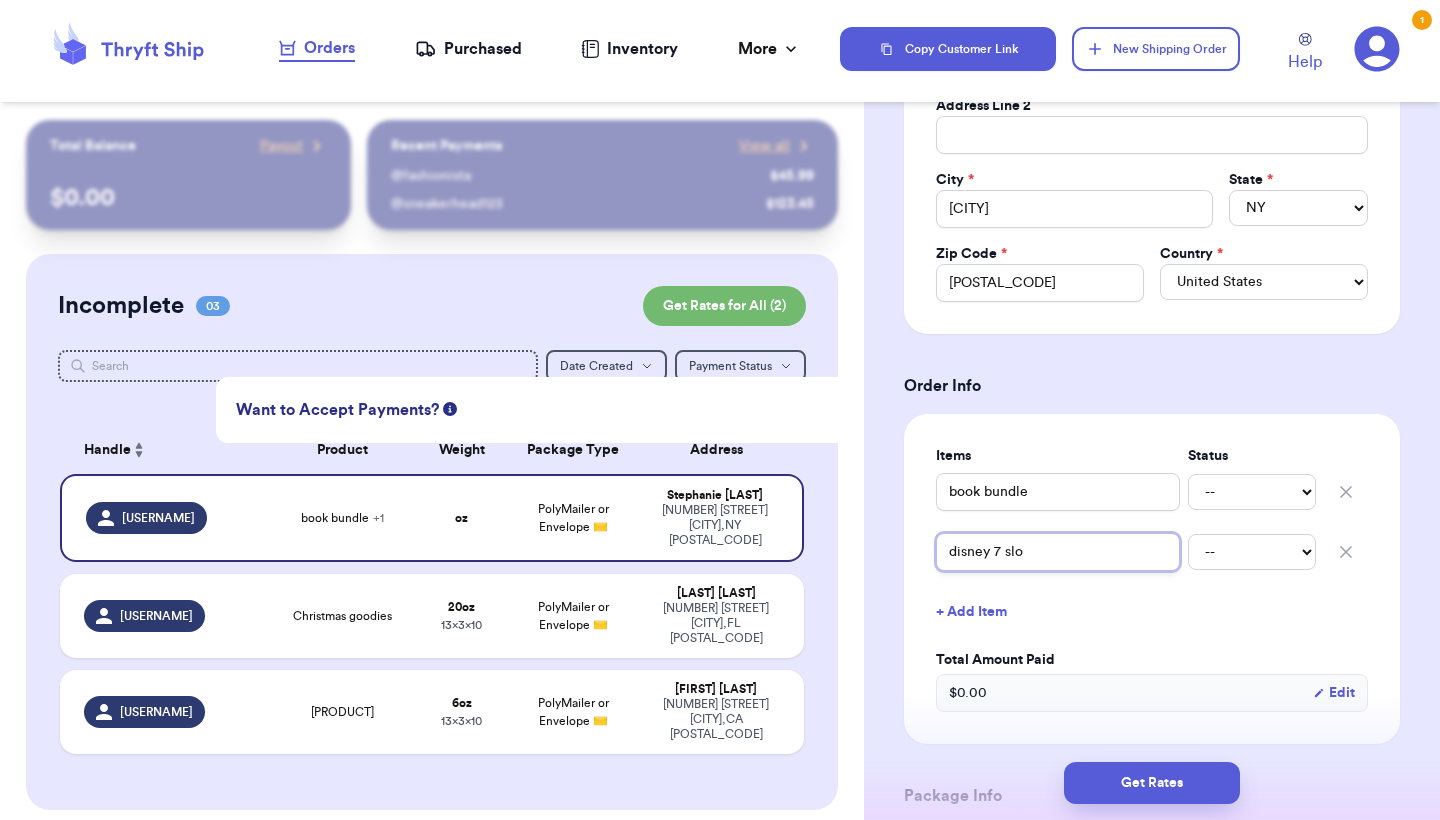 type 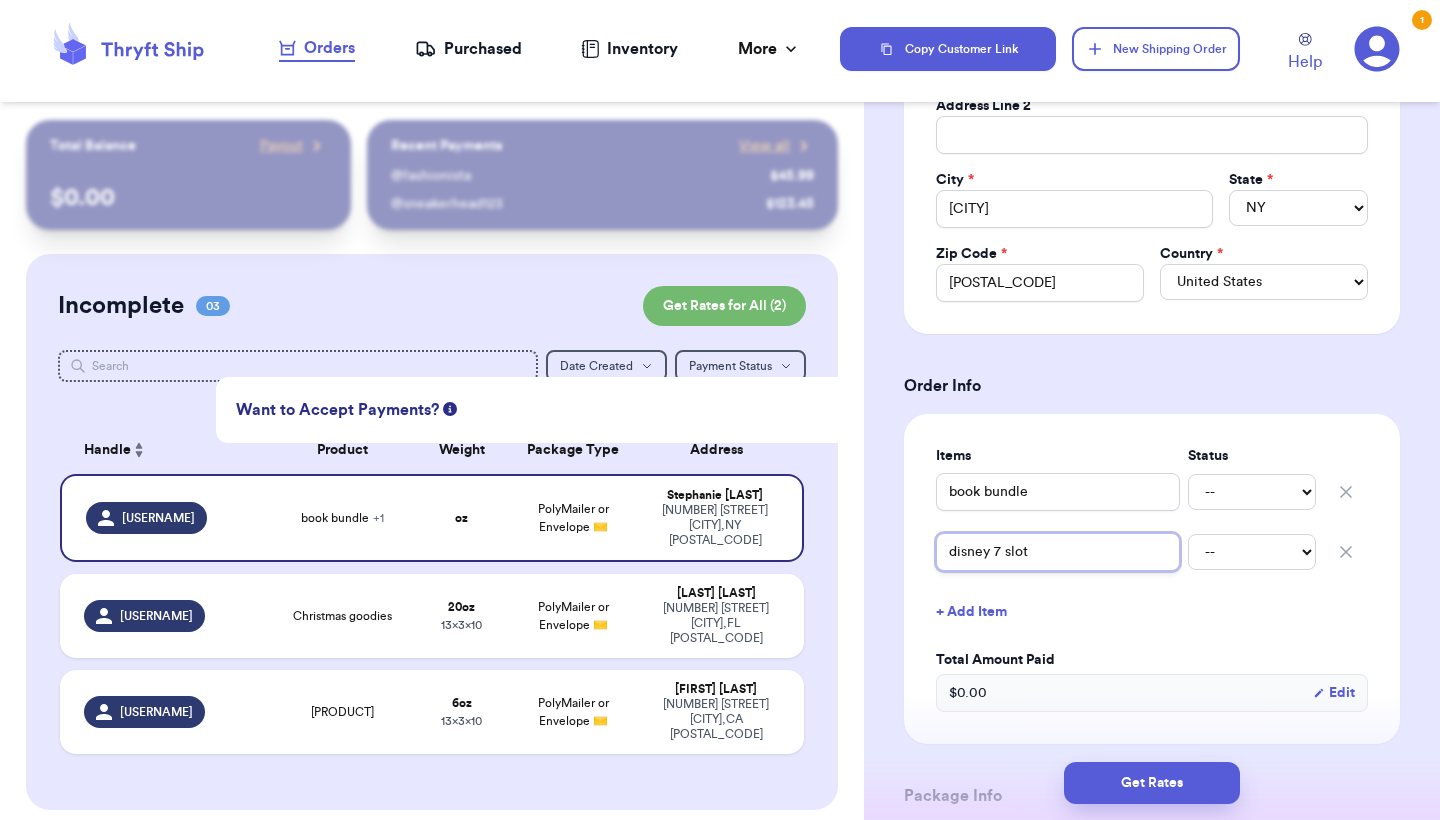 type 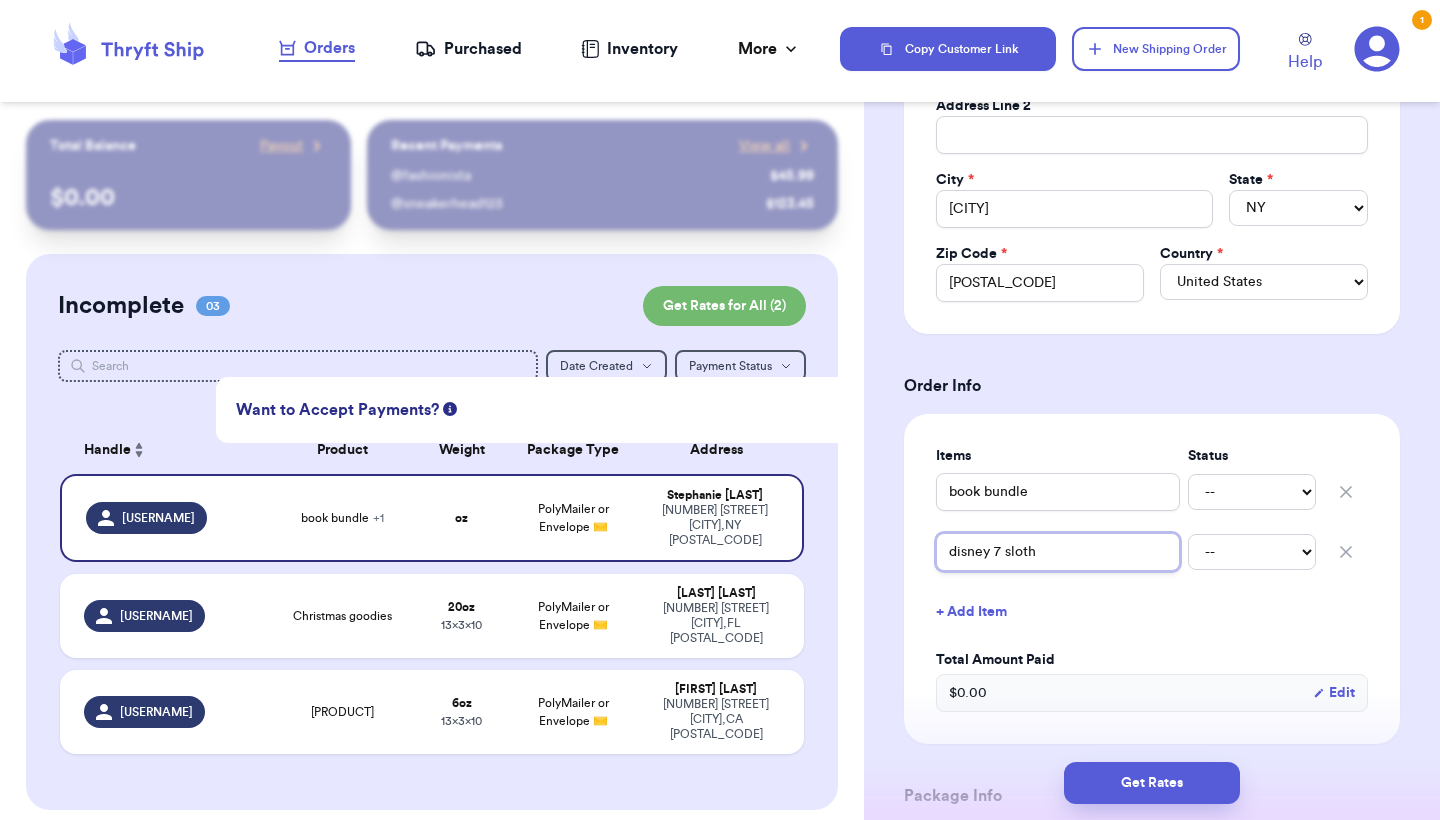 type 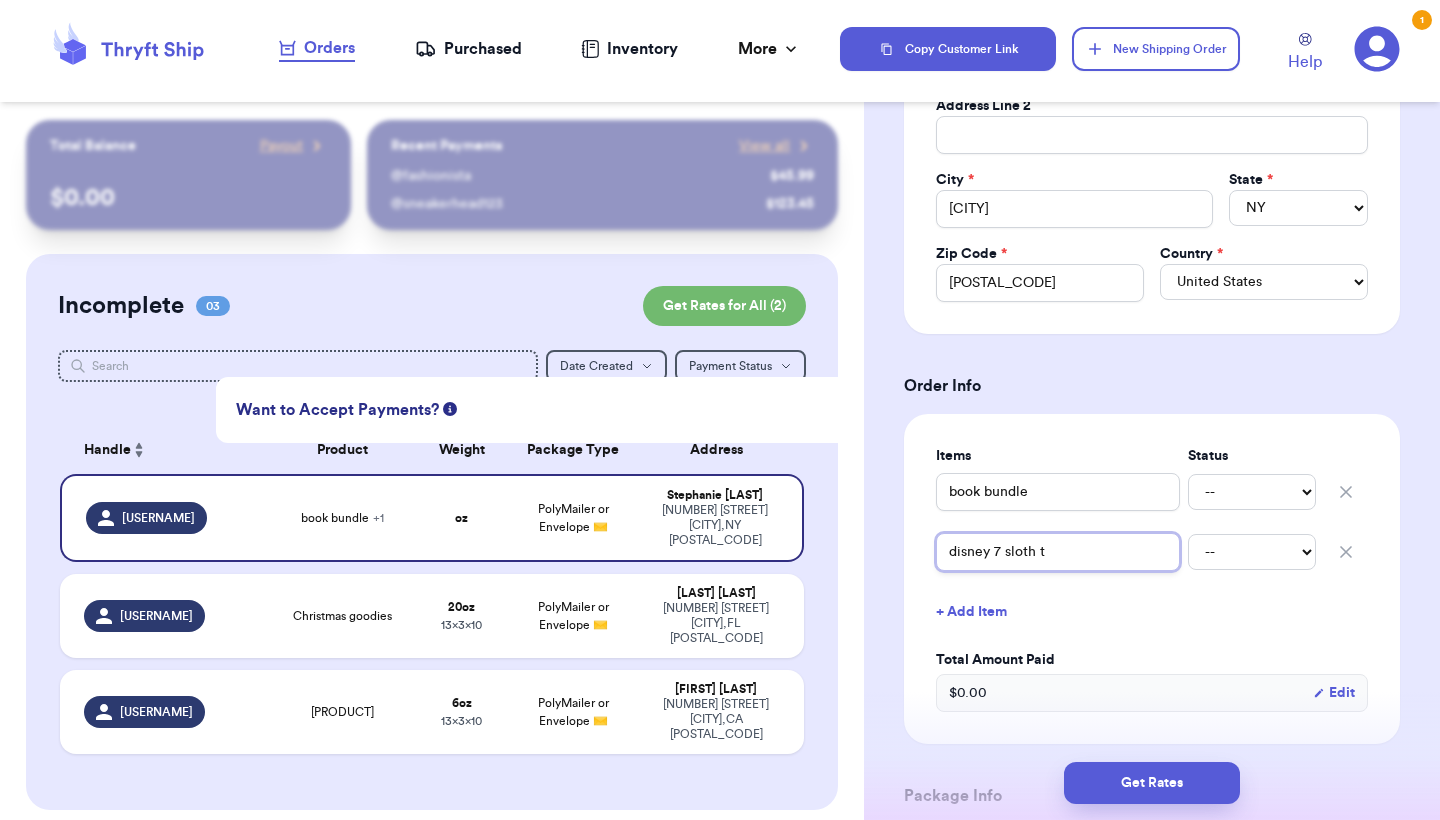 type 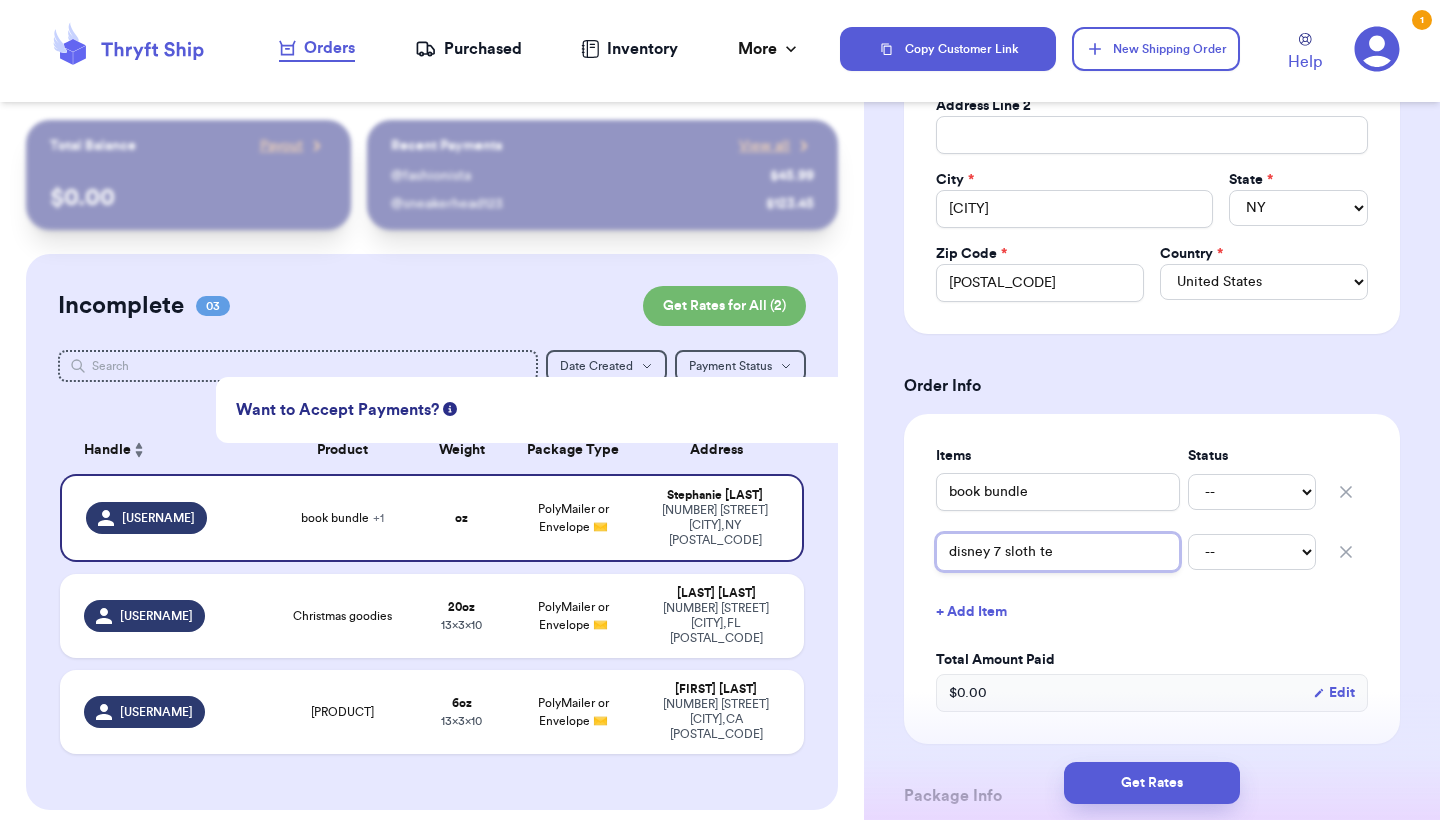 type 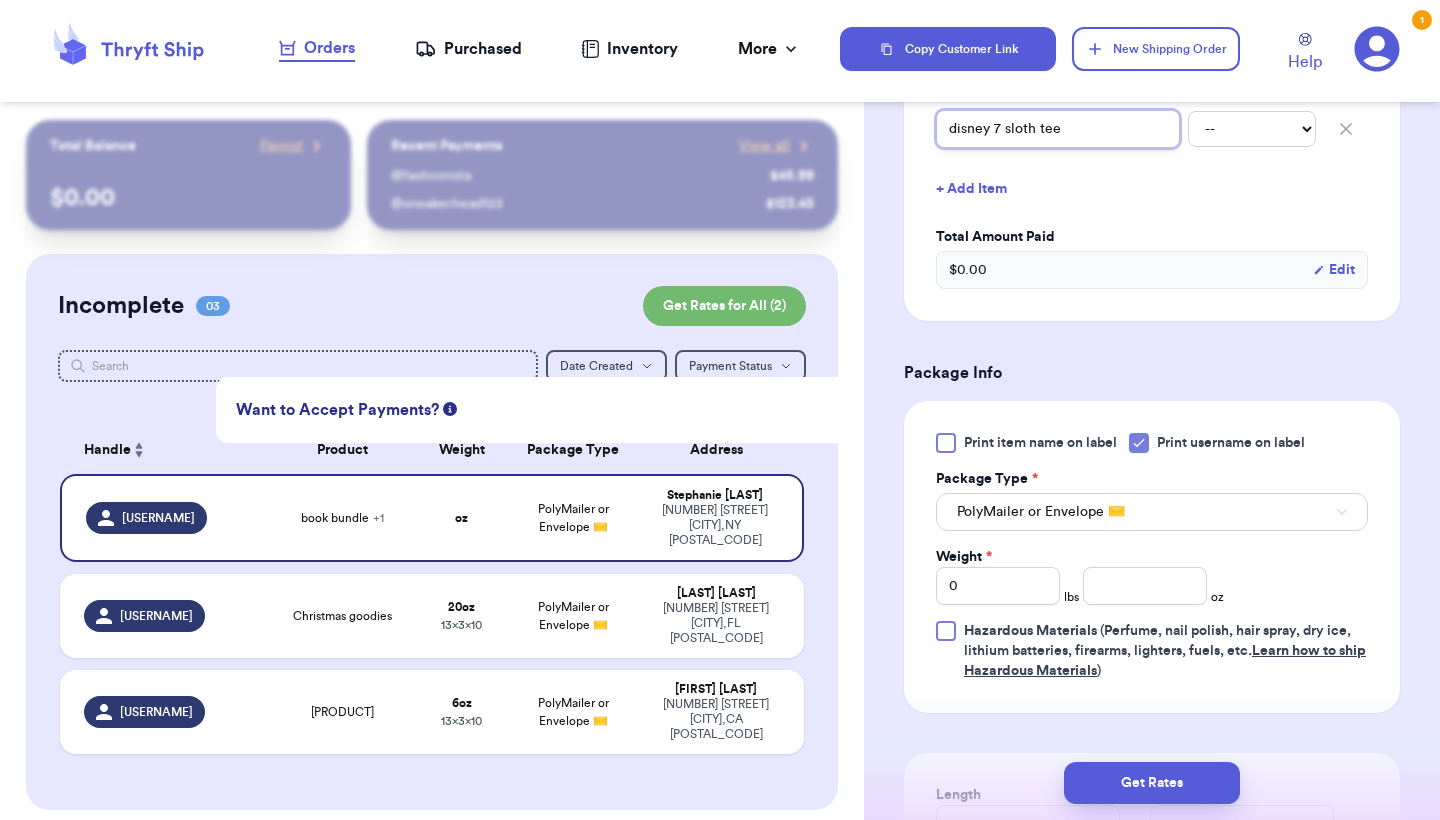 scroll, scrollTop: 922, scrollLeft: 0, axis: vertical 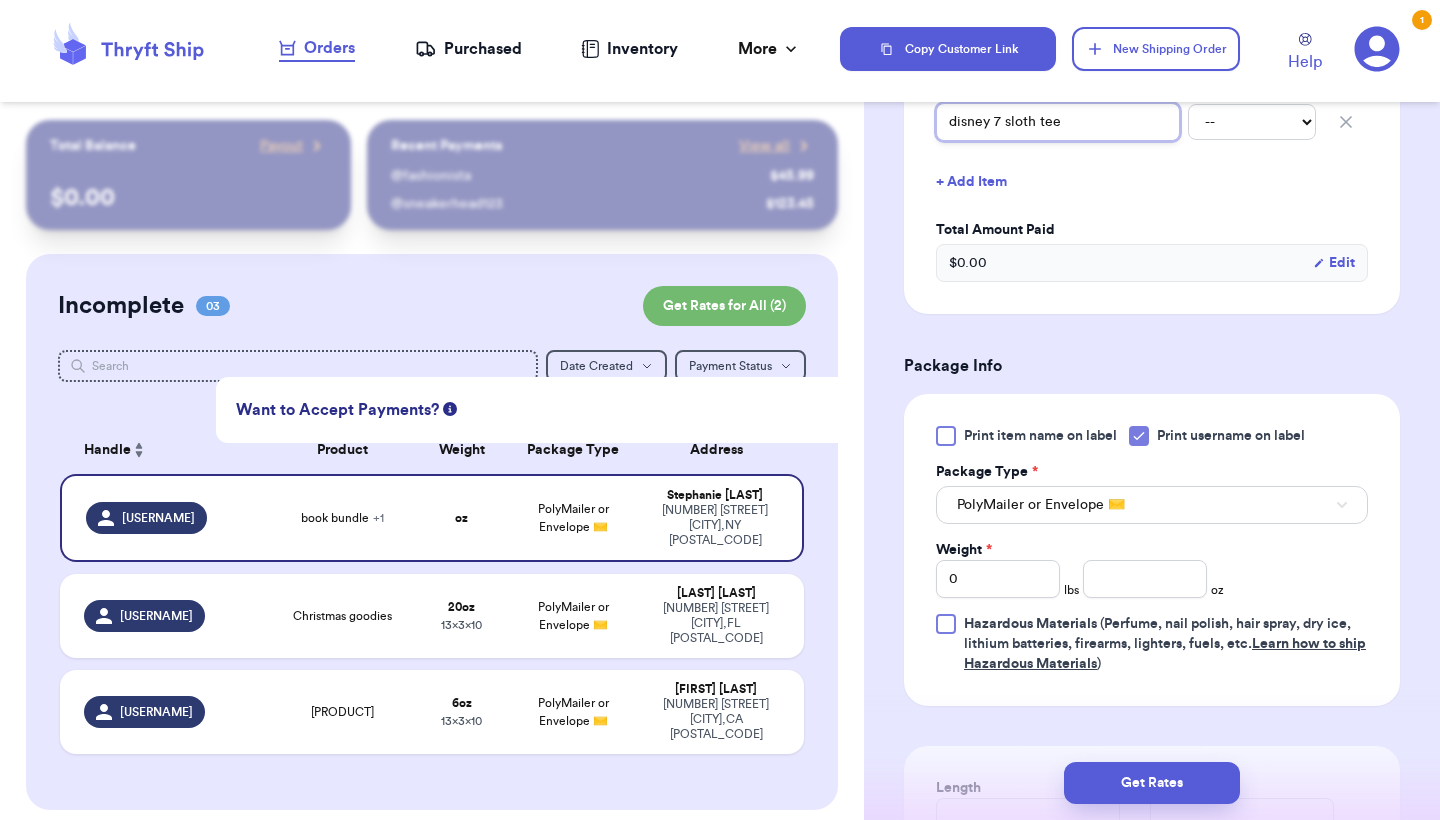 type 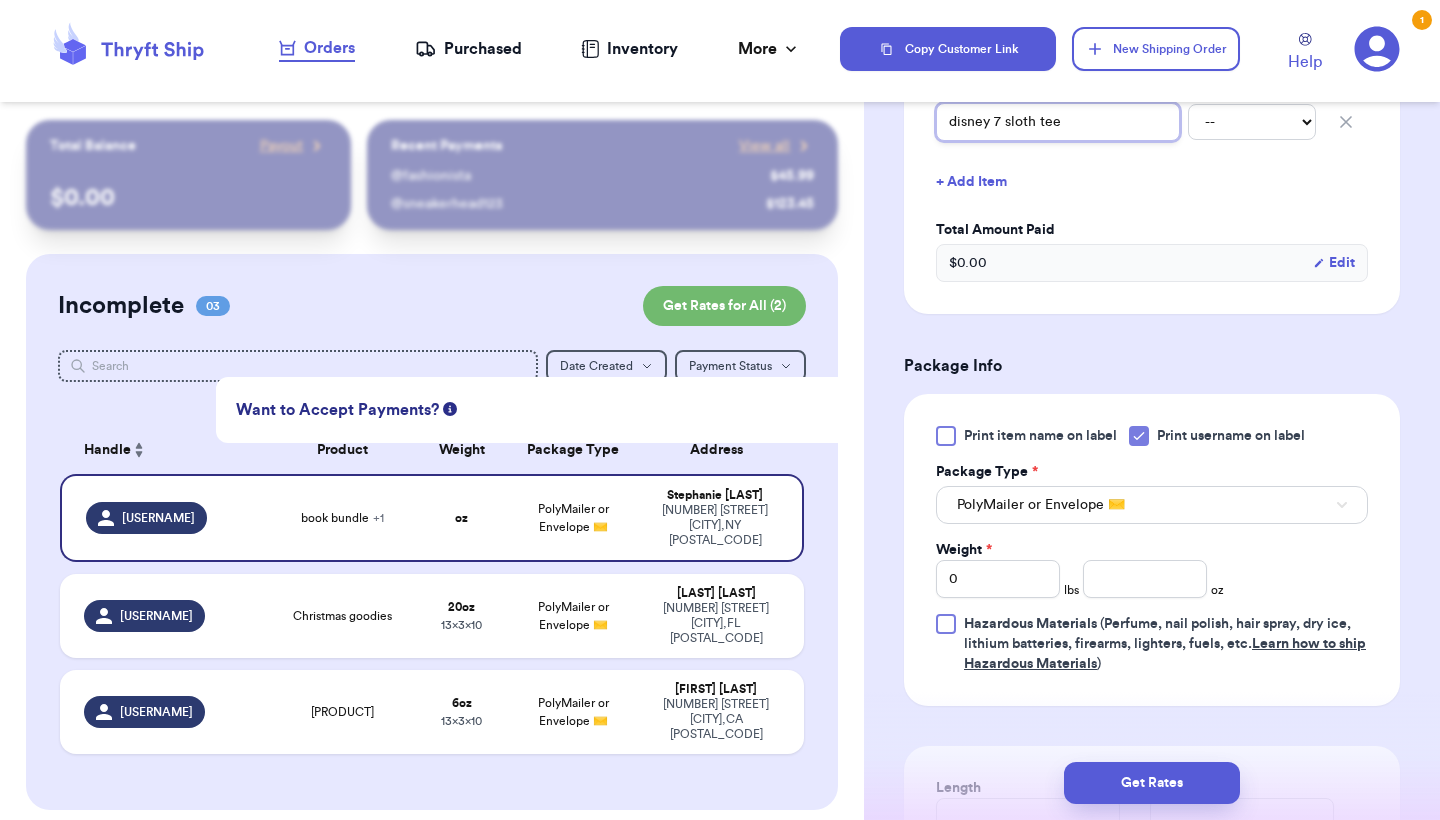 type on "disney 7 sloth tee" 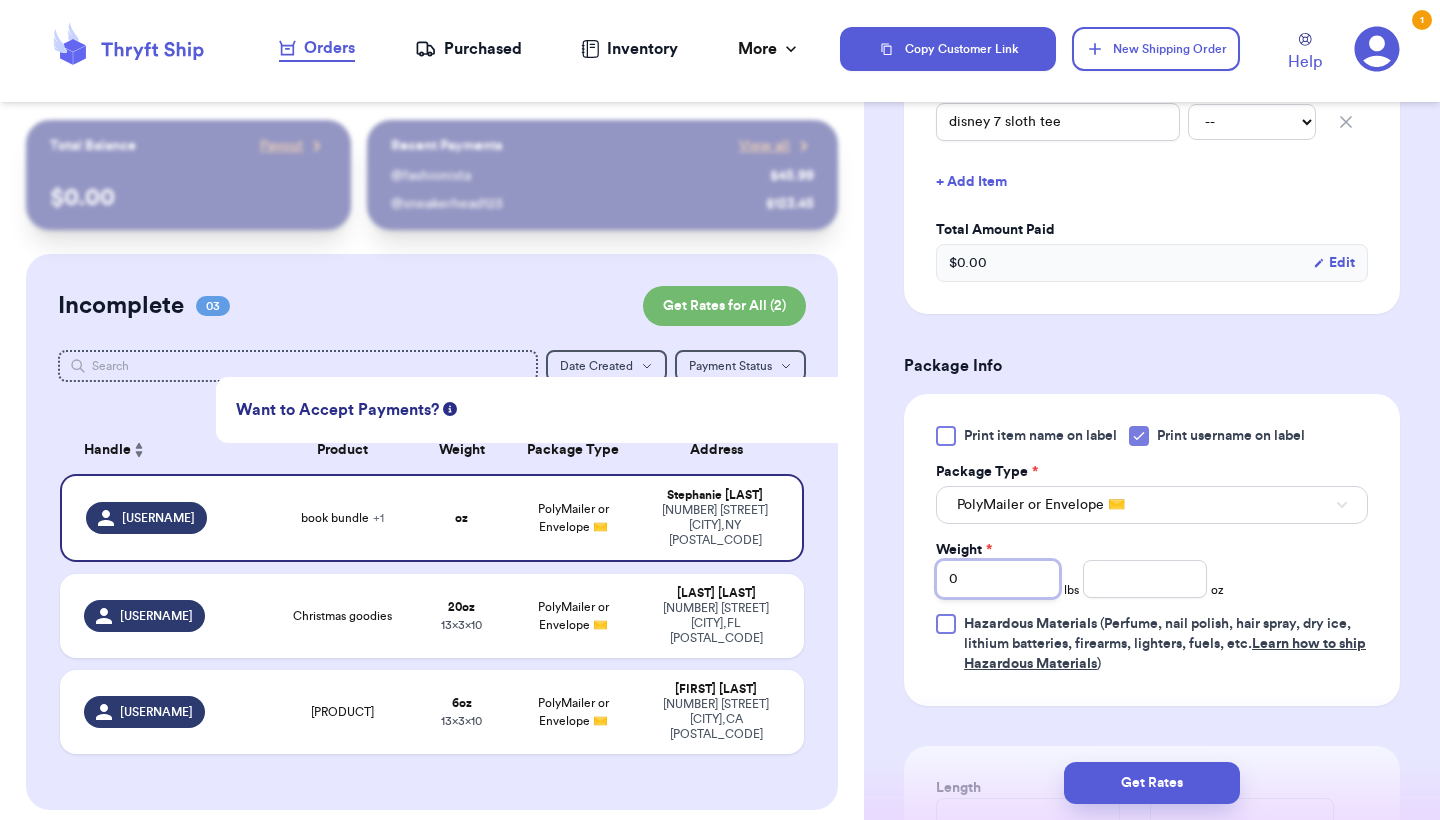 click on "0" at bounding box center [998, 579] 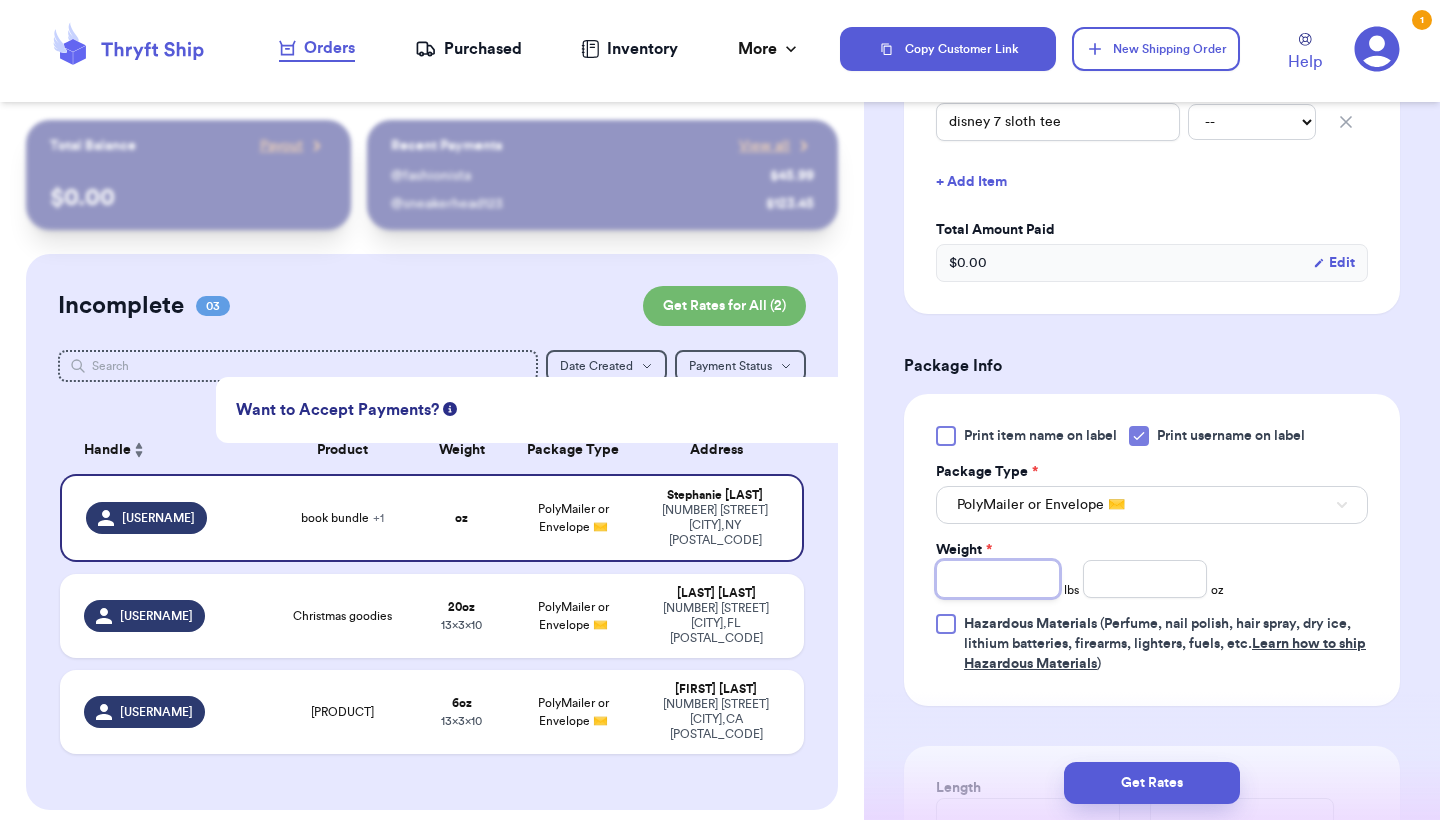 type on "4" 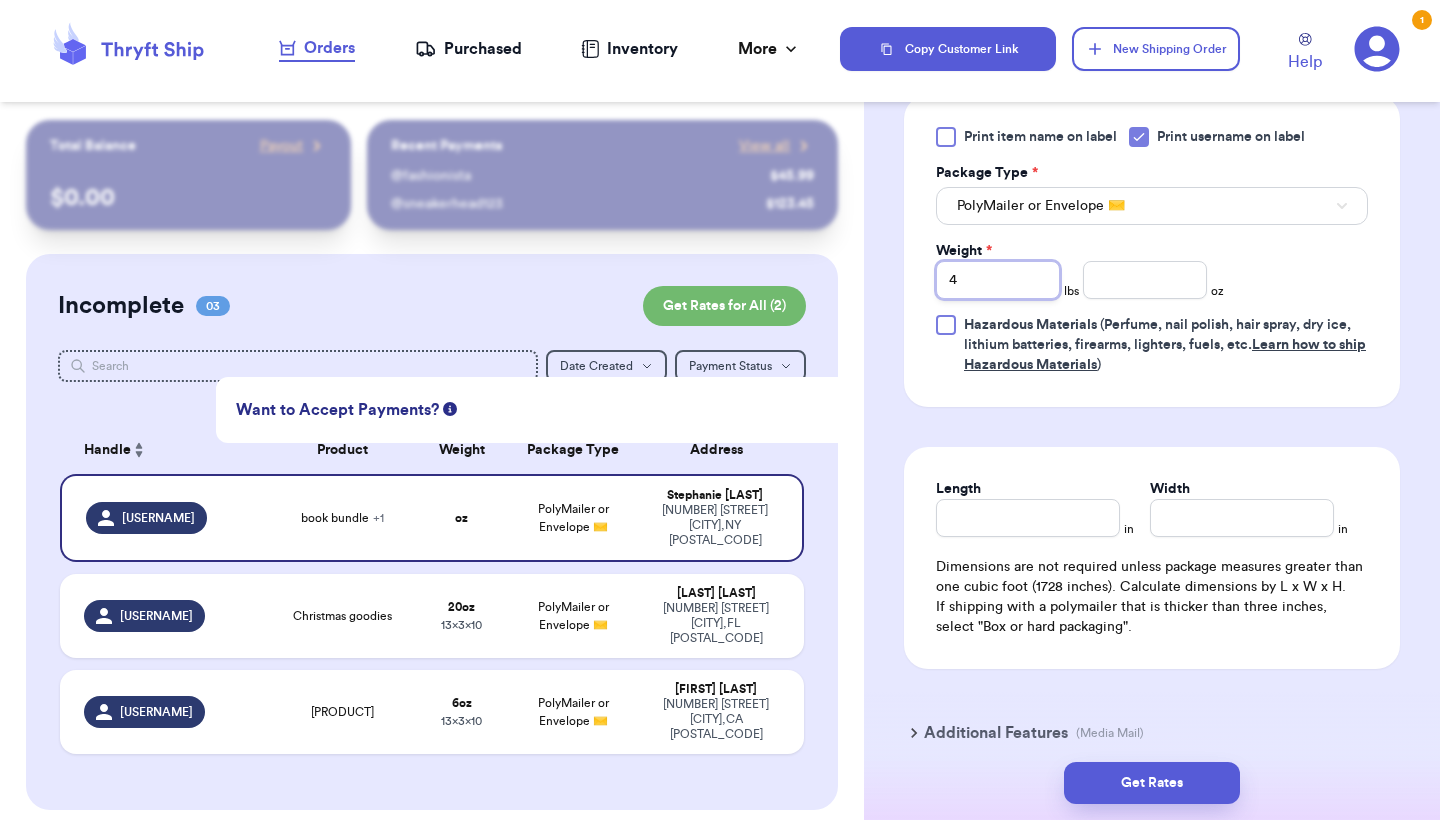 scroll, scrollTop: 1265, scrollLeft: 0, axis: vertical 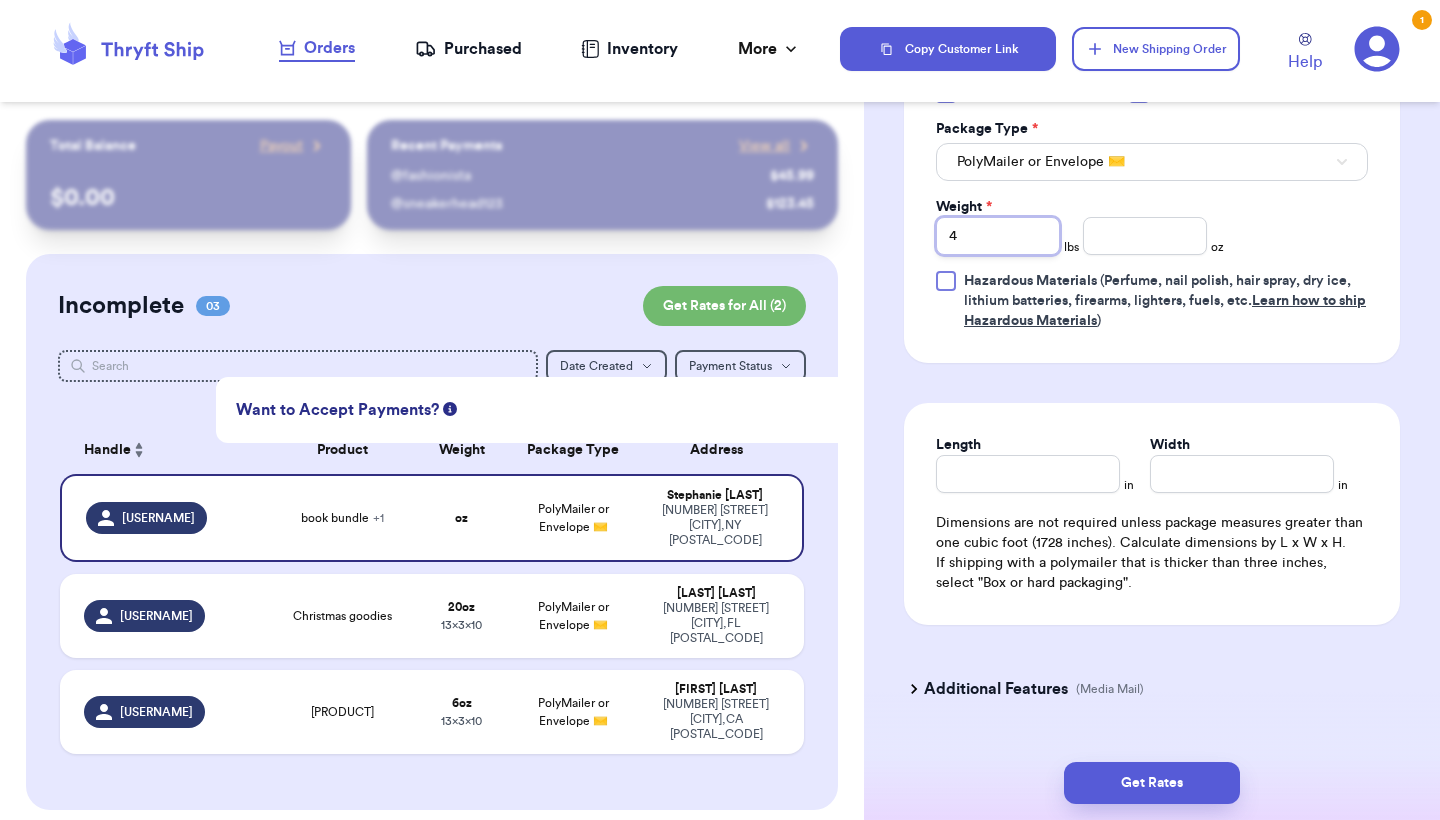 type 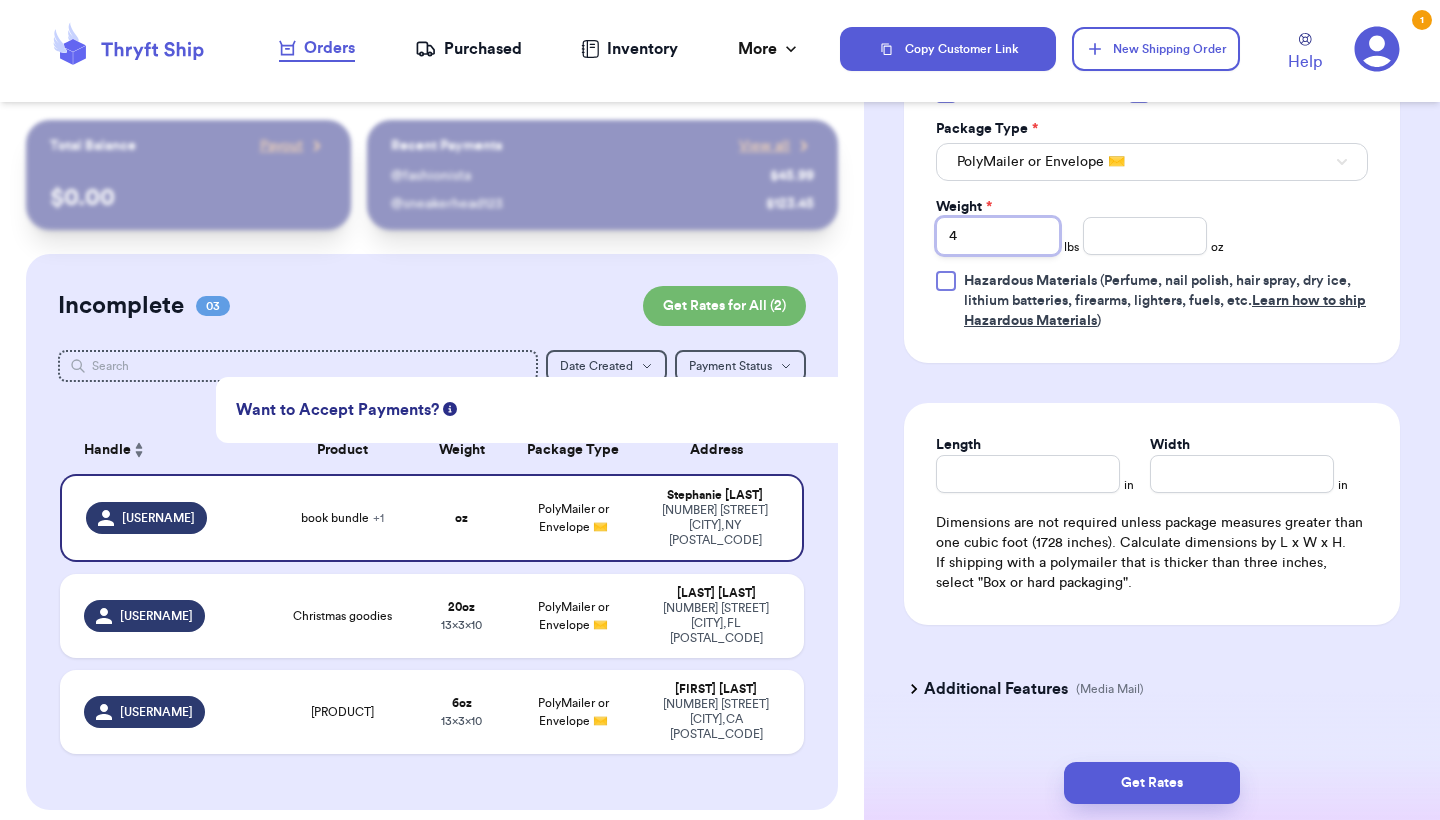type on "4" 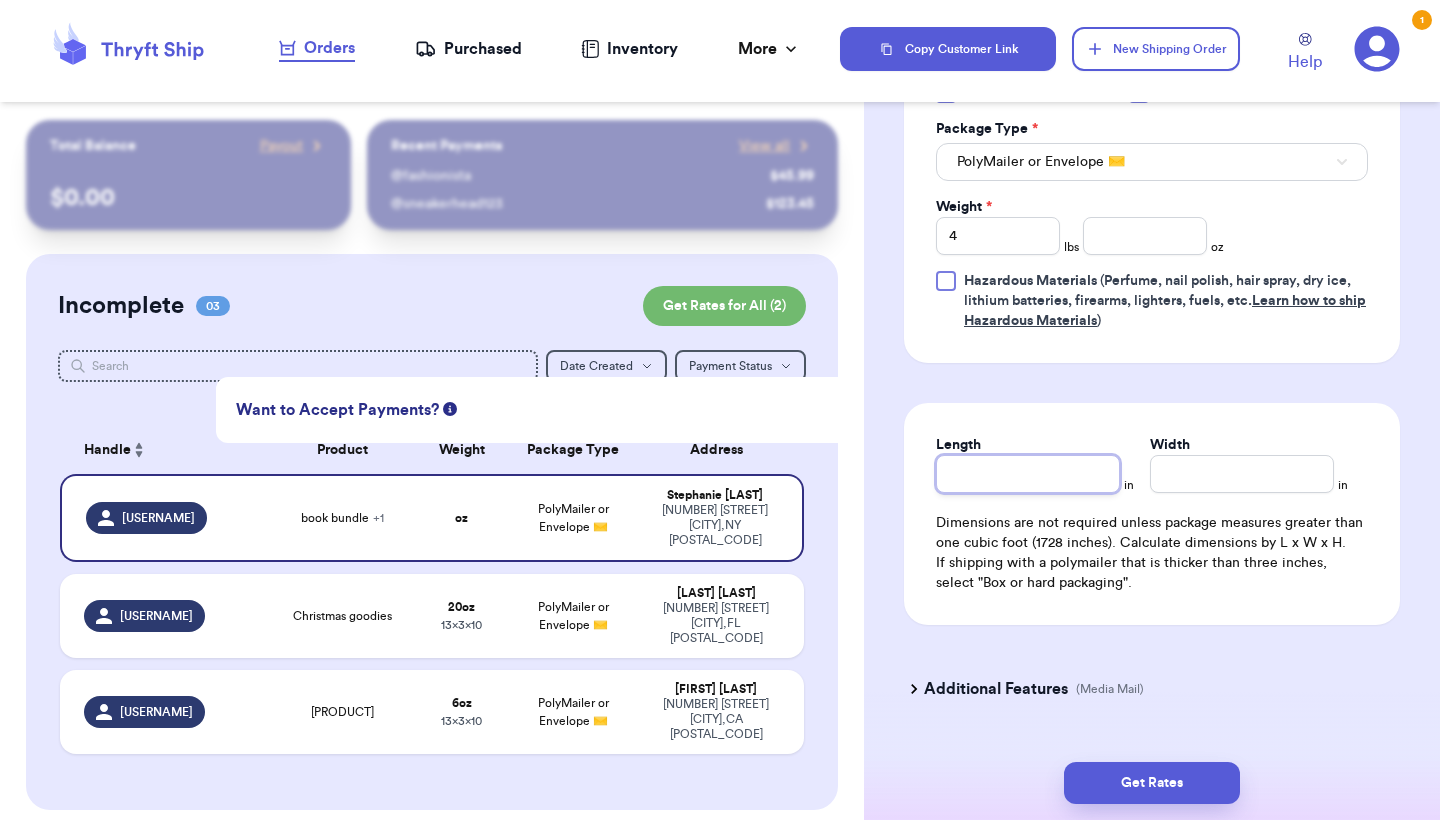 click on "Length" at bounding box center (1028, 474) 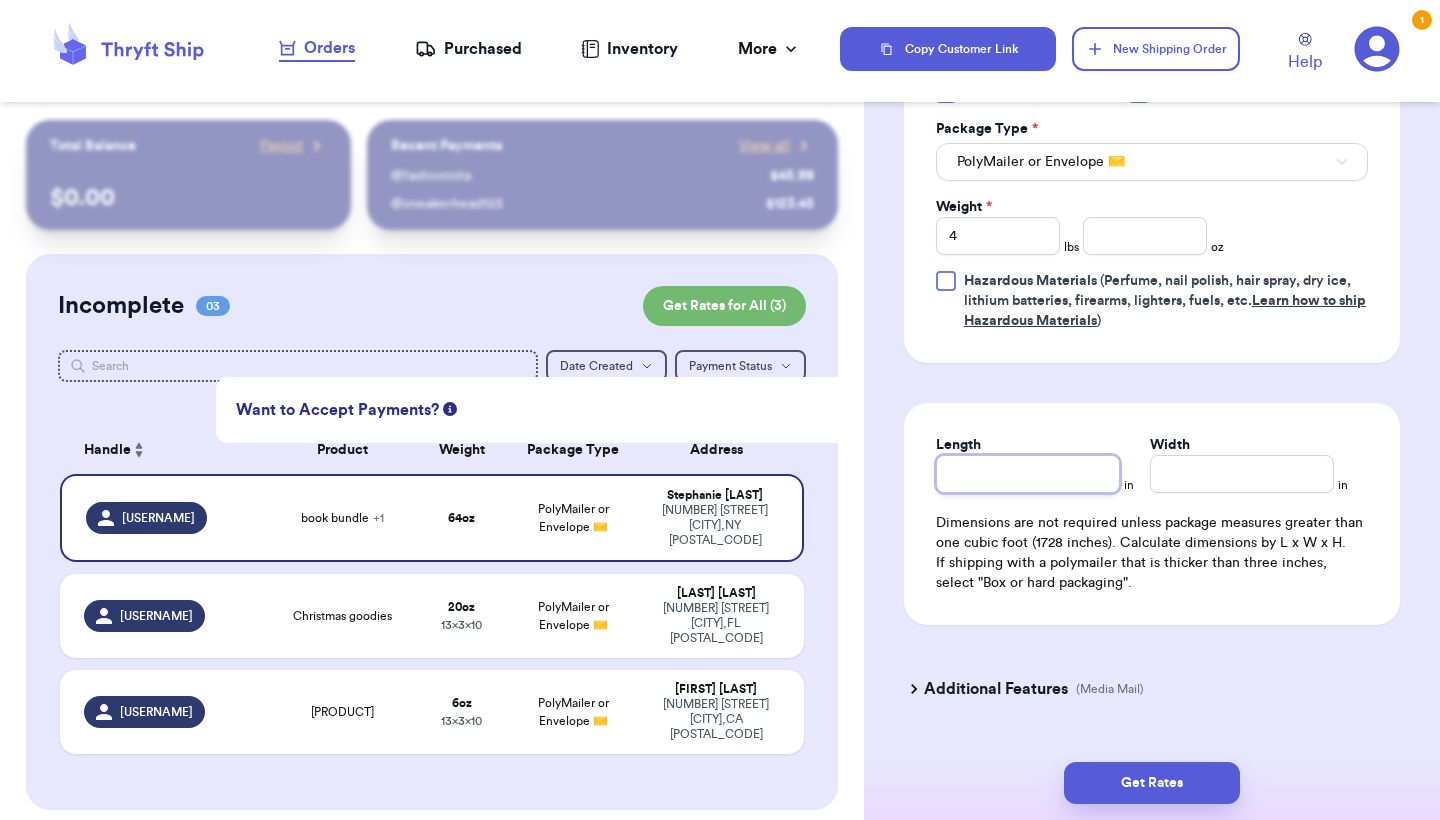 type 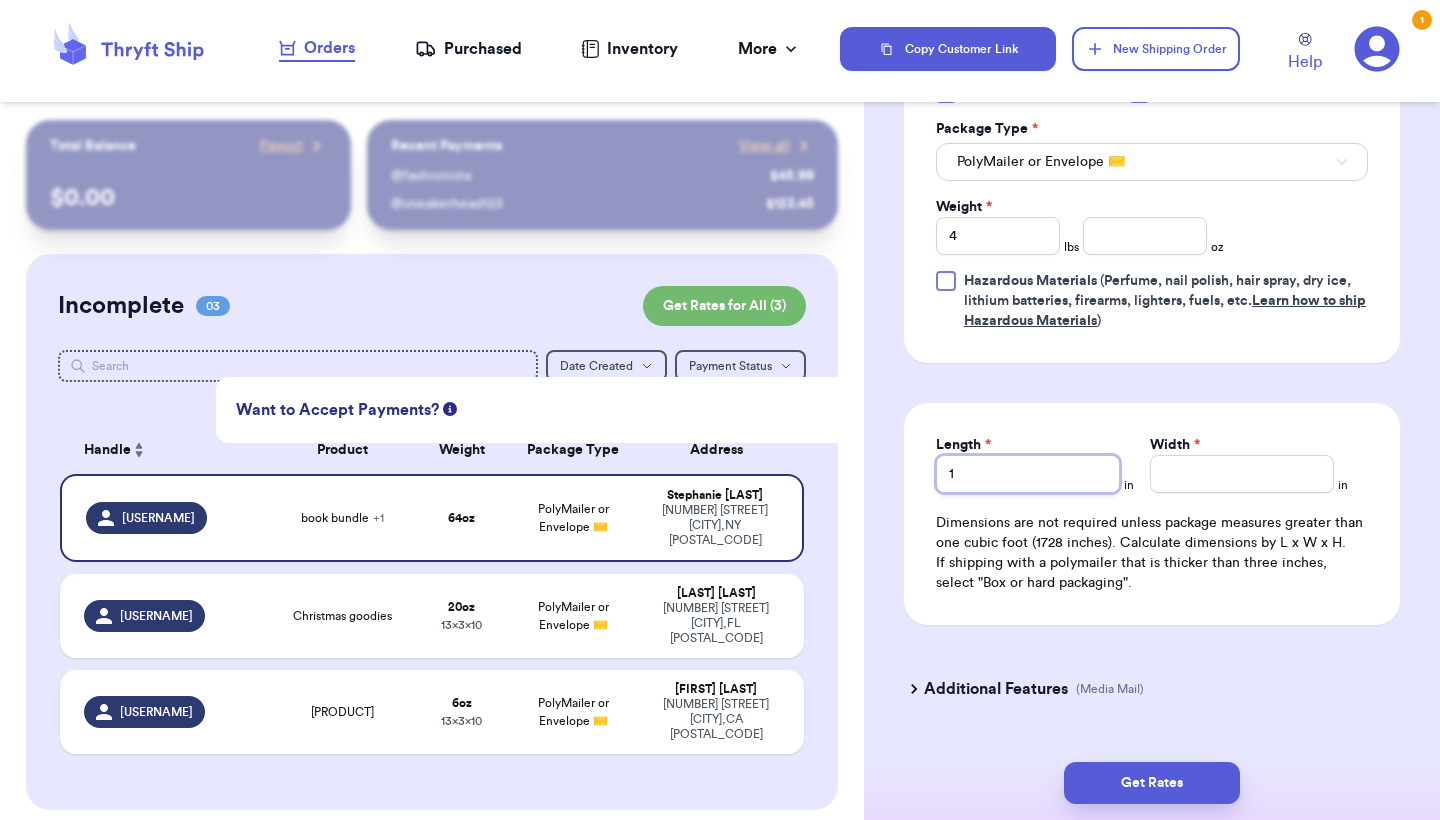 type 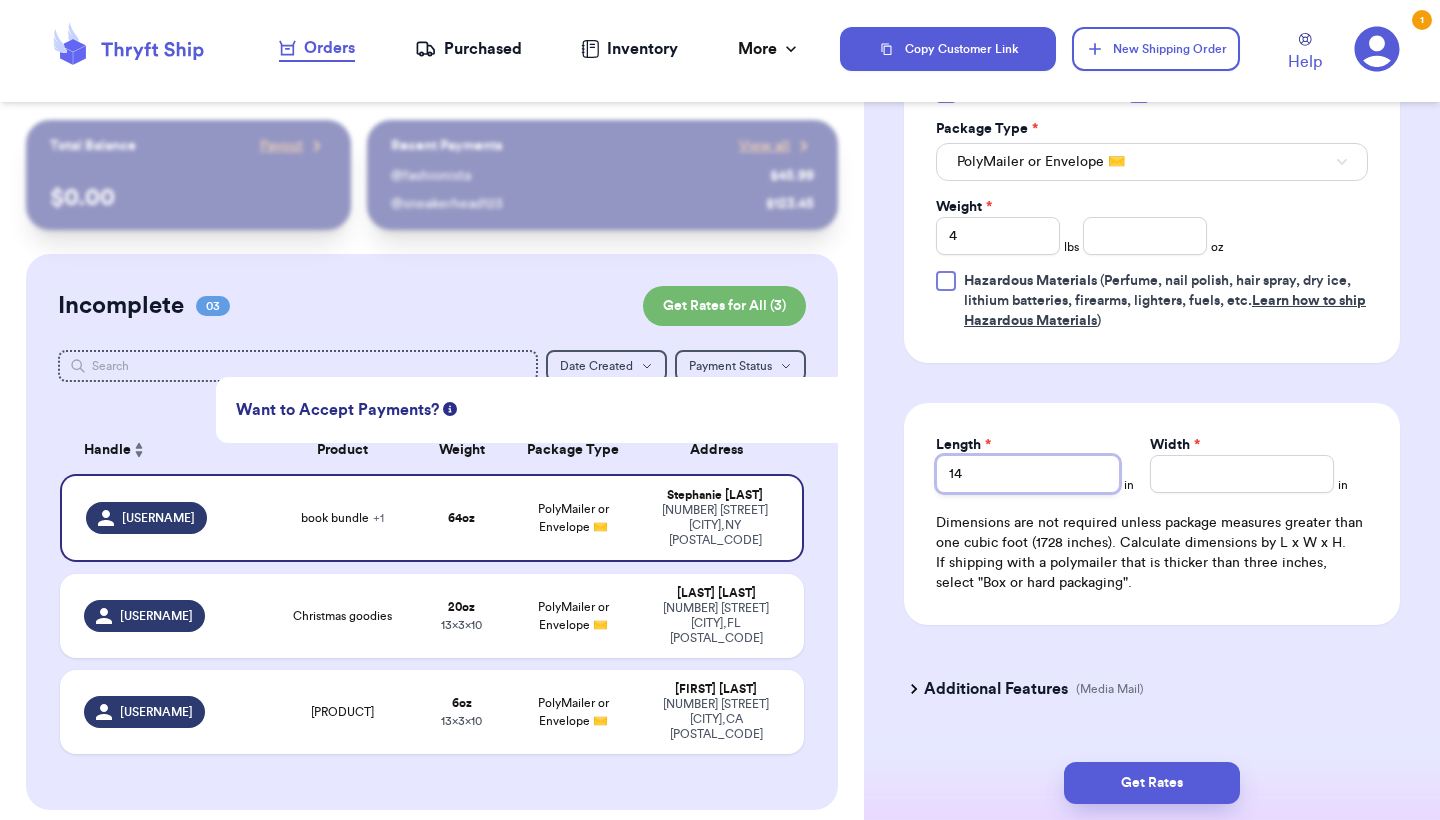 type on "14" 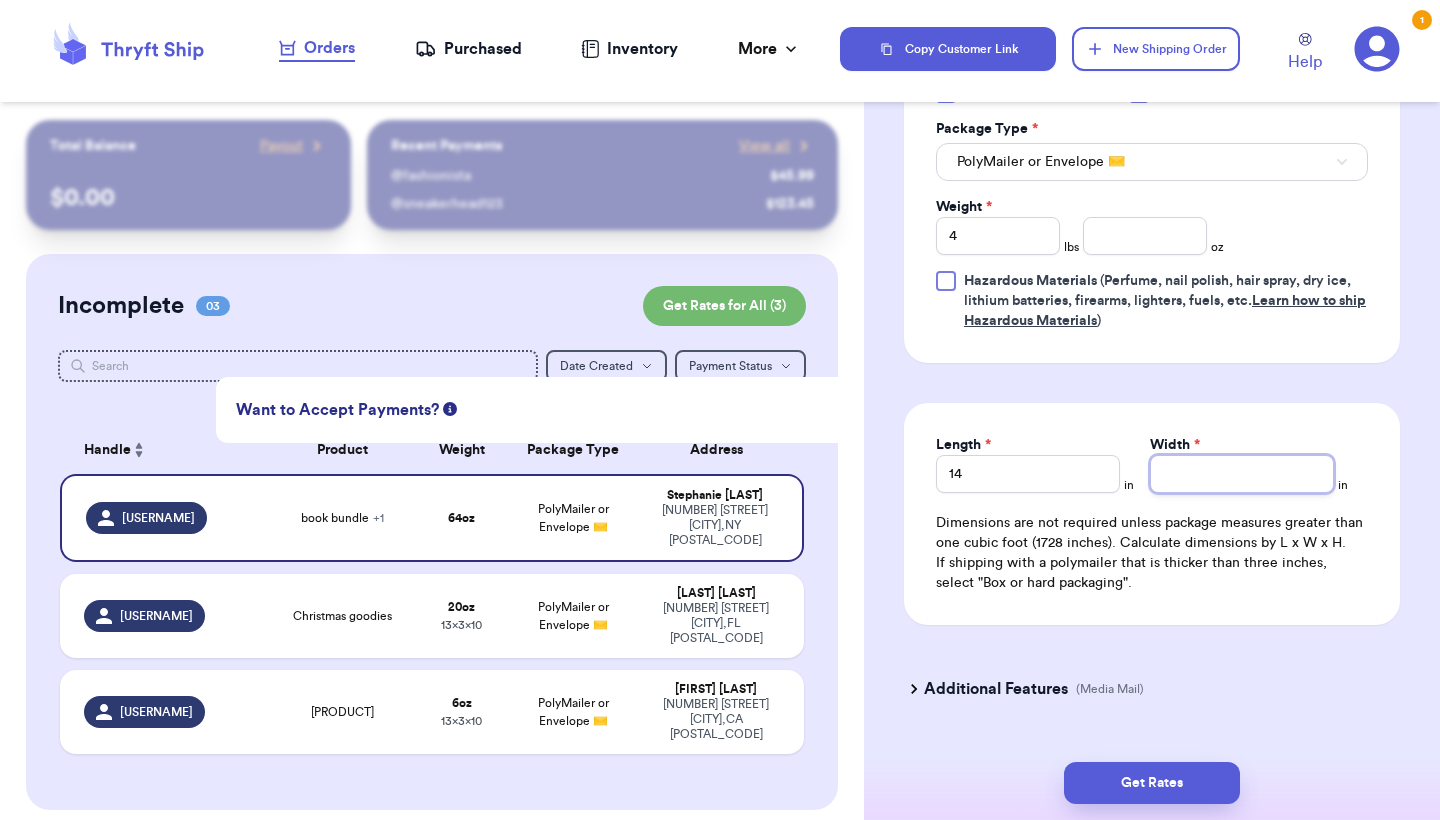 click on "Width *" at bounding box center [1242, 474] 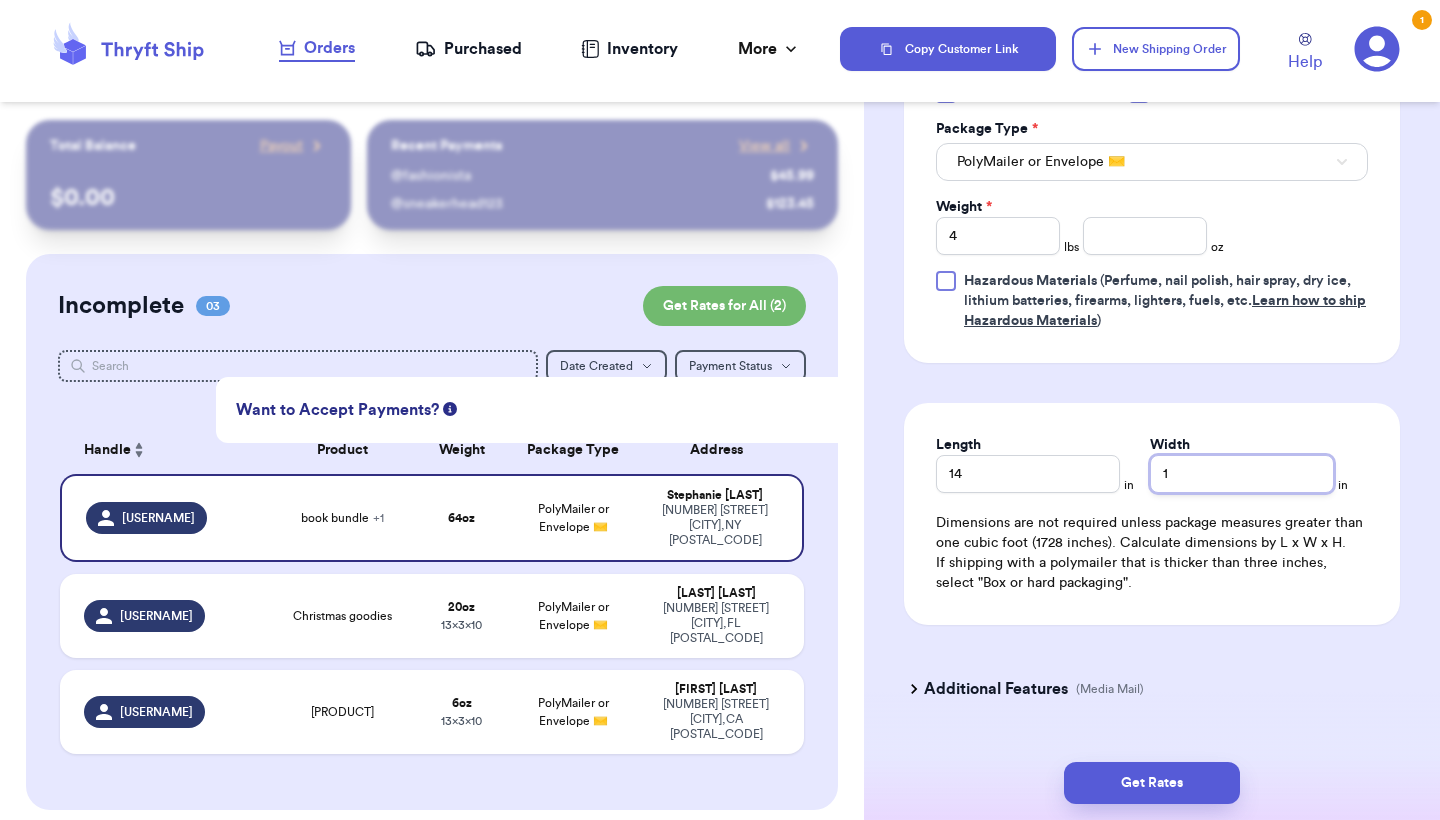 type 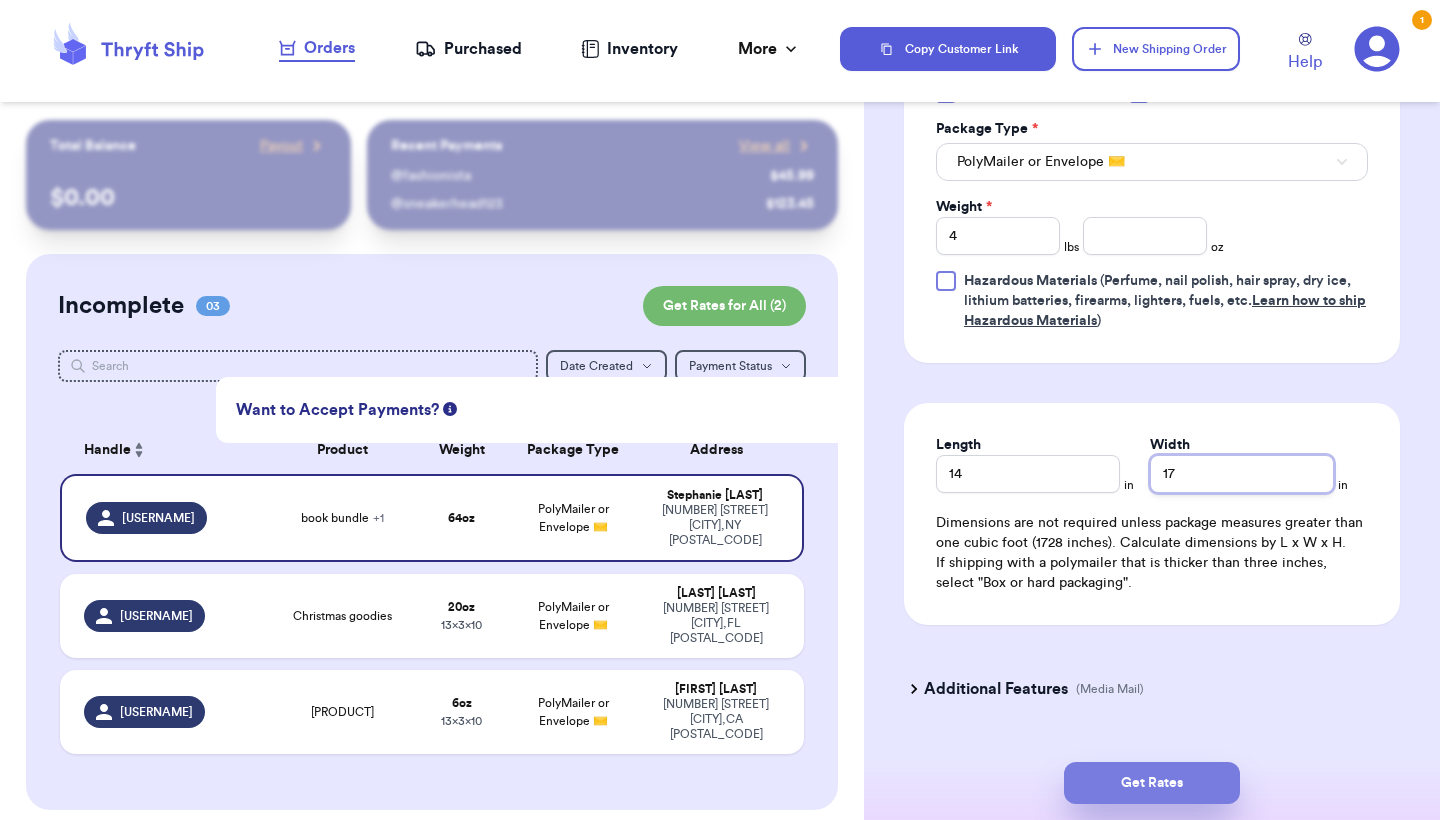 type on "17" 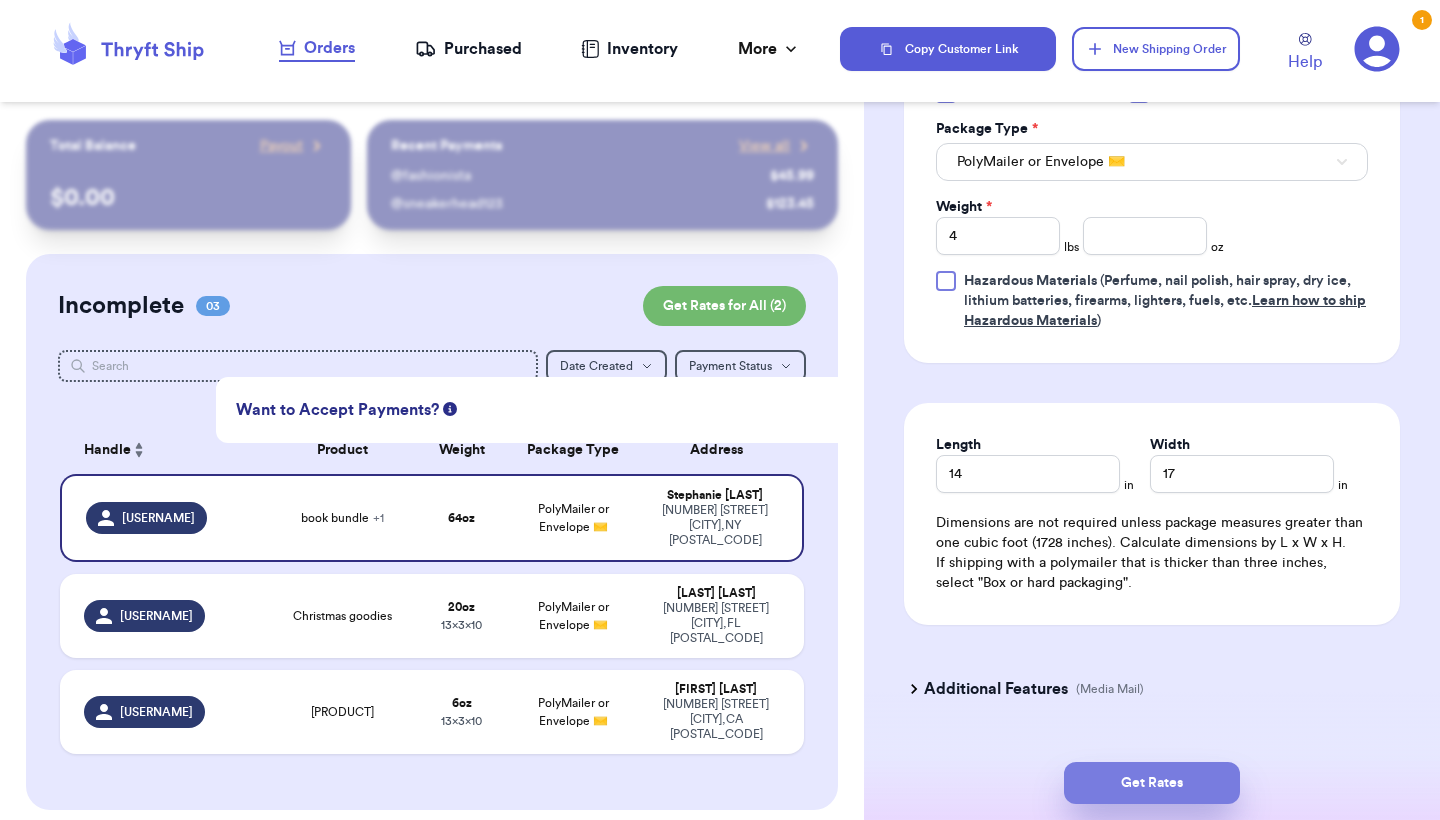 click on "Get Rates" at bounding box center [1152, 783] 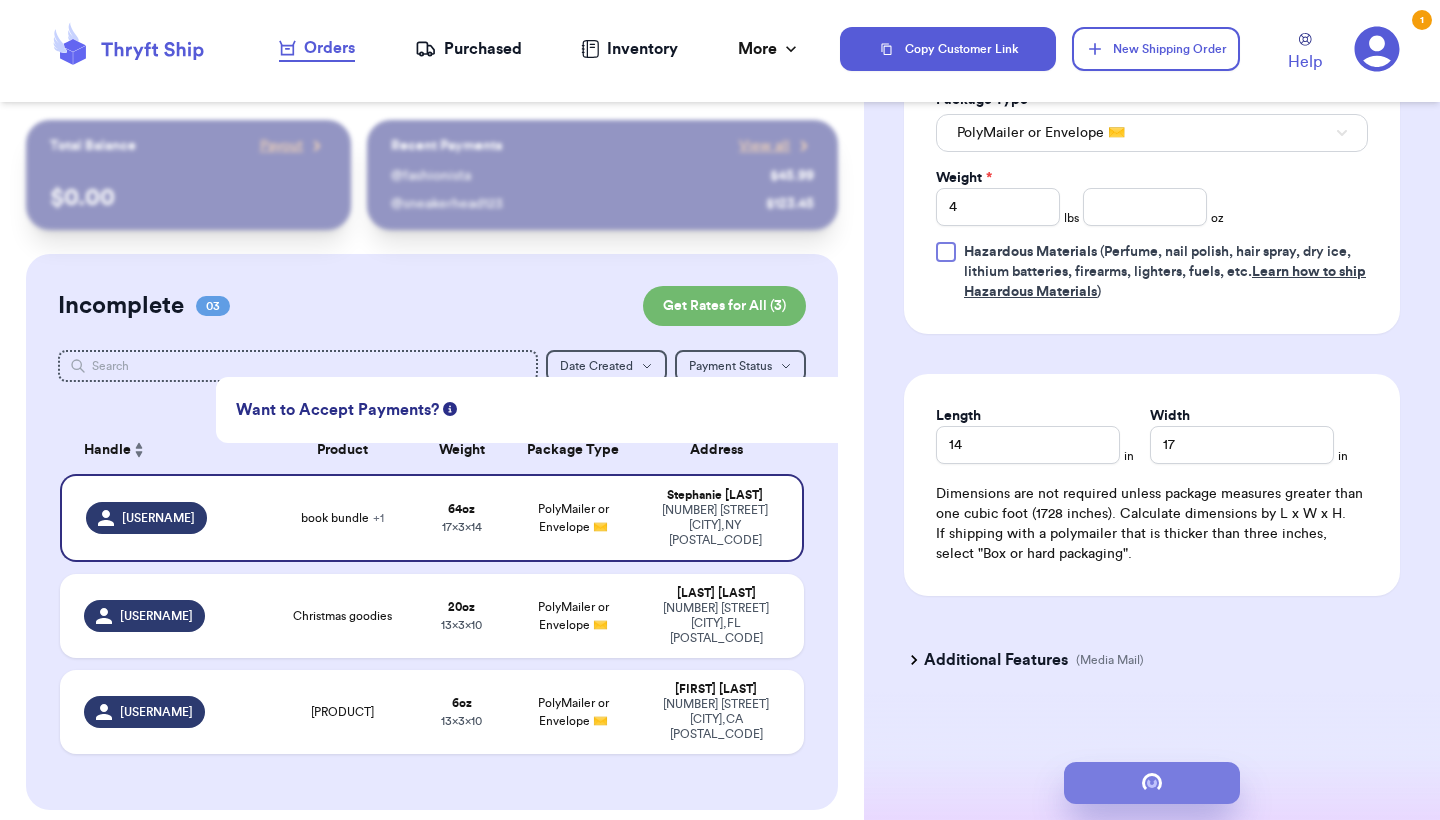 type 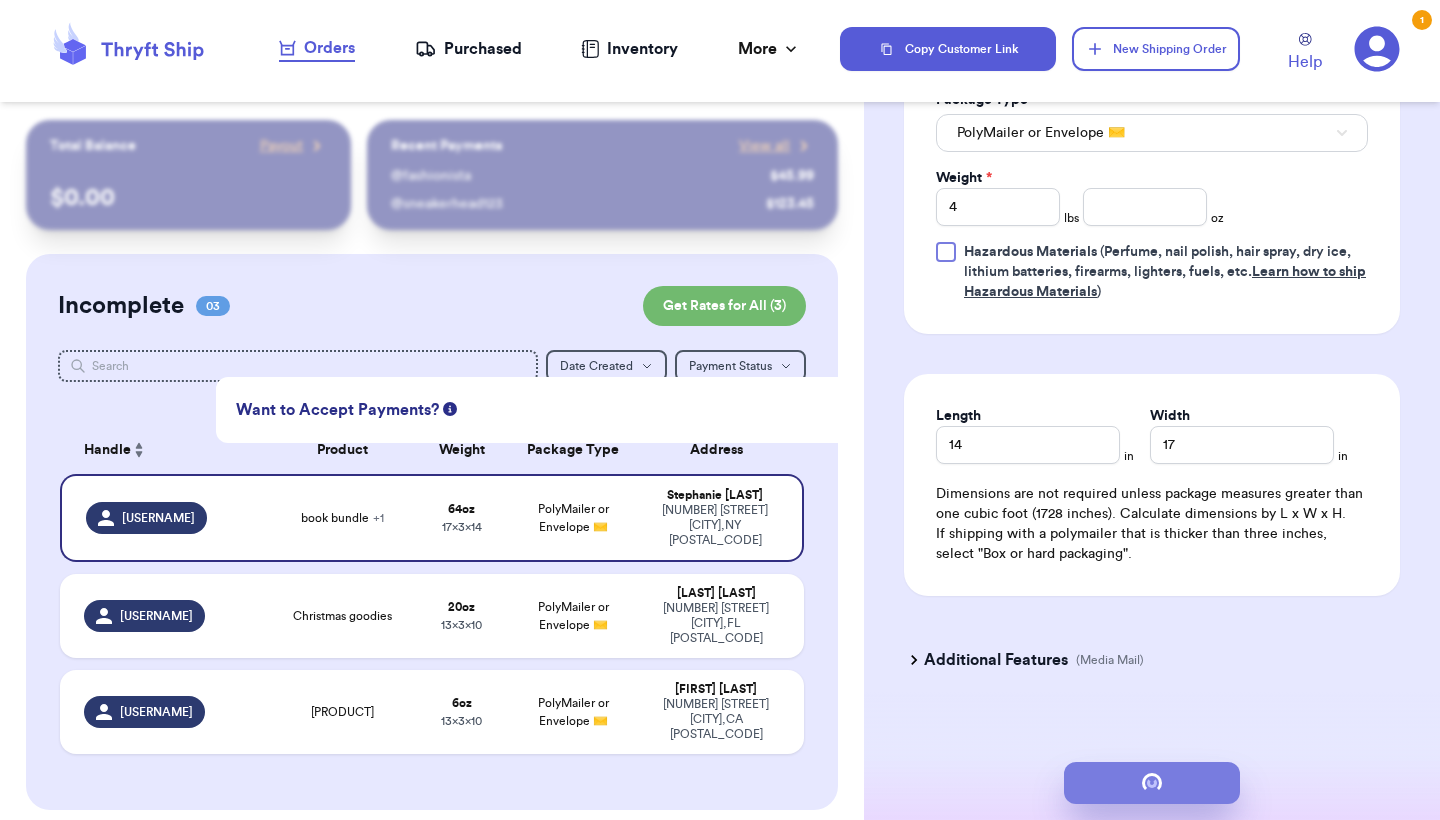 scroll, scrollTop: 0, scrollLeft: 0, axis: both 